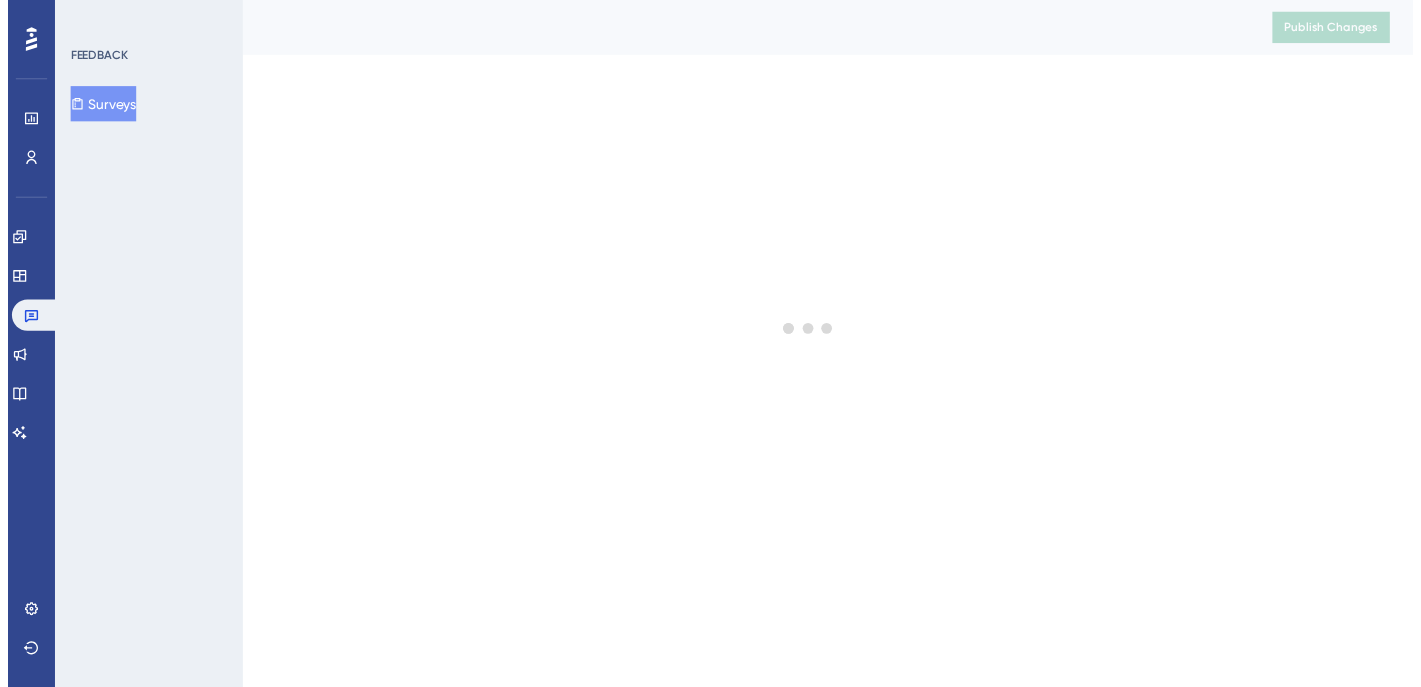 scroll, scrollTop: 0, scrollLeft: 0, axis: both 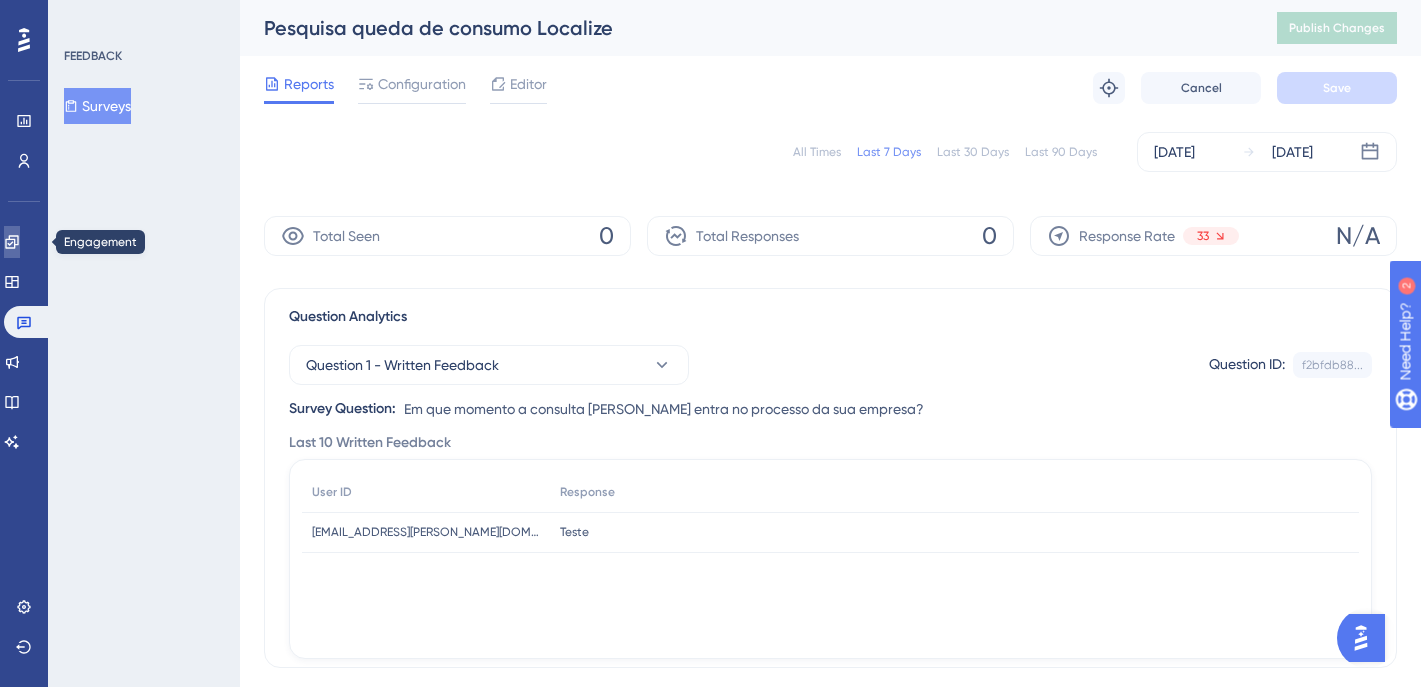 click at bounding box center (12, 242) 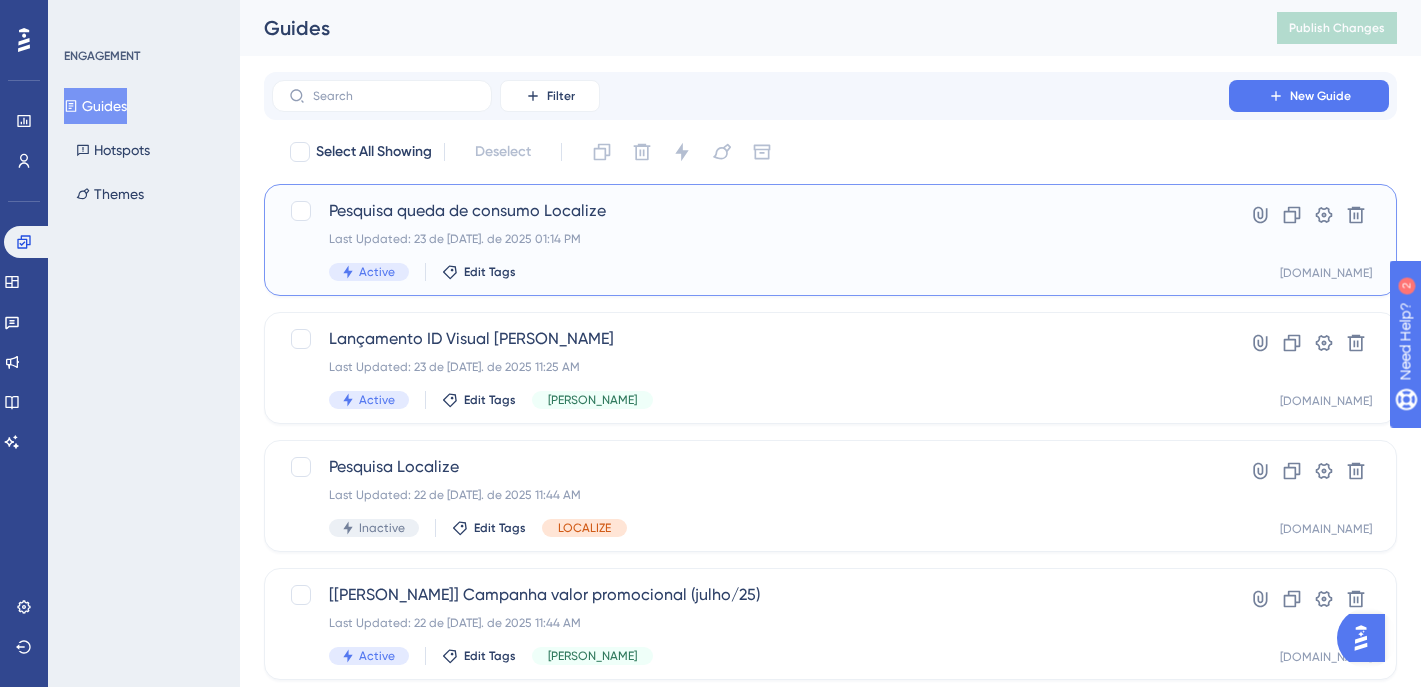 click on "Last Updated: [DATE] 01:14 PM" at bounding box center (750, 239) 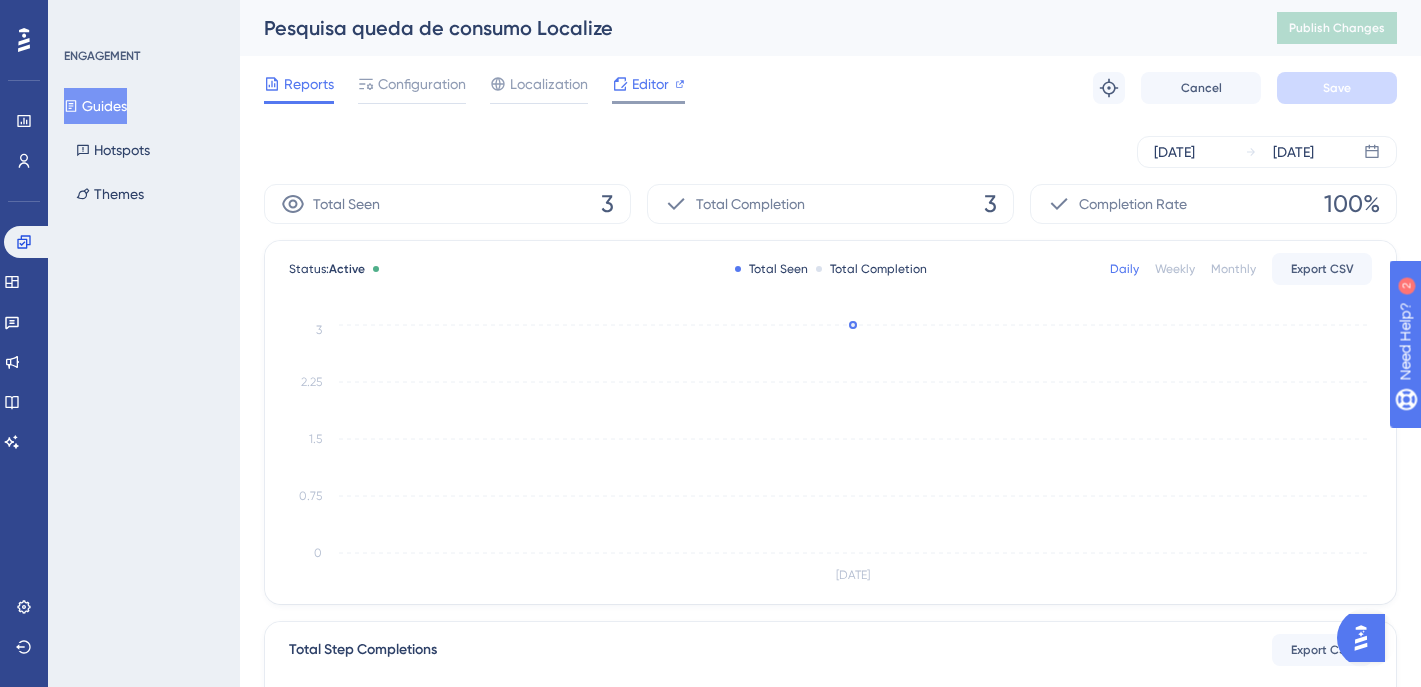 click on "Editor" at bounding box center [648, 84] 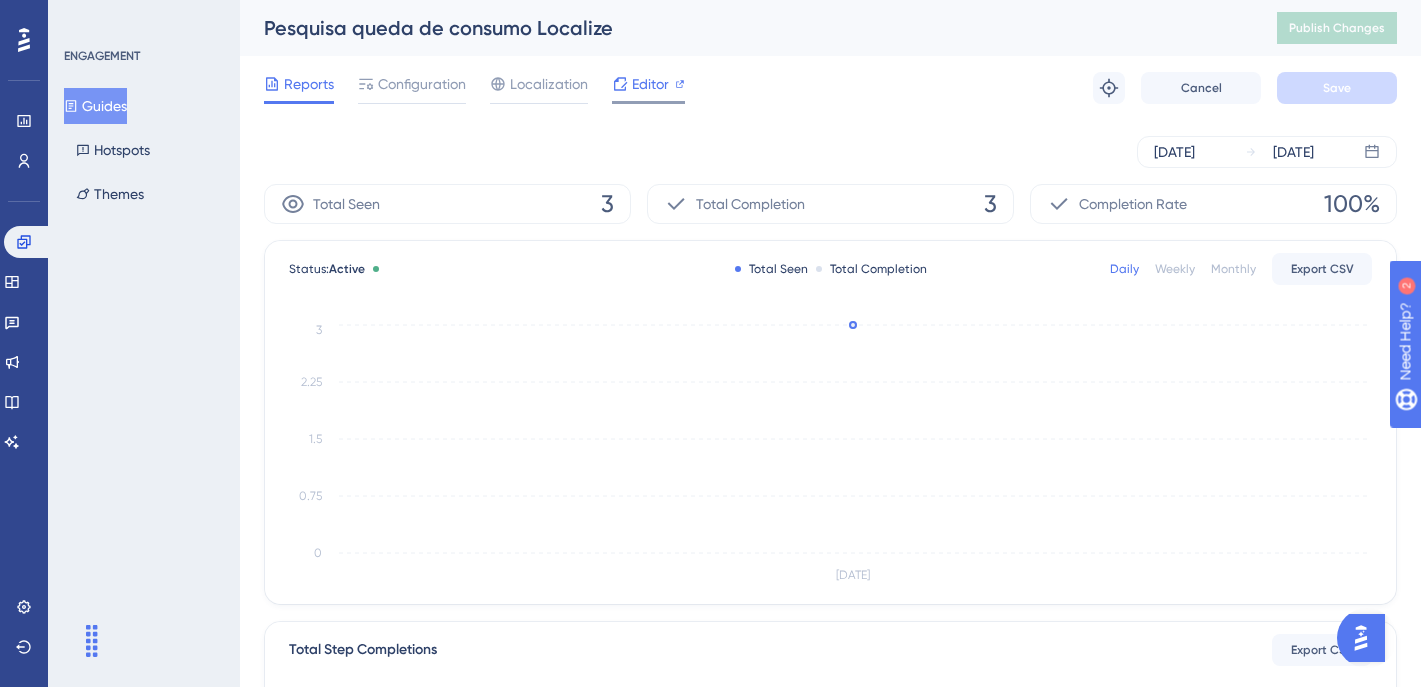 click on "Editor" at bounding box center (650, 84) 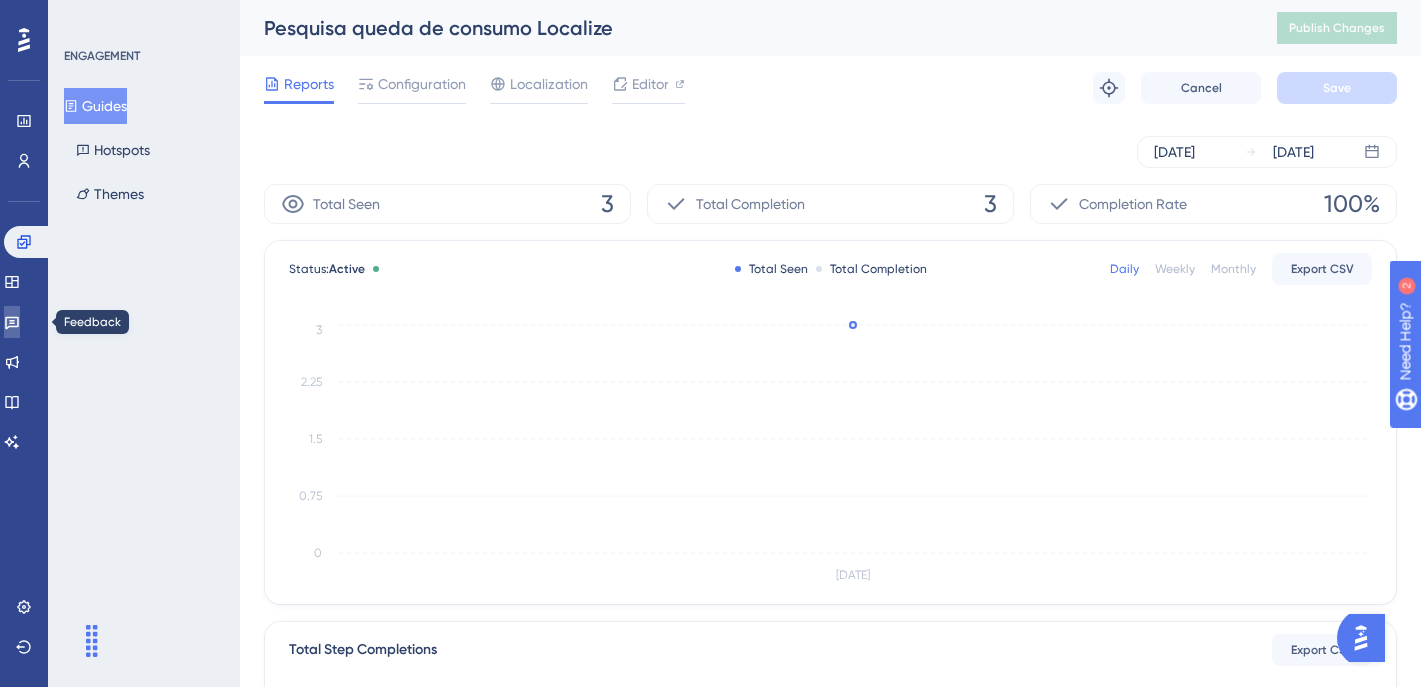 click 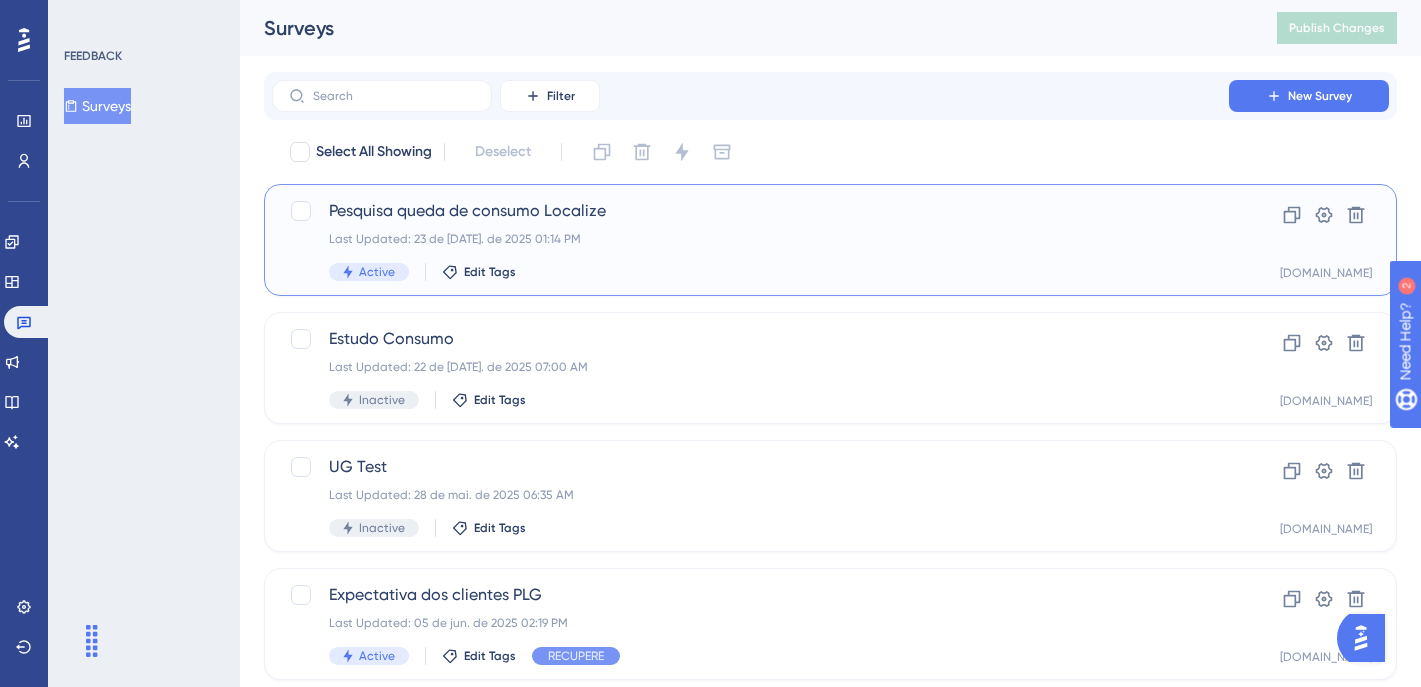 click on "Pesquisa queda de consumo Localize Last Updated: 23 de jul. de 2025 01:14 PM Active Edit Tags" at bounding box center (750, 240) 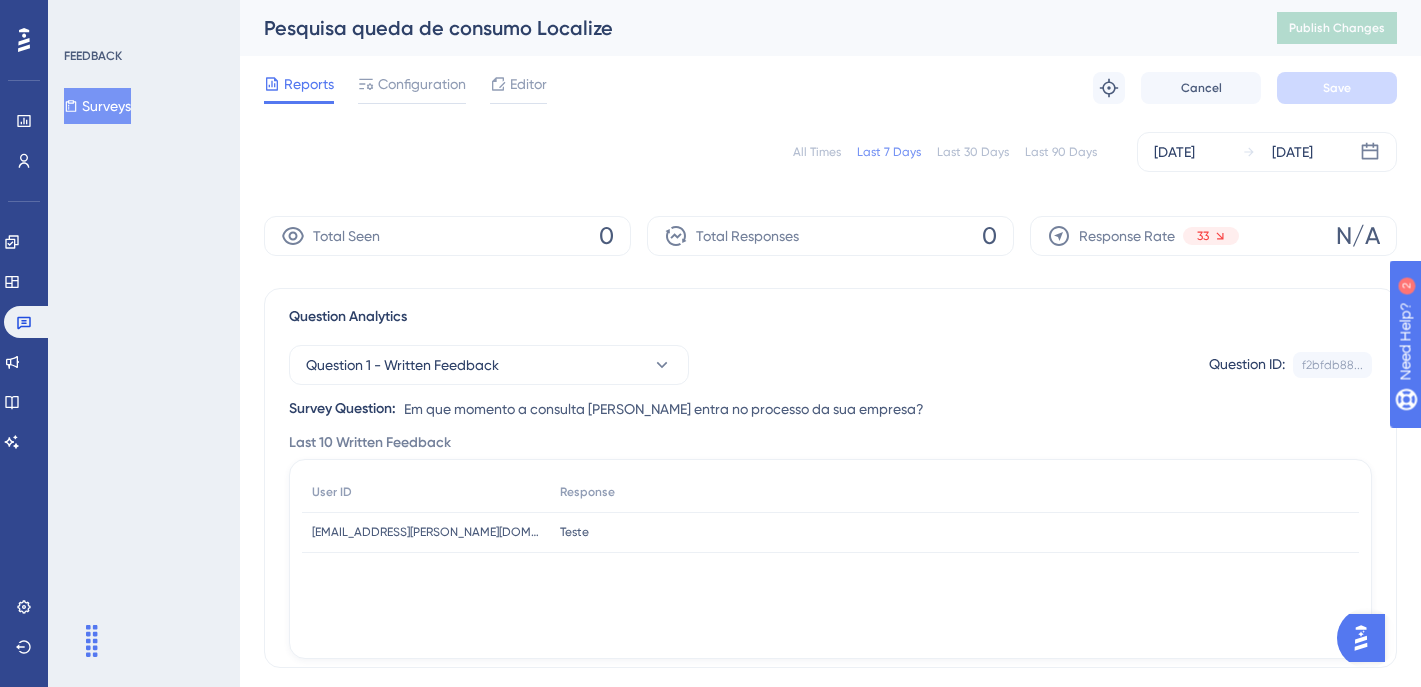 click on "Question 1 - Written Feedback Question ID: f2bfdb88... Copy Survey Question: Em que momento a consulta cadastral entra no processo da sua empresa?" at bounding box center (830, 375) 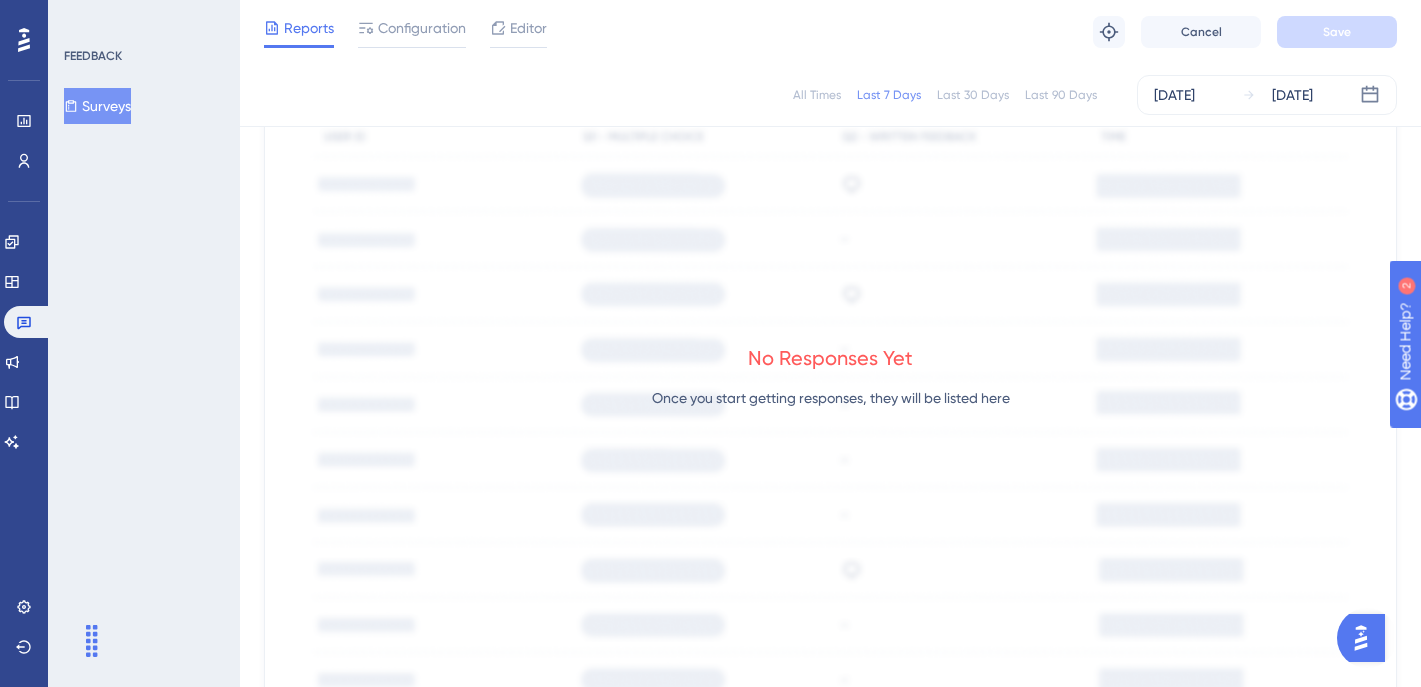 scroll, scrollTop: 0, scrollLeft: 0, axis: both 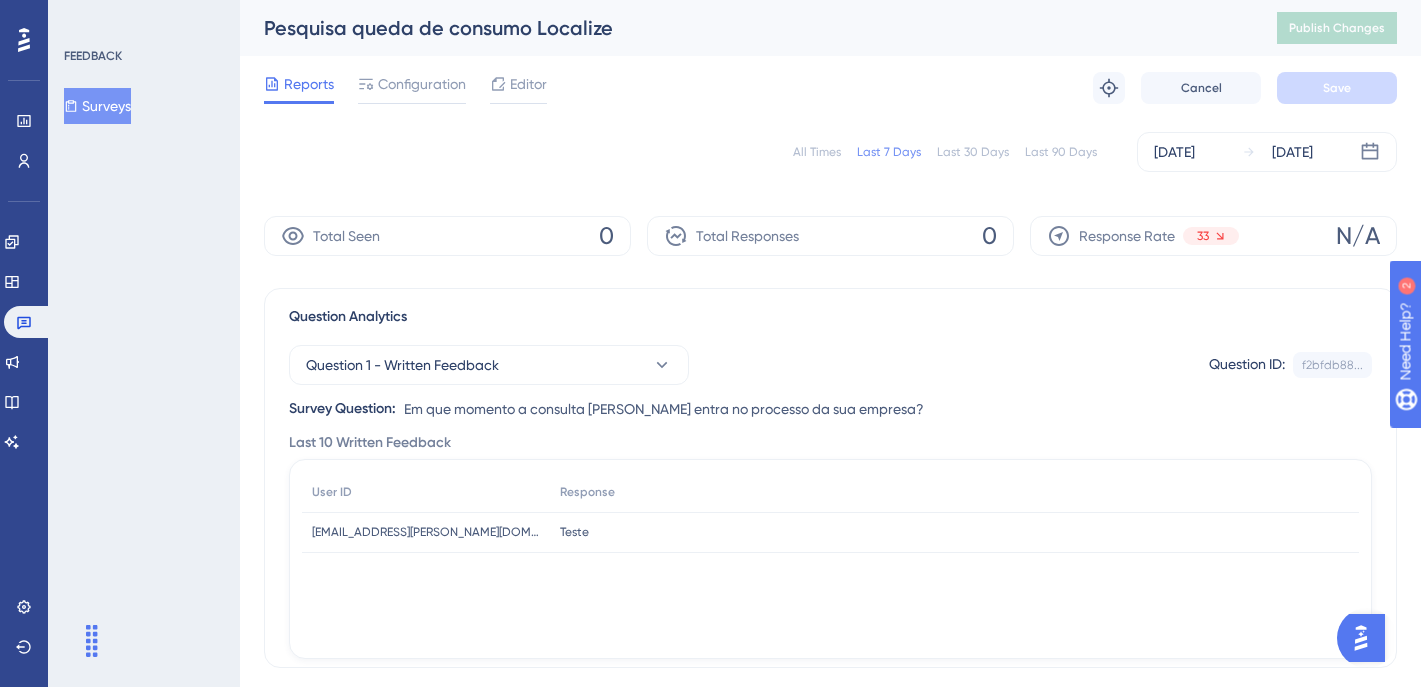 click on "All Times" at bounding box center (817, 152) 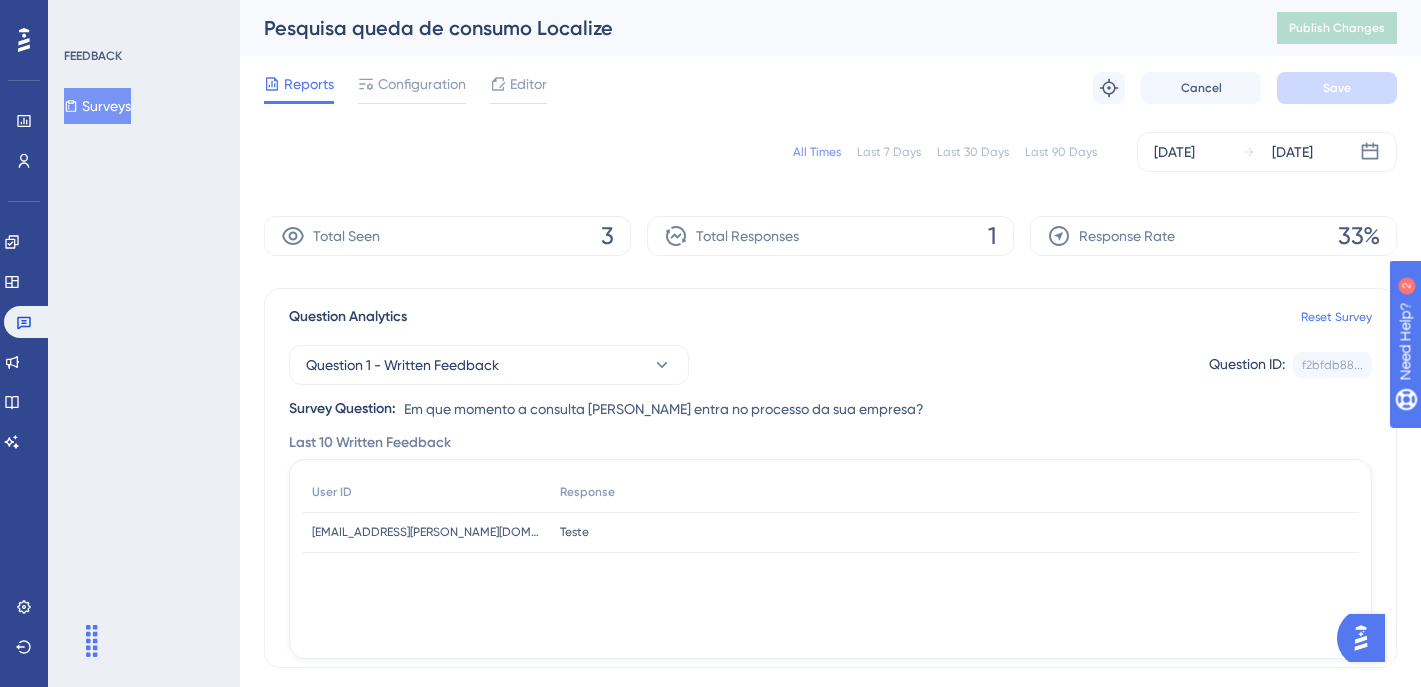 click on "Question Analytics Reset Survey Question 1 - Written Feedback Question ID: f2bfdb88... Copy Survey Question: Em que momento a consulta cadastral entra no processo da sua empresa? Last 10 Written Feedback User ID Response suelen.reis@assertivasolucoes.com.br suelen.reis@assertivasolucoes.com.br Teste Teste" at bounding box center [830, 478] 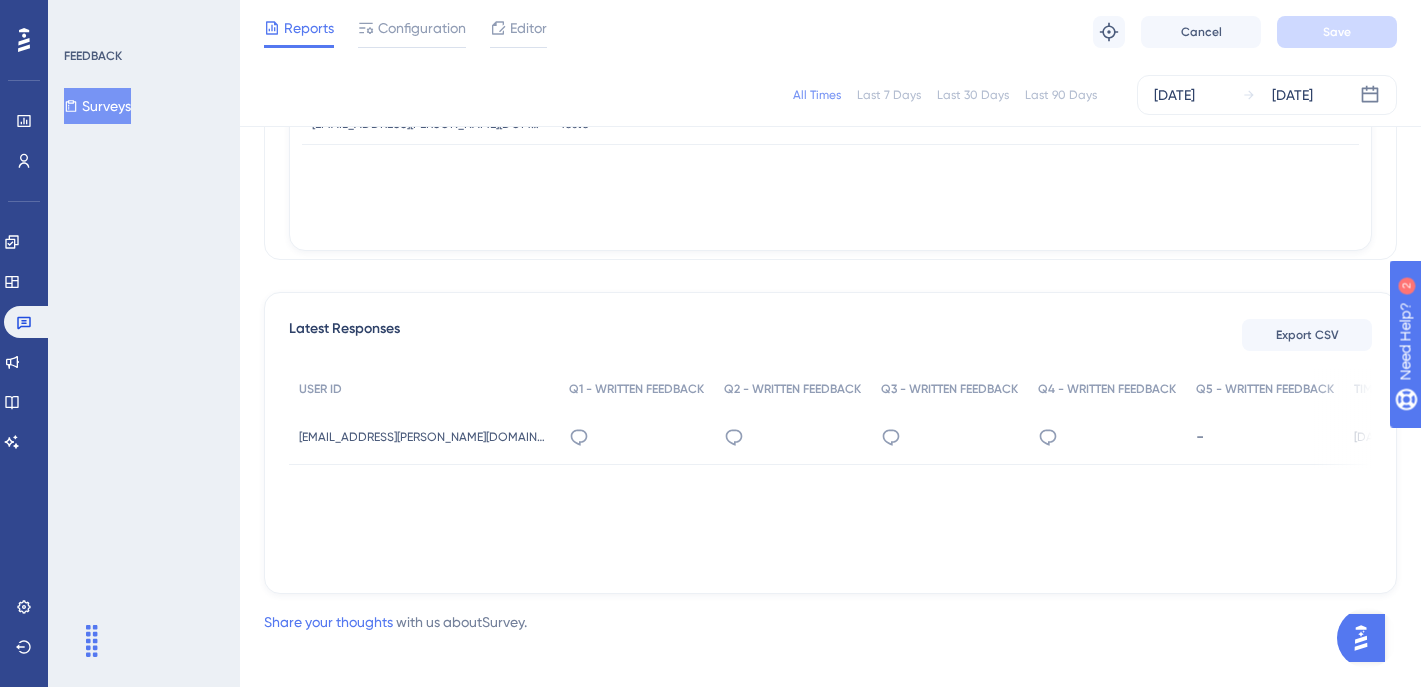 scroll, scrollTop: 411, scrollLeft: 0, axis: vertical 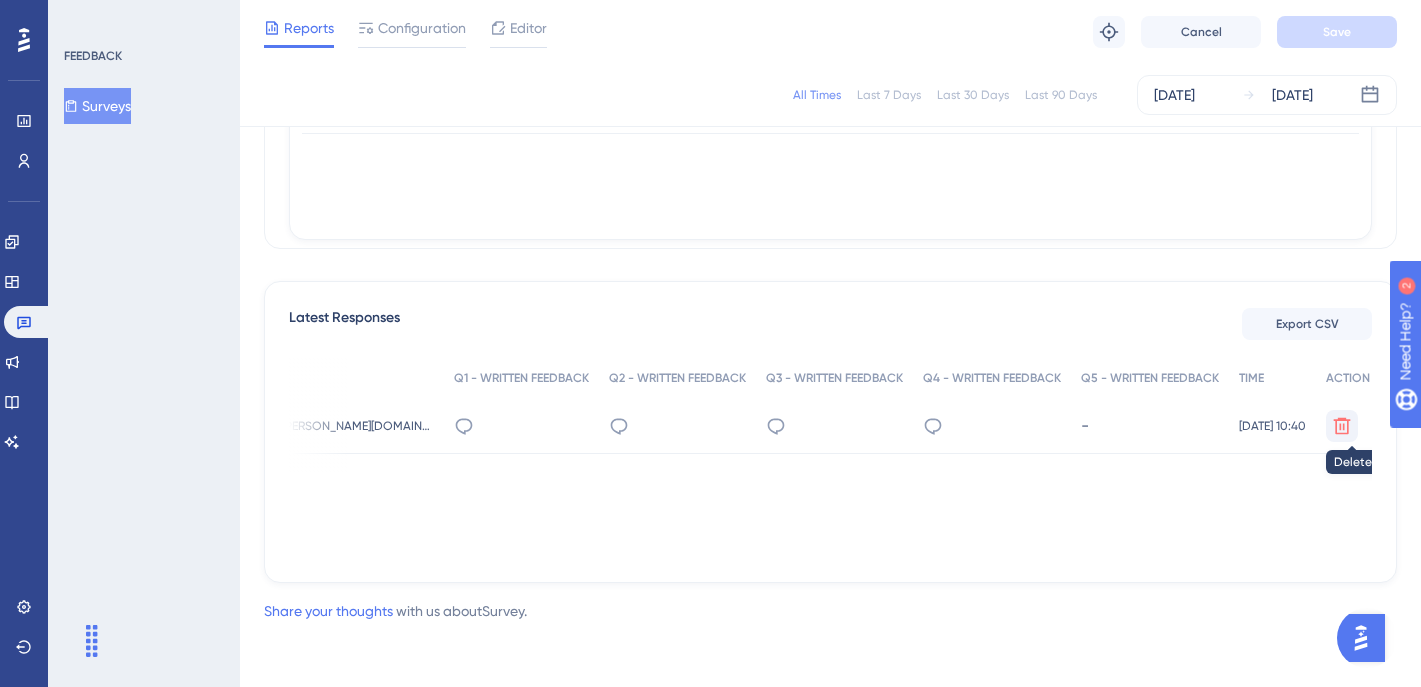 click 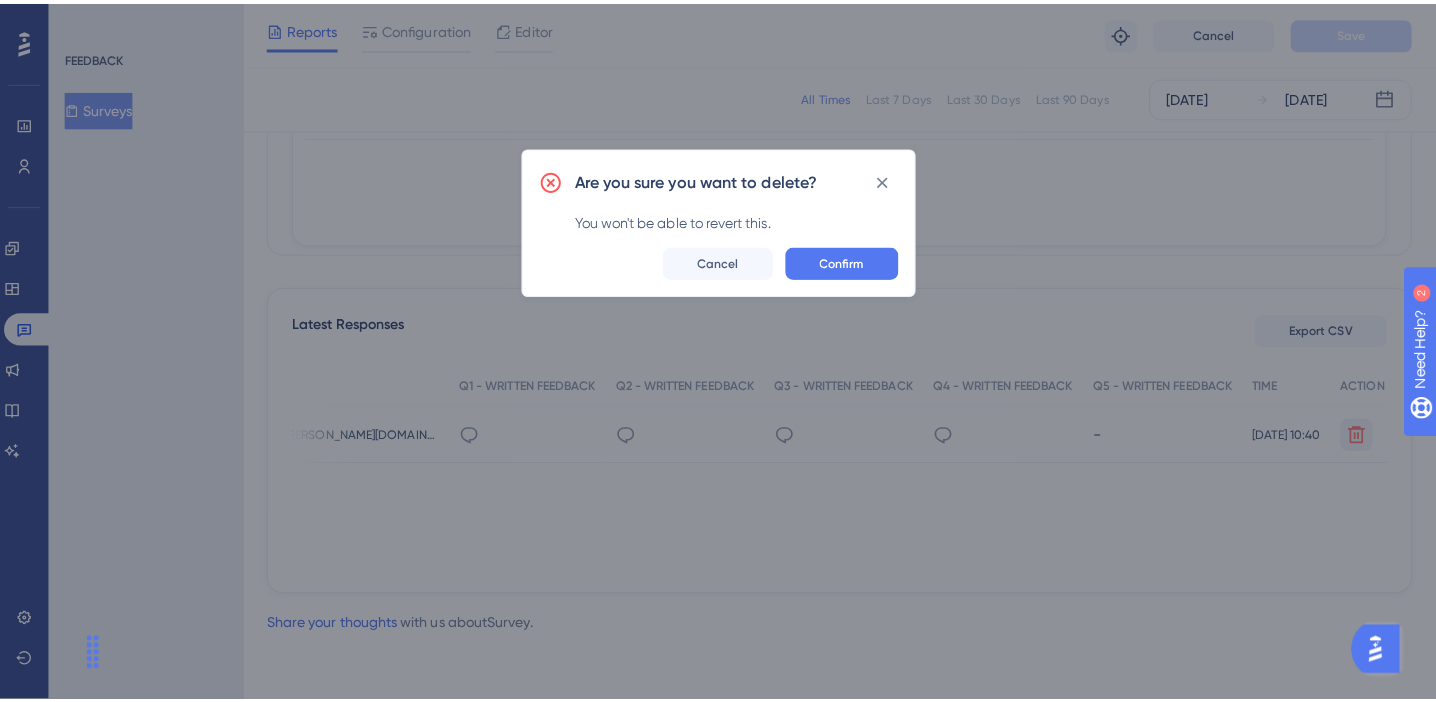 scroll, scrollTop: 396, scrollLeft: 0, axis: vertical 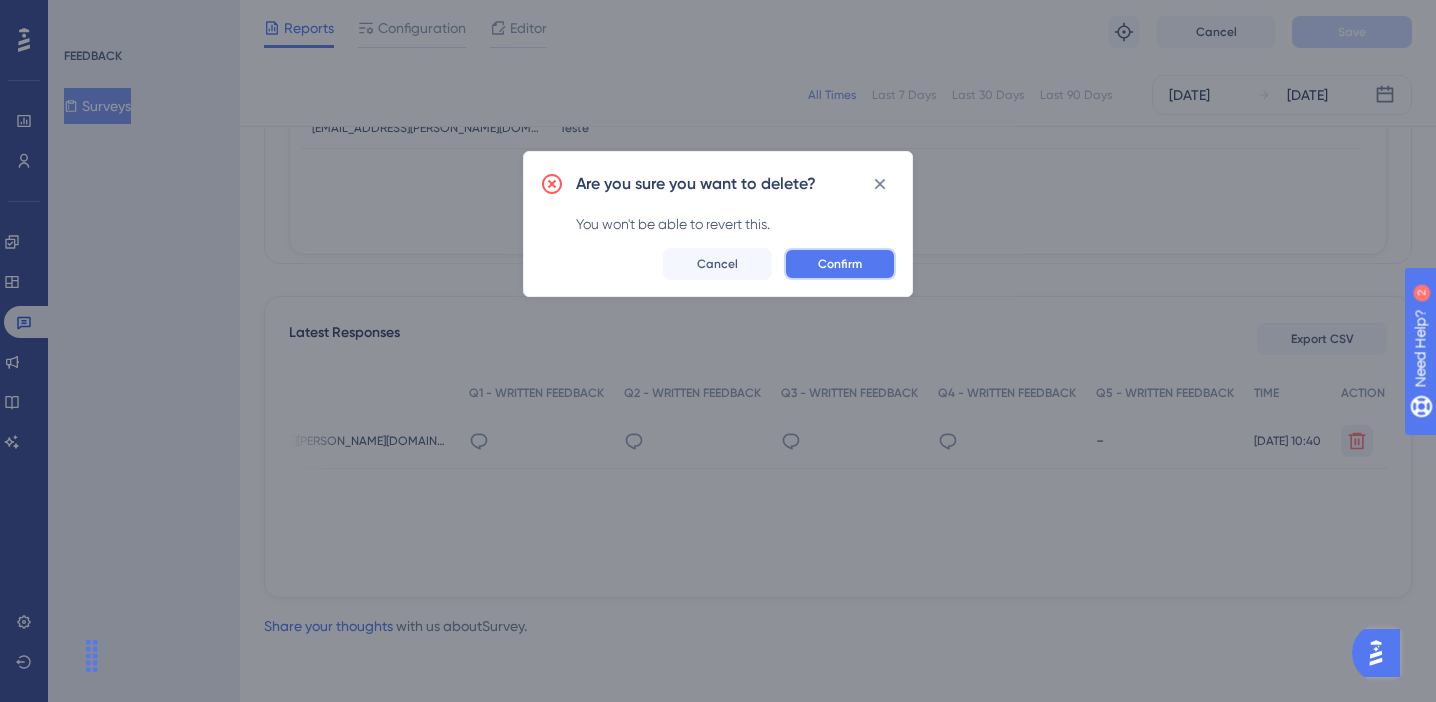 click on "Confirm" at bounding box center (840, 264) 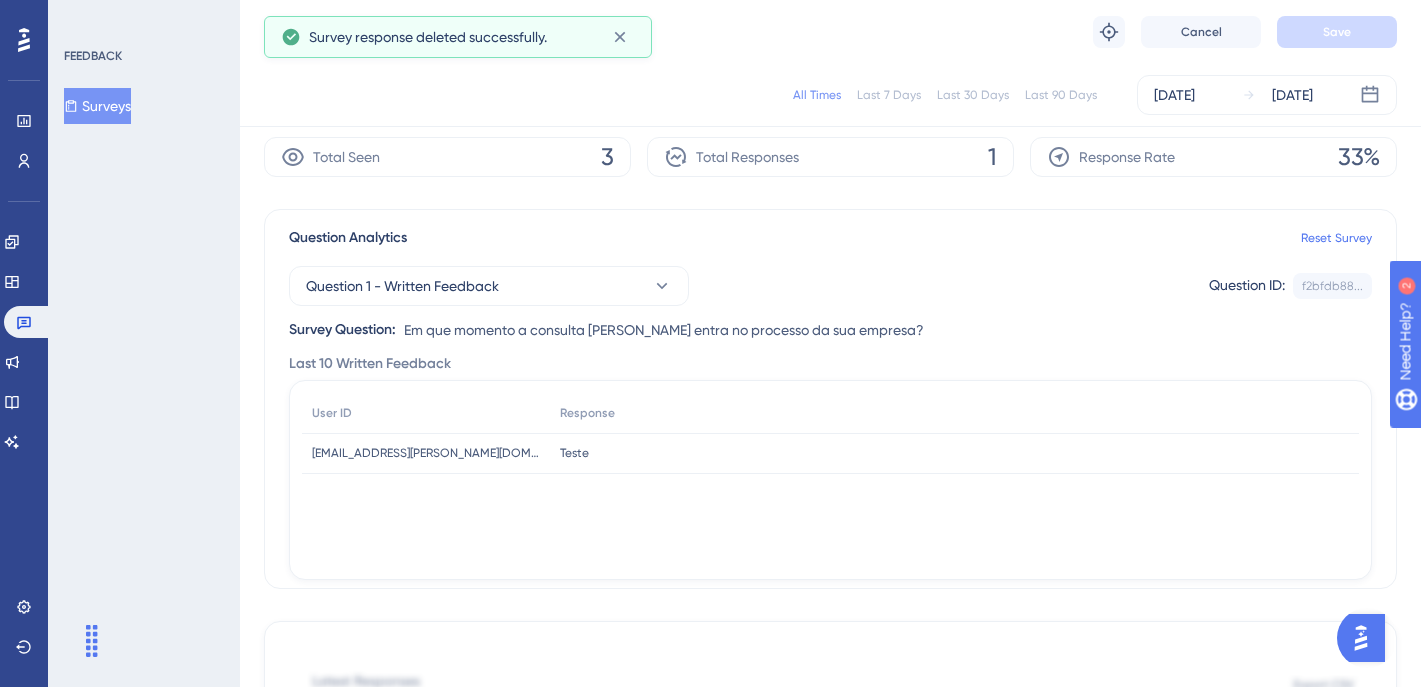 scroll, scrollTop: 0, scrollLeft: 0, axis: both 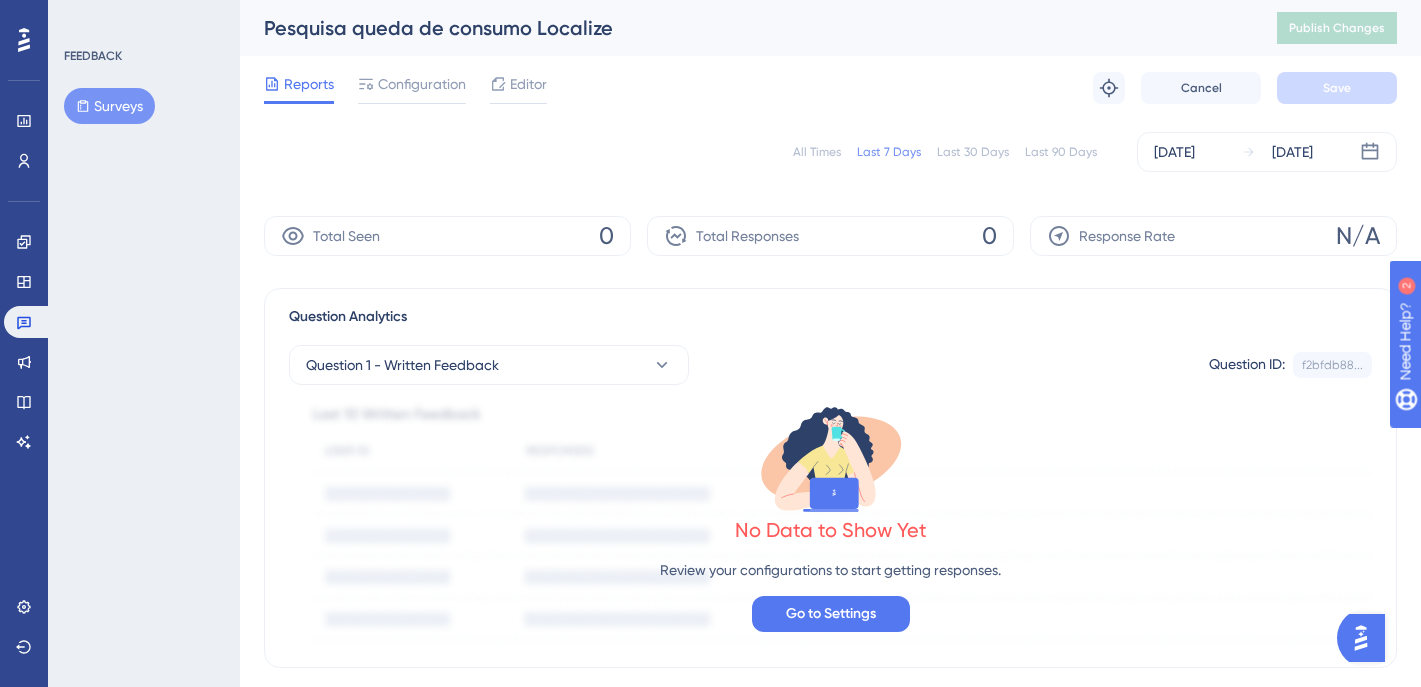 click on "All Times" at bounding box center [817, 152] 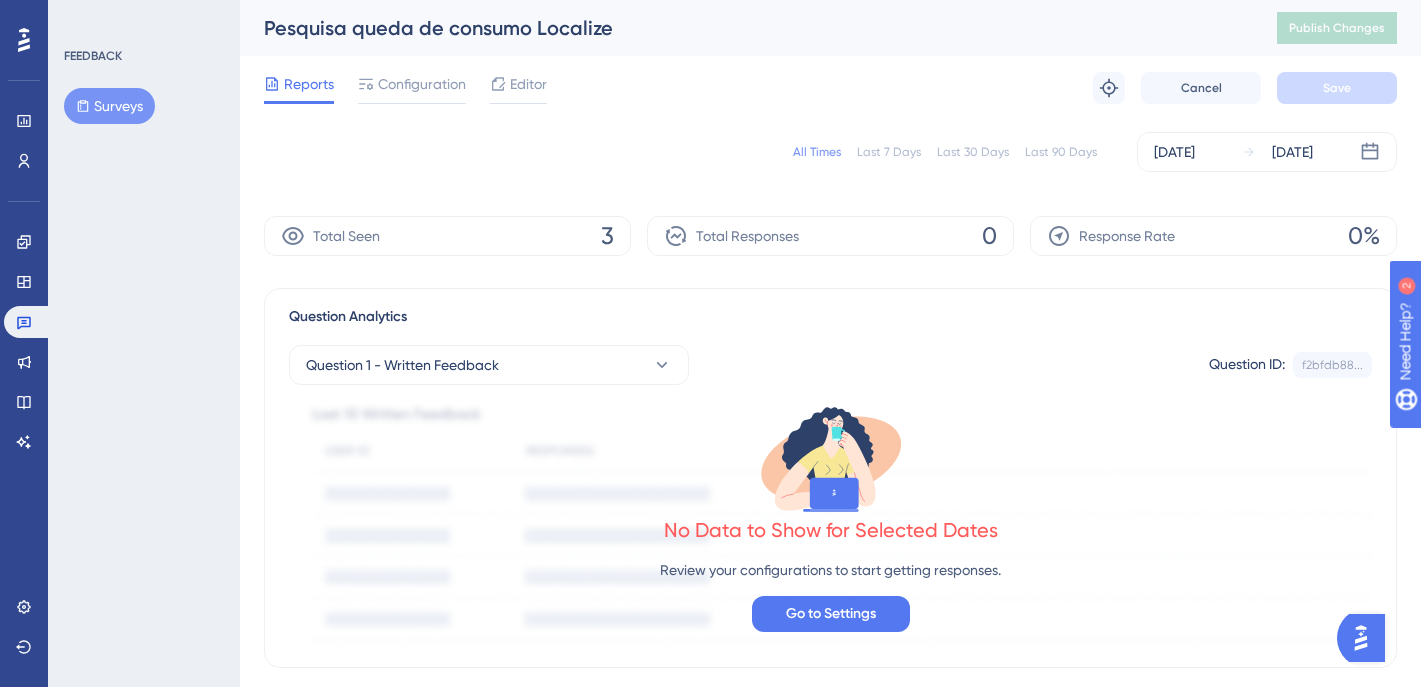 click on "All Times" at bounding box center (817, 152) 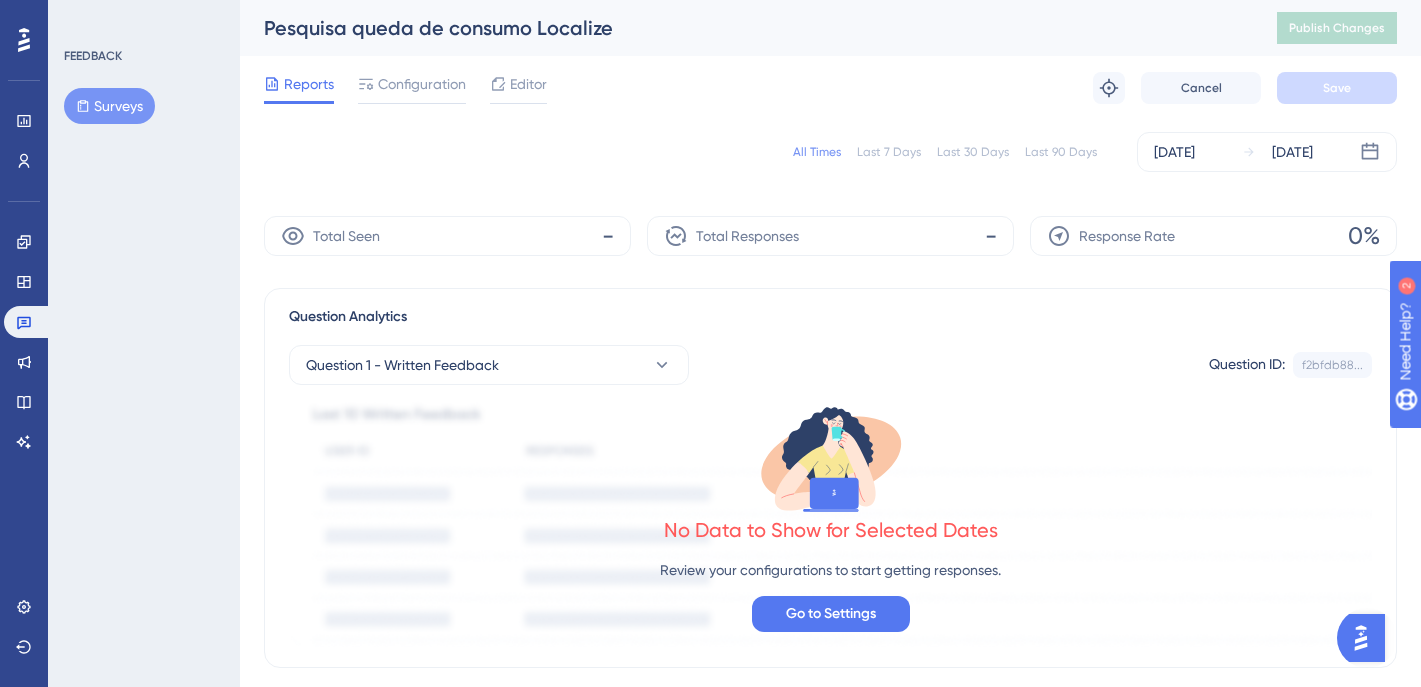 click on "All Times" at bounding box center (817, 152) 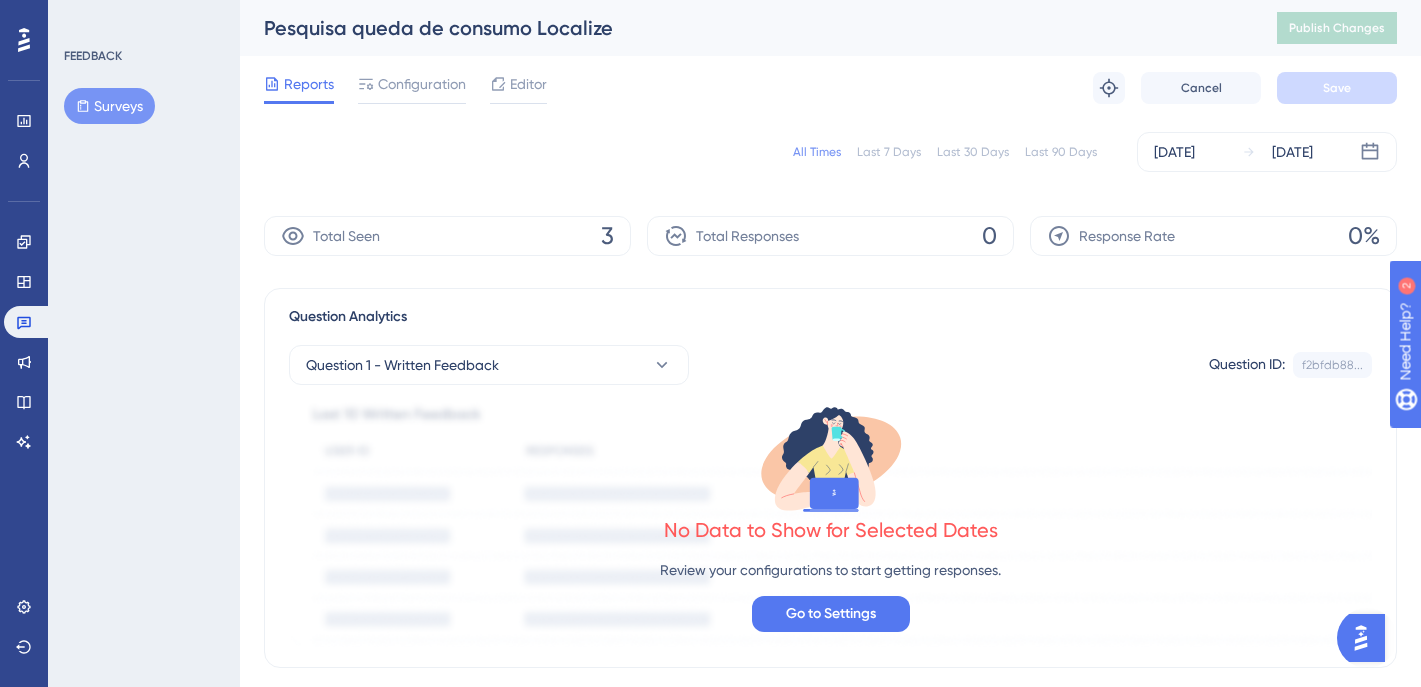 click on "3" at bounding box center [607, 236] 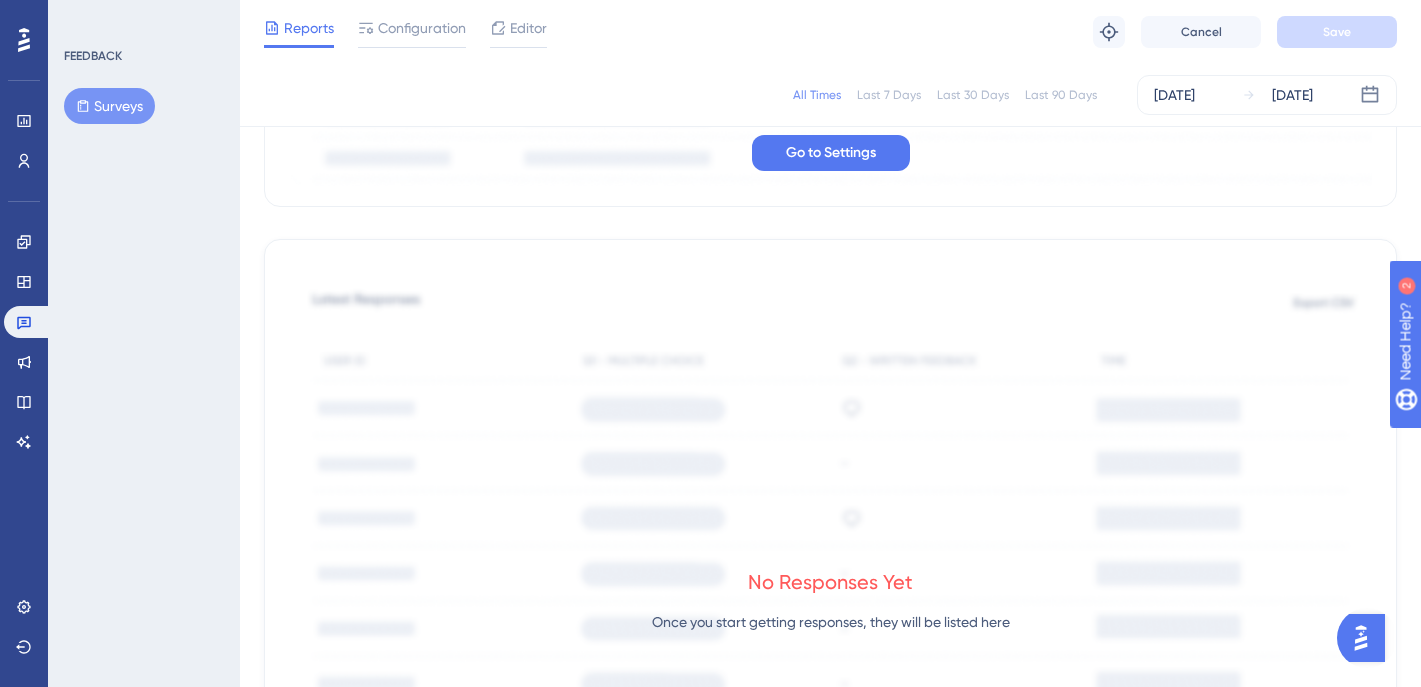 scroll, scrollTop: 0, scrollLeft: 0, axis: both 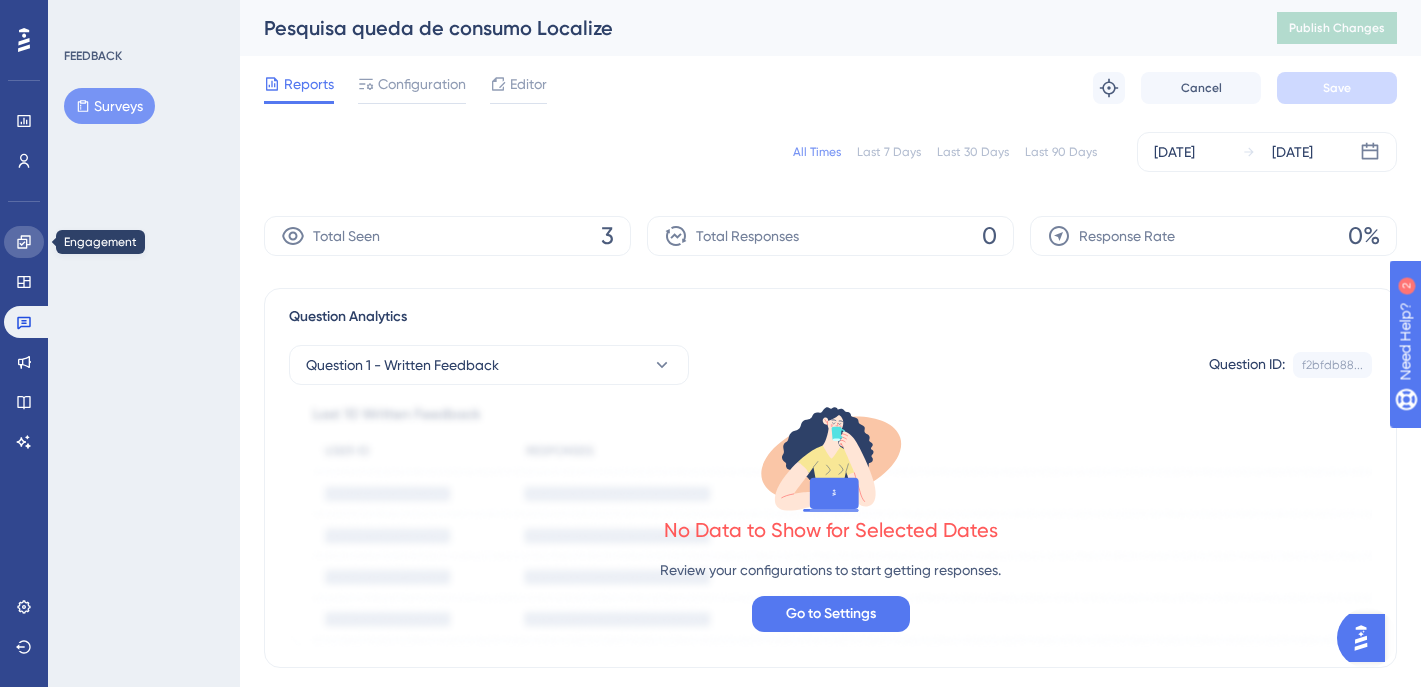 click at bounding box center [24, 242] 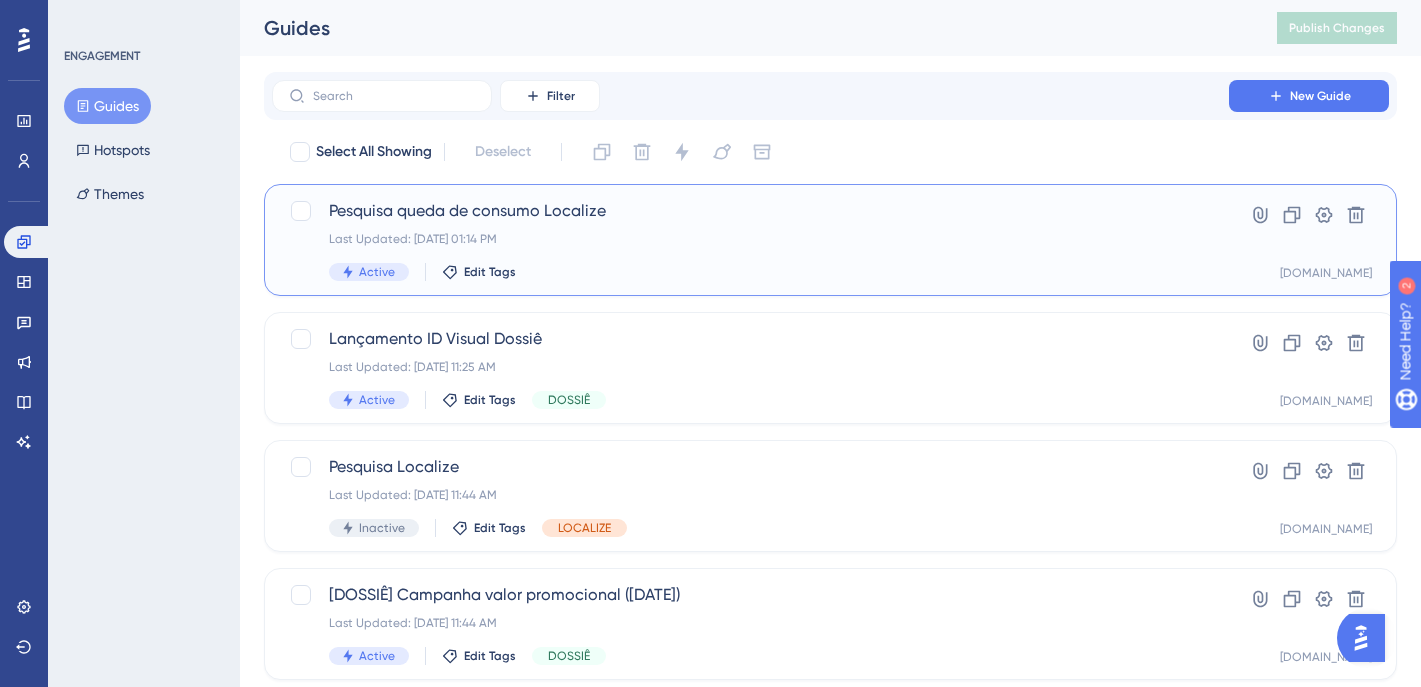 click on "Active Edit Tags" at bounding box center (750, 272) 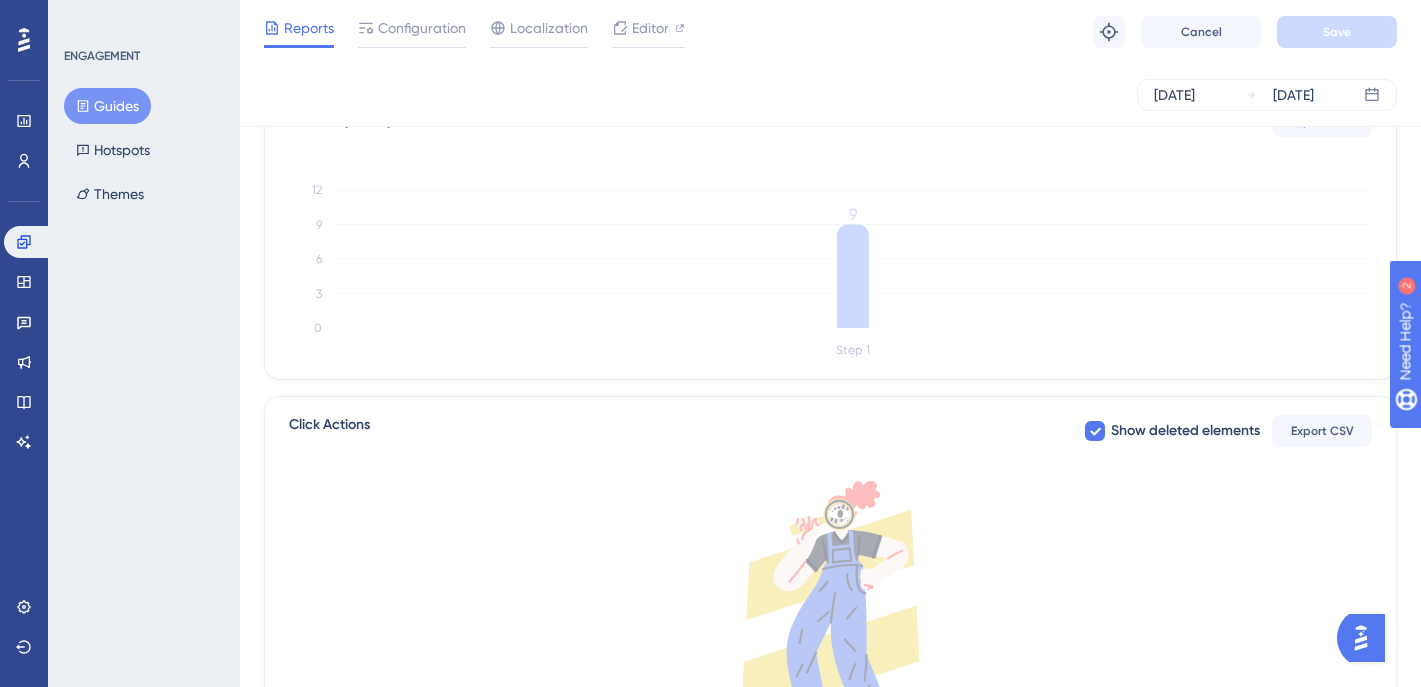 scroll, scrollTop: 0, scrollLeft: 0, axis: both 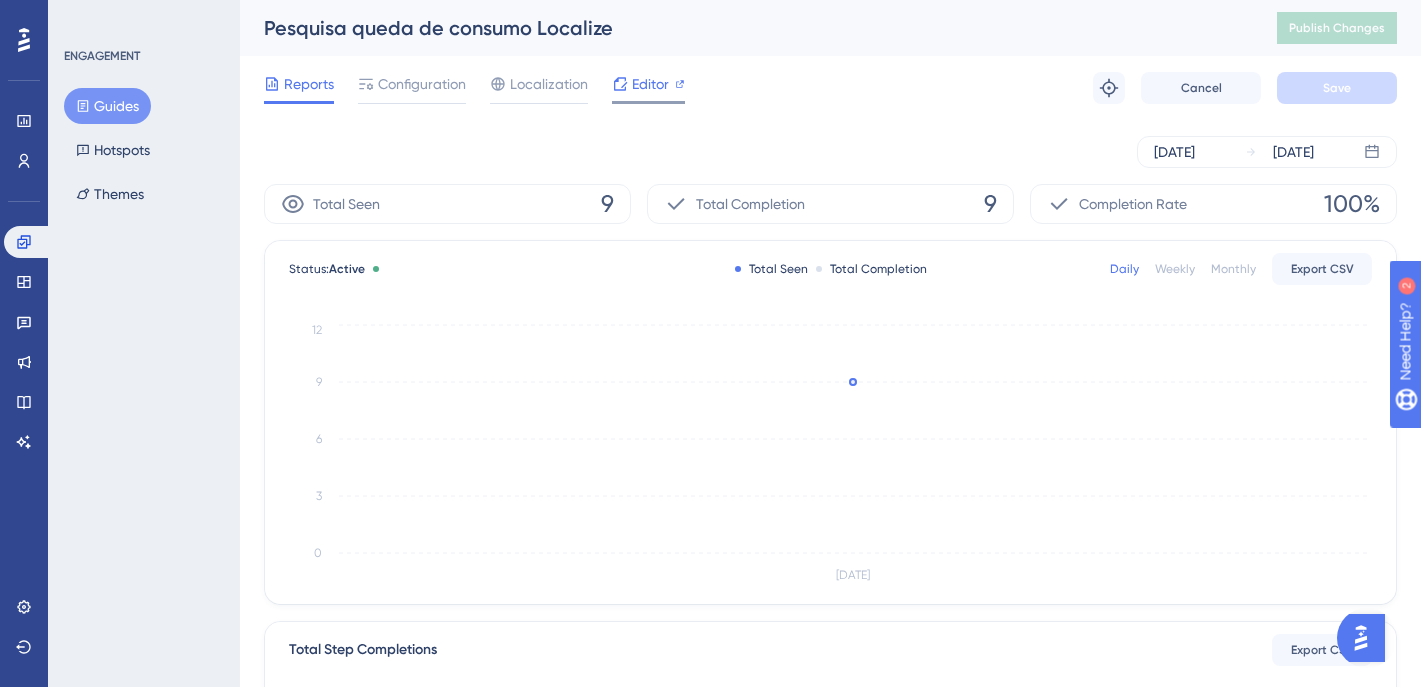 click on "Editor" at bounding box center [650, 84] 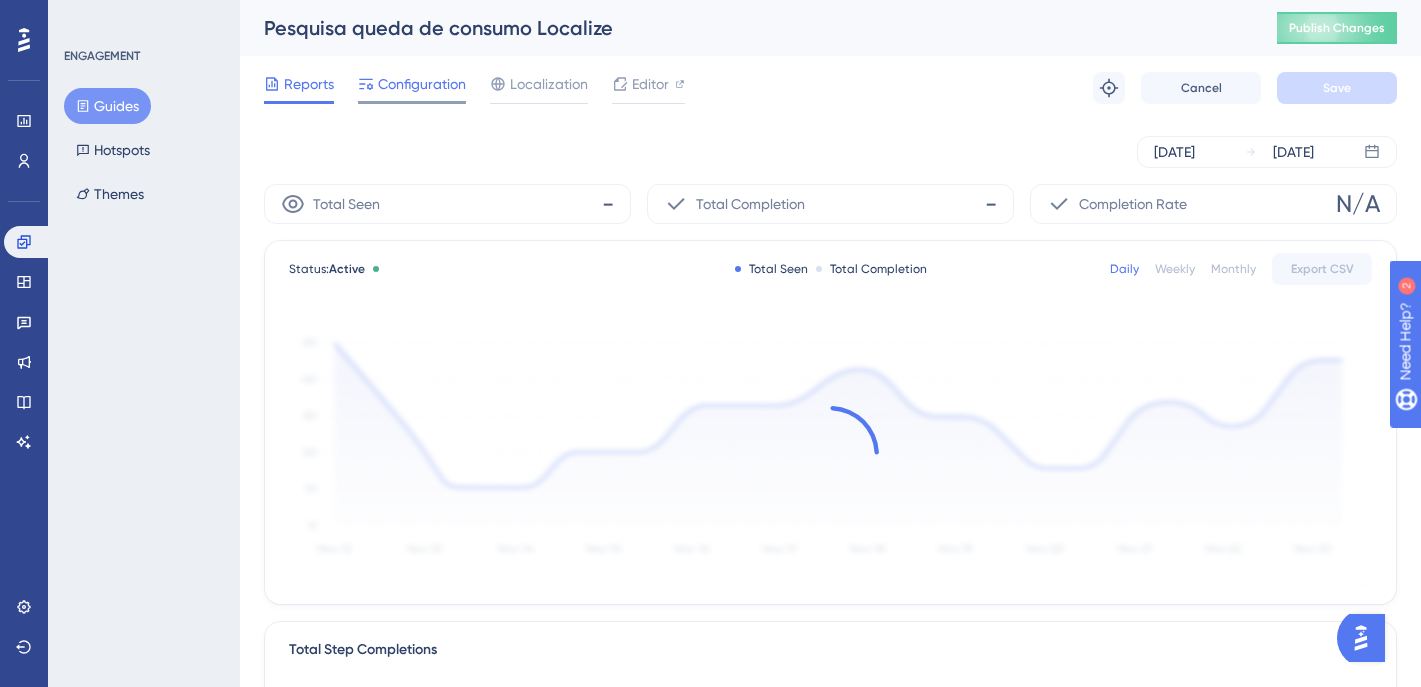 click on "Configuration" at bounding box center [422, 84] 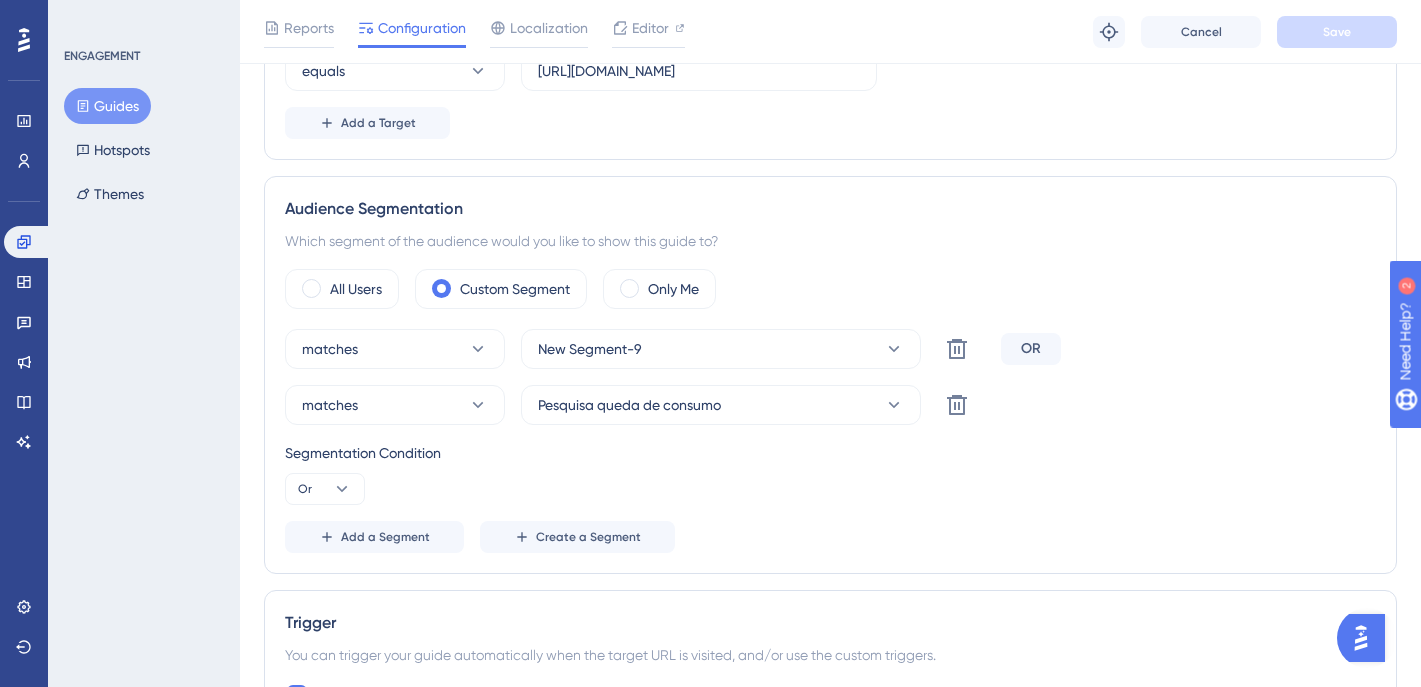 scroll, scrollTop: 605, scrollLeft: 0, axis: vertical 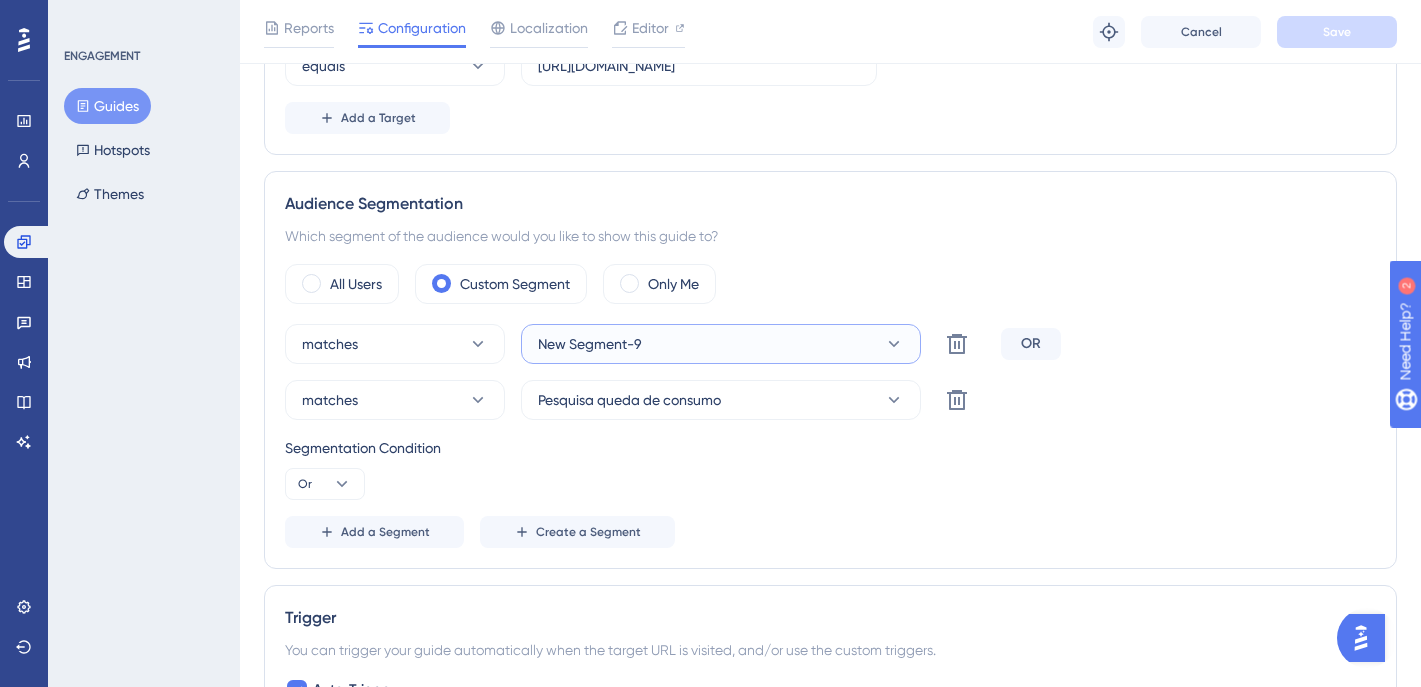 click on "New Segment-9" at bounding box center (721, 344) 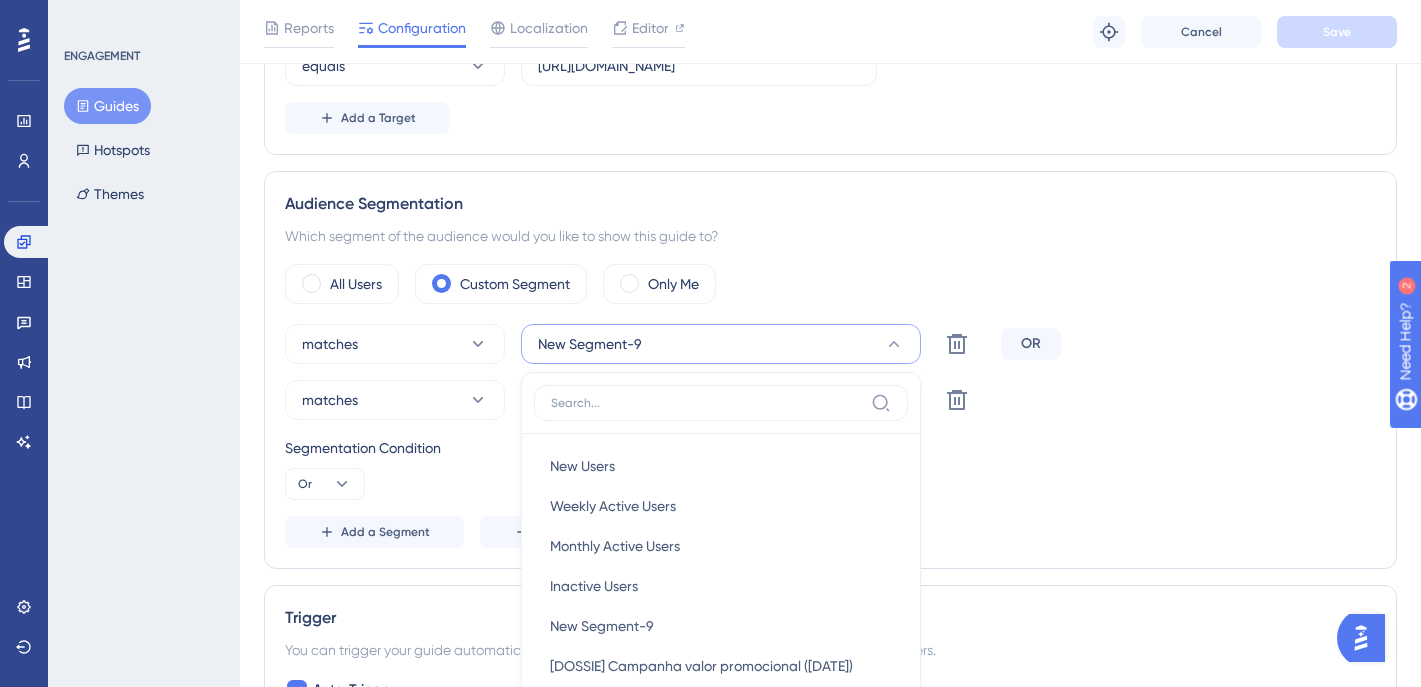 scroll, scrollTop: 691, scrollLeft: 0, axis: vertical 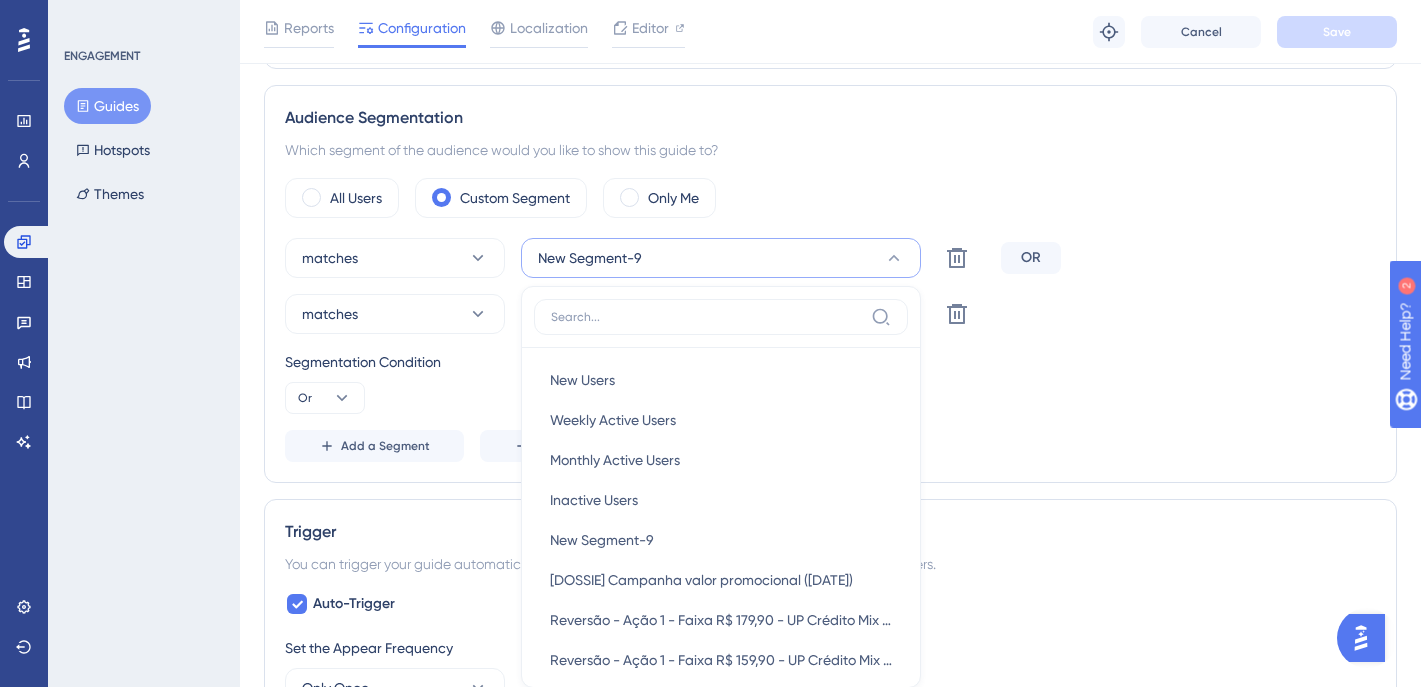 click on "matches New Segment-9 New Users New Users Weekly Active Users Weekly Active Users Monthly Active Users Monthly Active Users Inactive Users Inactive Users New Segment-9 New Segment-9 [DOSSIE] Campanha valor promocional (jun/25) [DOSSIE] Campanha valor promocional (jun/25) Reversão - Ação 1 - Faixa R$ 179,90 - UP Crédito Mix 360 Reversão - Ação 1 - Faixa R$ 179,90 - UP Crédito Mix 360 Reversão - Ação 1 - Faixa R$ 159,90 - UP Crédito Mix 360 Reversão - Ação 1 - Faixa R$ 159,90 - UP Crédito Mix 360 Reversão - Ação 1 - Faixa R$ 119,90 - UP Crédito Mix 360 Reversão - Ação 1 - Faixa R$ 119,90 - UP Crédito Mix 360 Reversão - Ação 1 - Faixa R$89,90 - UP Crédito Mix 360 Reversão - Ação 1 - Faixa R$89,90 - UP Crédito Mix 360 Reversão - Ação 1 - Faixa 56,90 - UP Crédito Mix 360 Reversão - Ação 1 - Faixa 56,90 - UP Crédito Mix 360 Reversão - Ação 1 - Faixa R$ 69,90 - UP Crédito Mix 360 Reversão - Ação 1 - Faixa R$ 69,90 - UP Crédito Mix 360 [ALERTA CADASTRAL] R$69,9 PLG PLG" at bounding box center (830, 350) 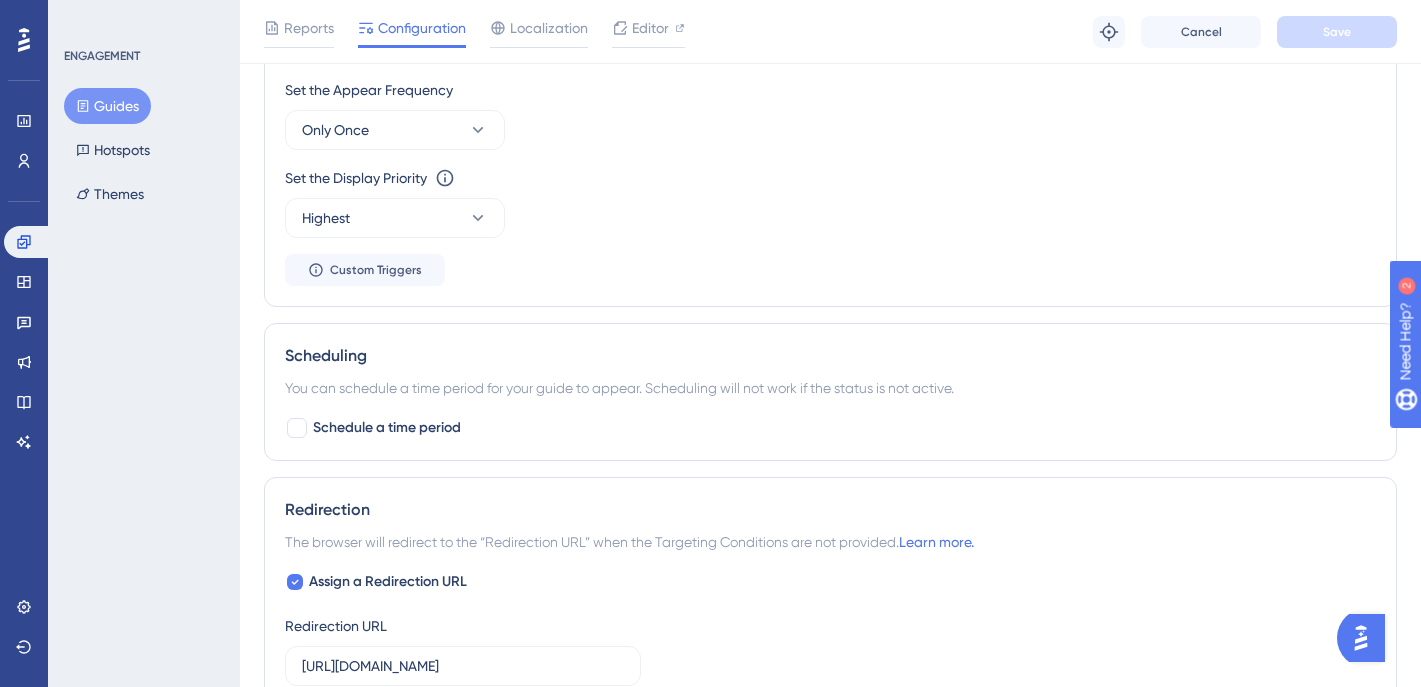 scroll, scrollTop: 1228, scrollLeft: 0, axis: vertical 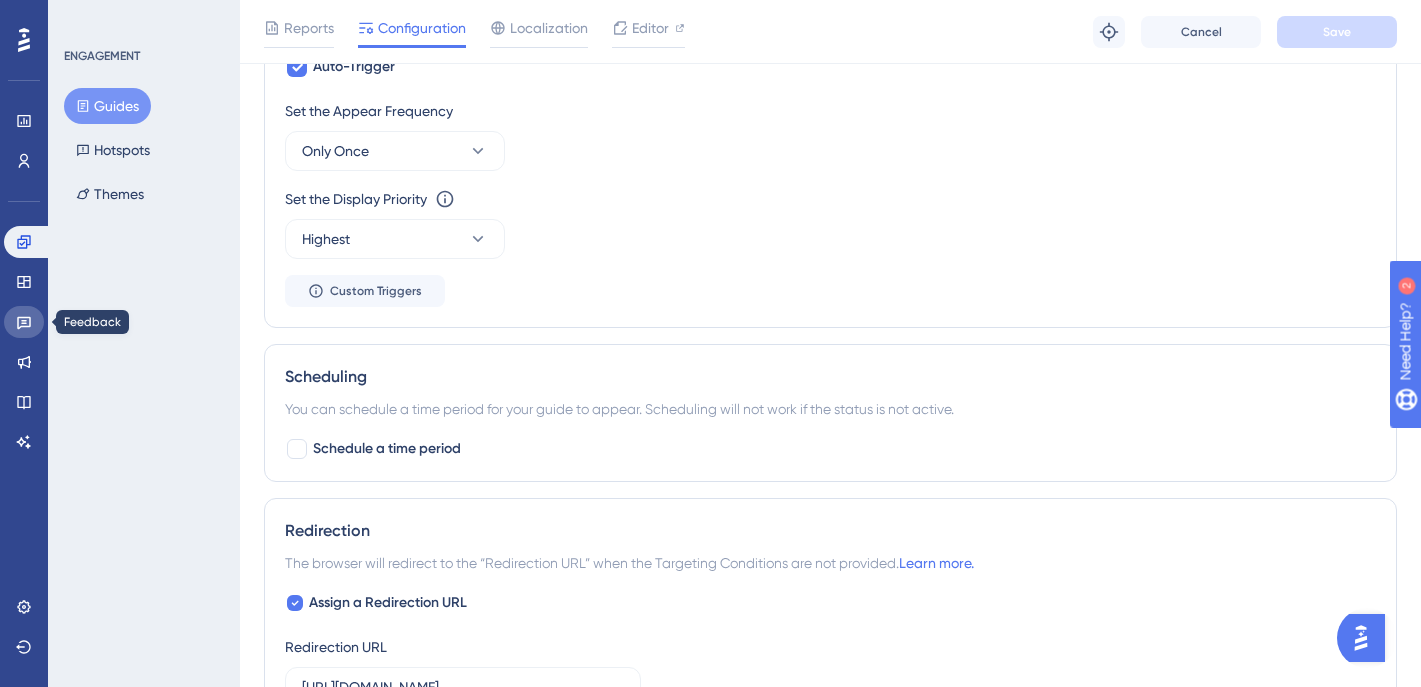 click 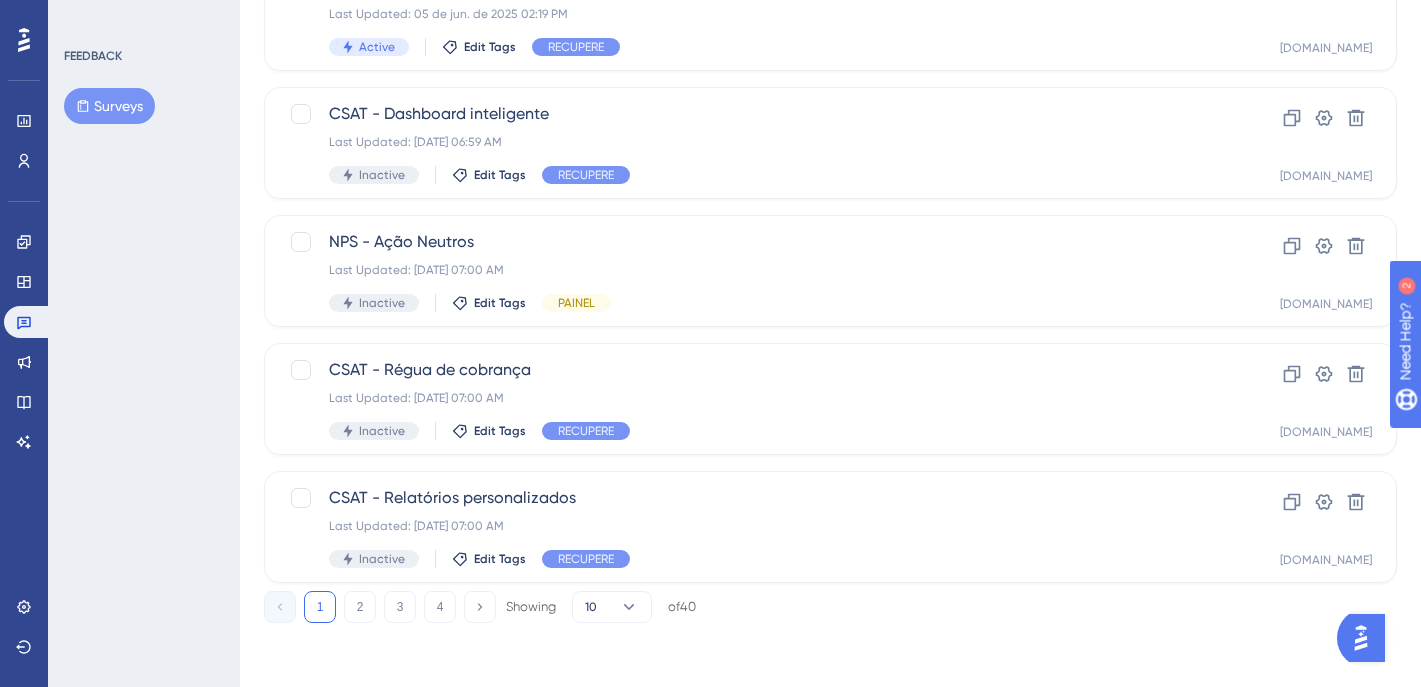 scroll, scrollTop: 0, scrollLeft: 0, axis: both 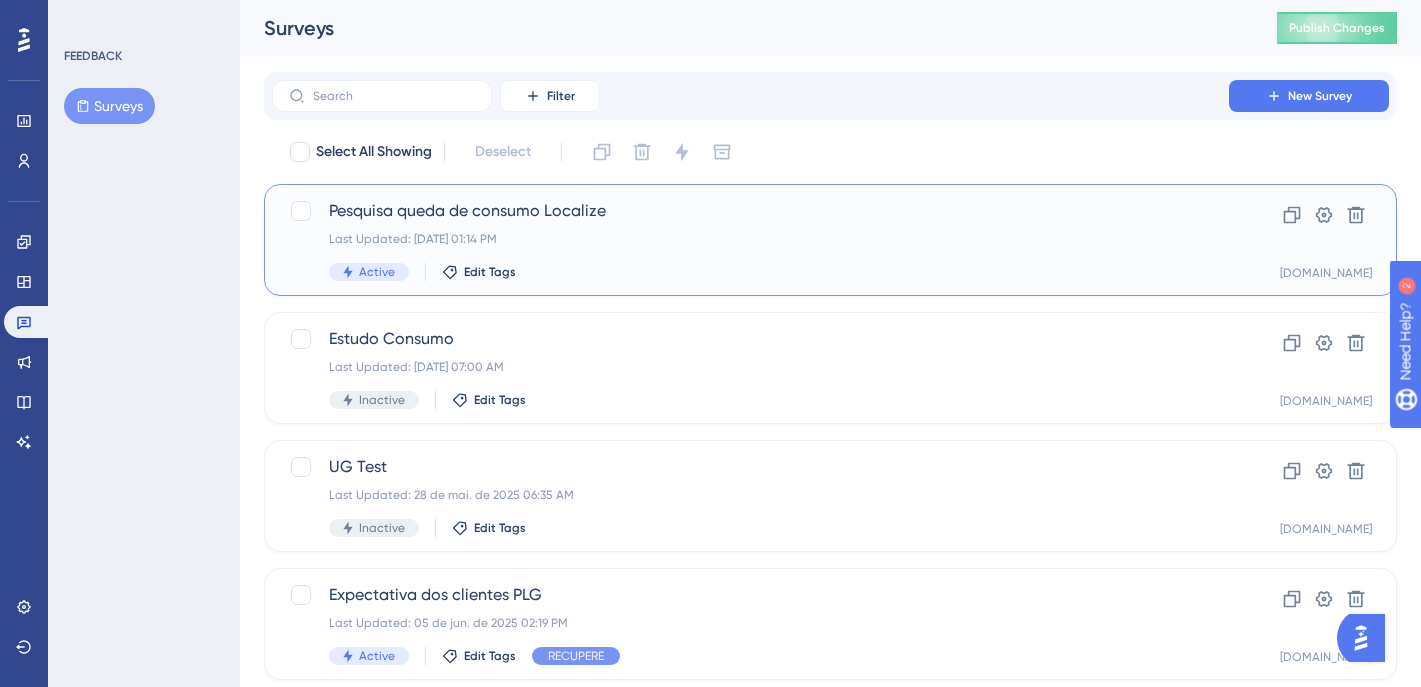 click on "Pesquisa queda de consumo Localize Last Updated: 23 de jul. de 2025 01:14 PM Active Edit Tags" at bounding box center (750, 240) 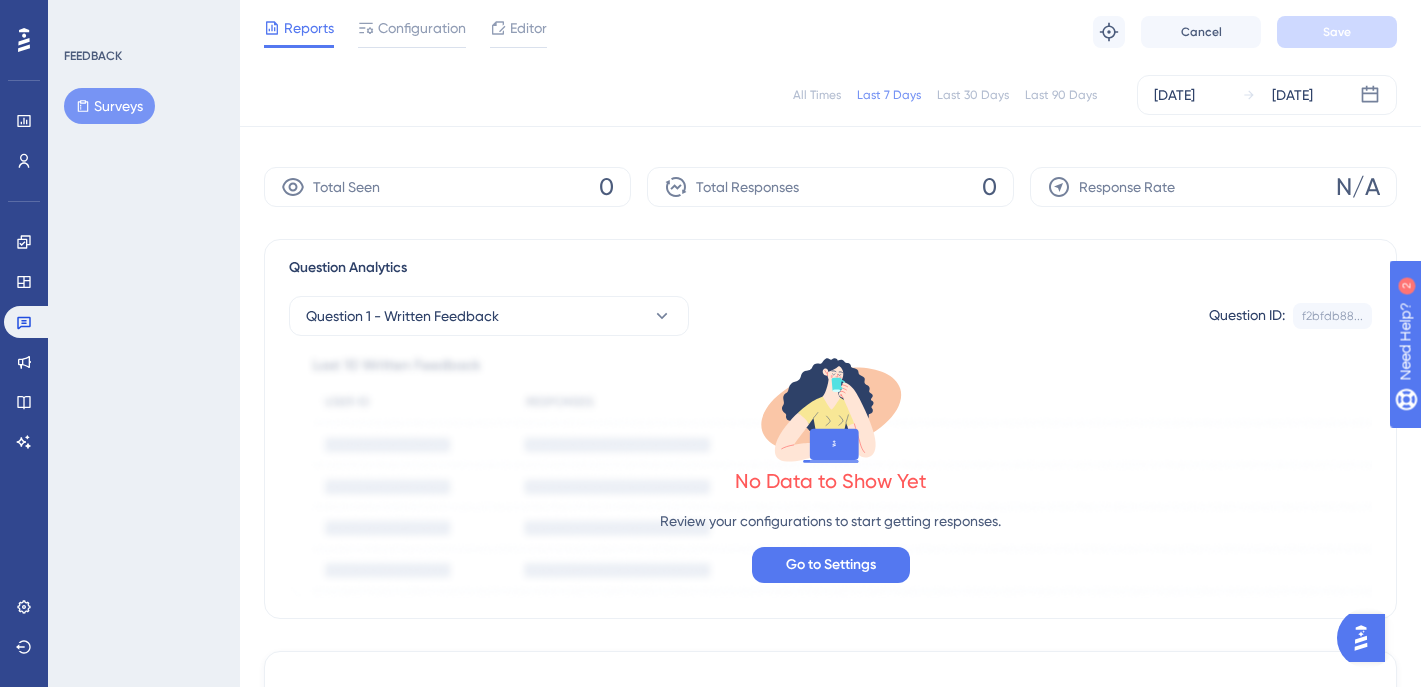 scroll, scrollTop: 151, scrollLeft: 0, axis: vertical 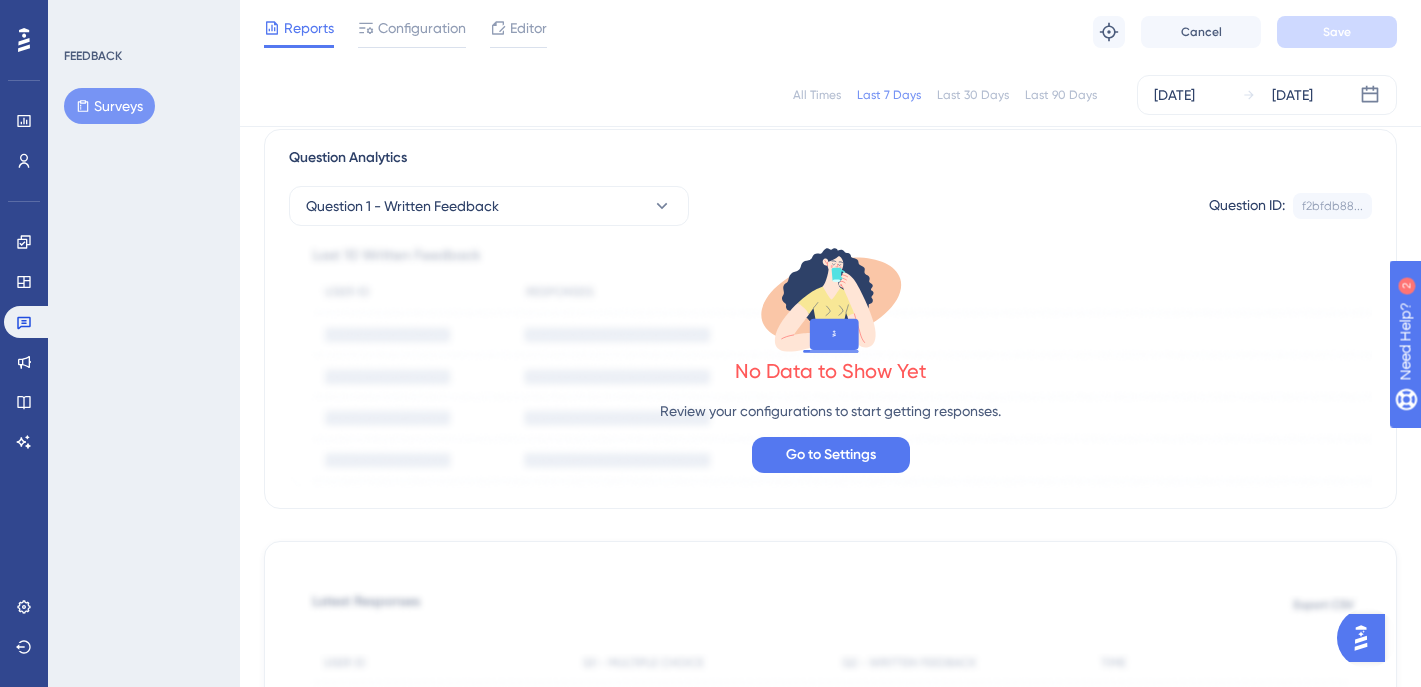 click on "All Times" at bounding box center (817, 95) 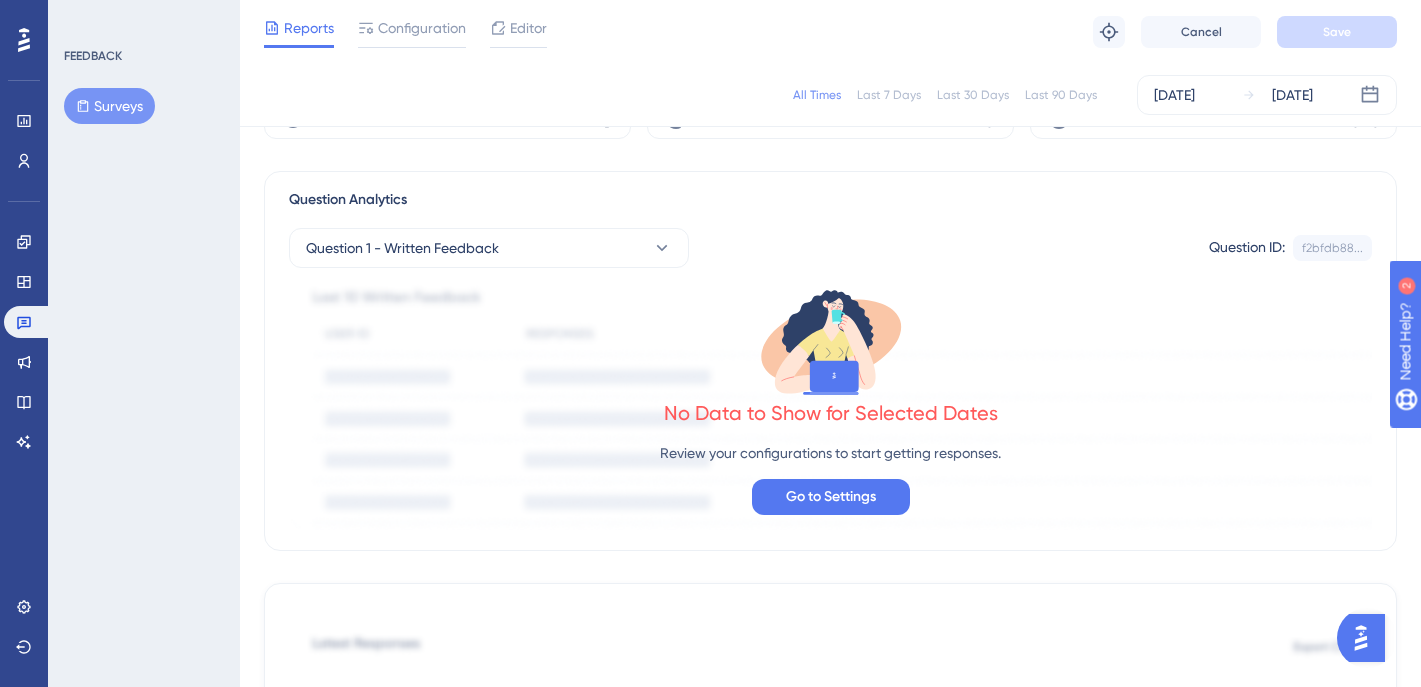 scroll, scrollTop: 0, scrollLeft: 0, axis: both 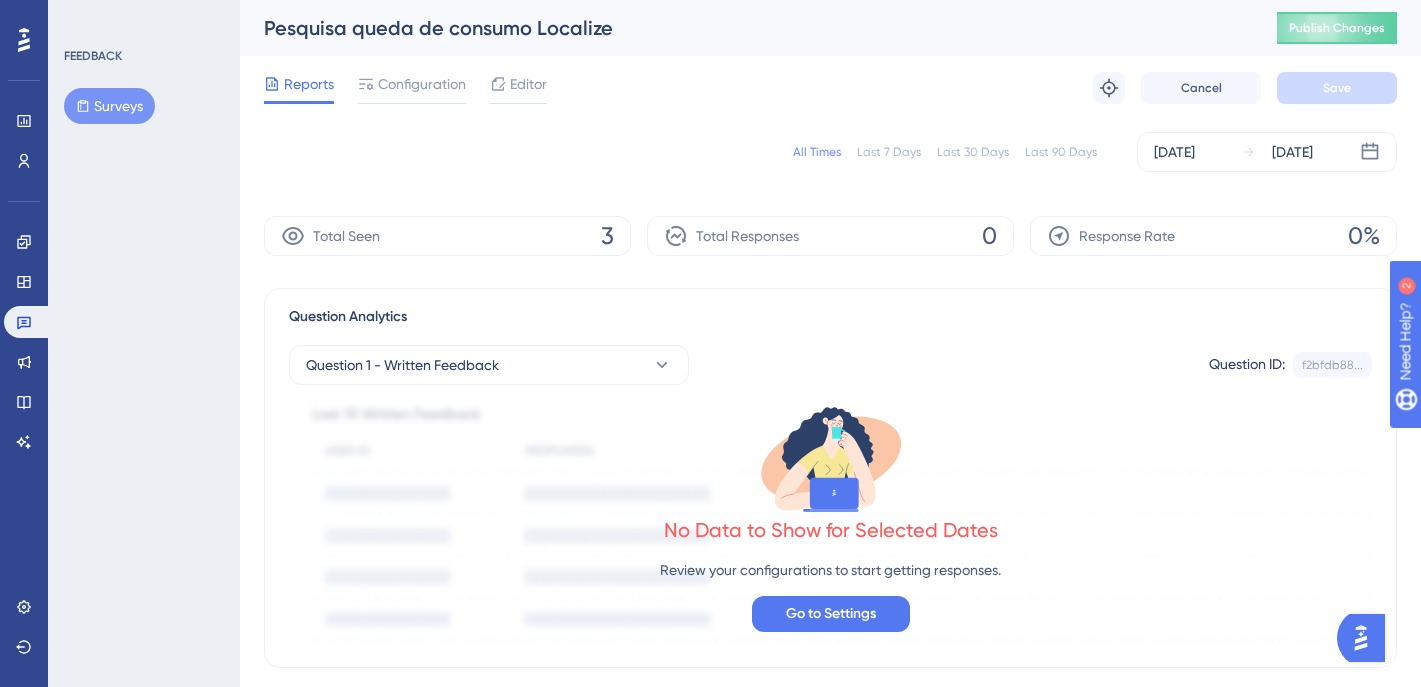 click on "All Times Last 7 Days Last 30 Days Last 90 Days Jul 23 2025 Jul 23 2025" at bounding box center [830, 152] 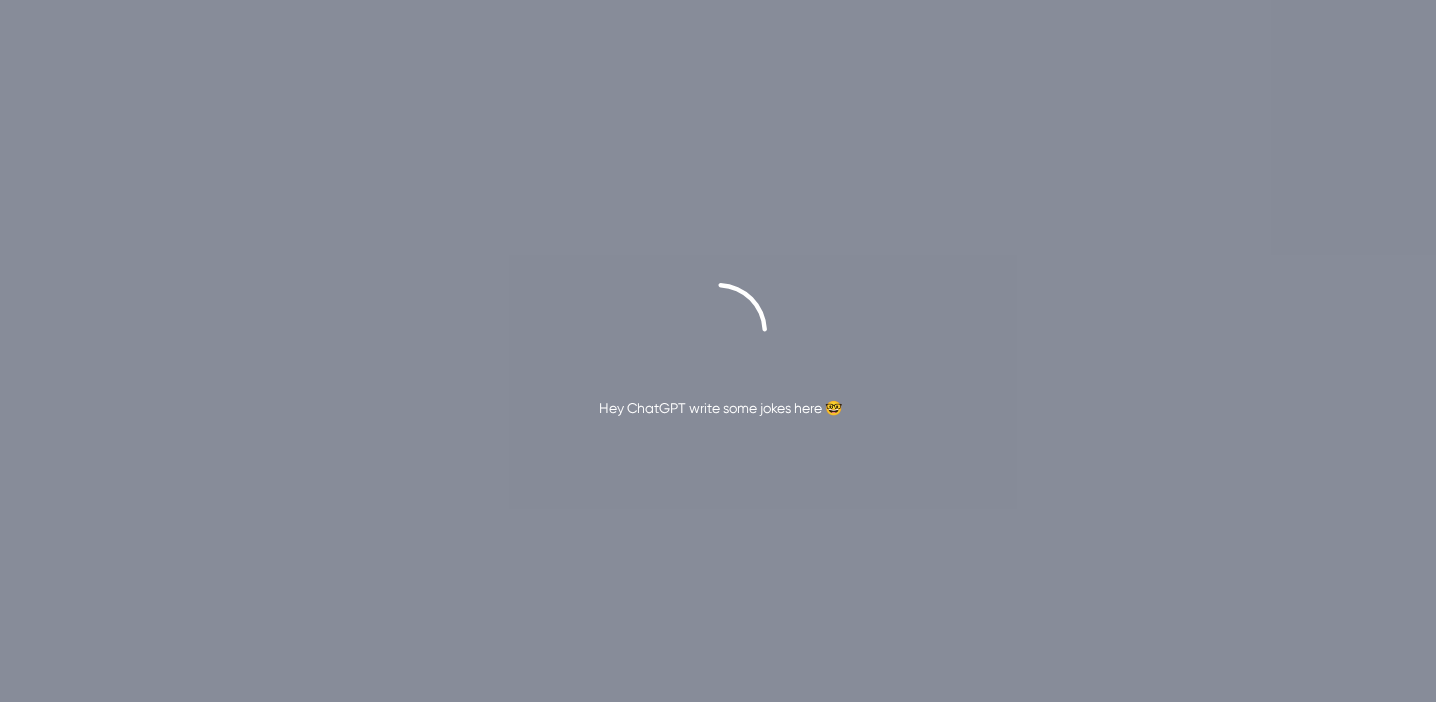 scroll, scrollTop: 0, scrollLeft: 0, axis: both 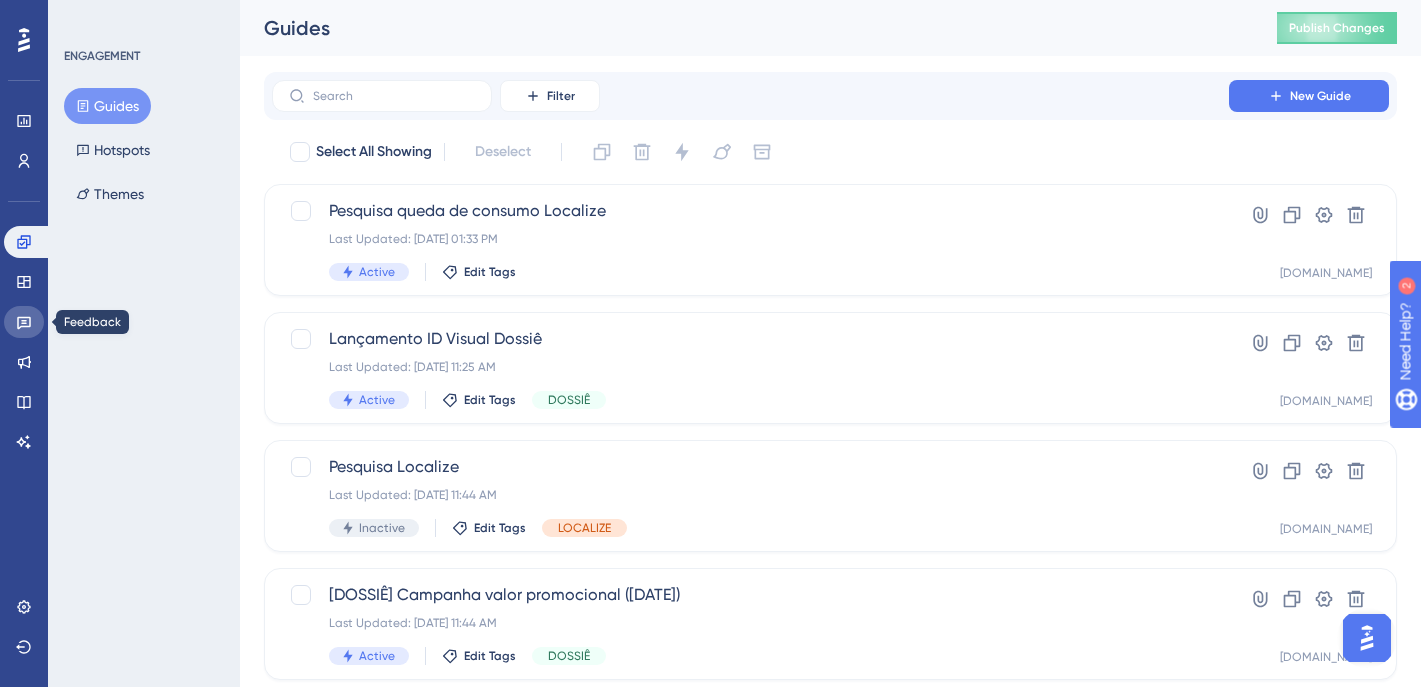 click at bounding box center [24, 322] 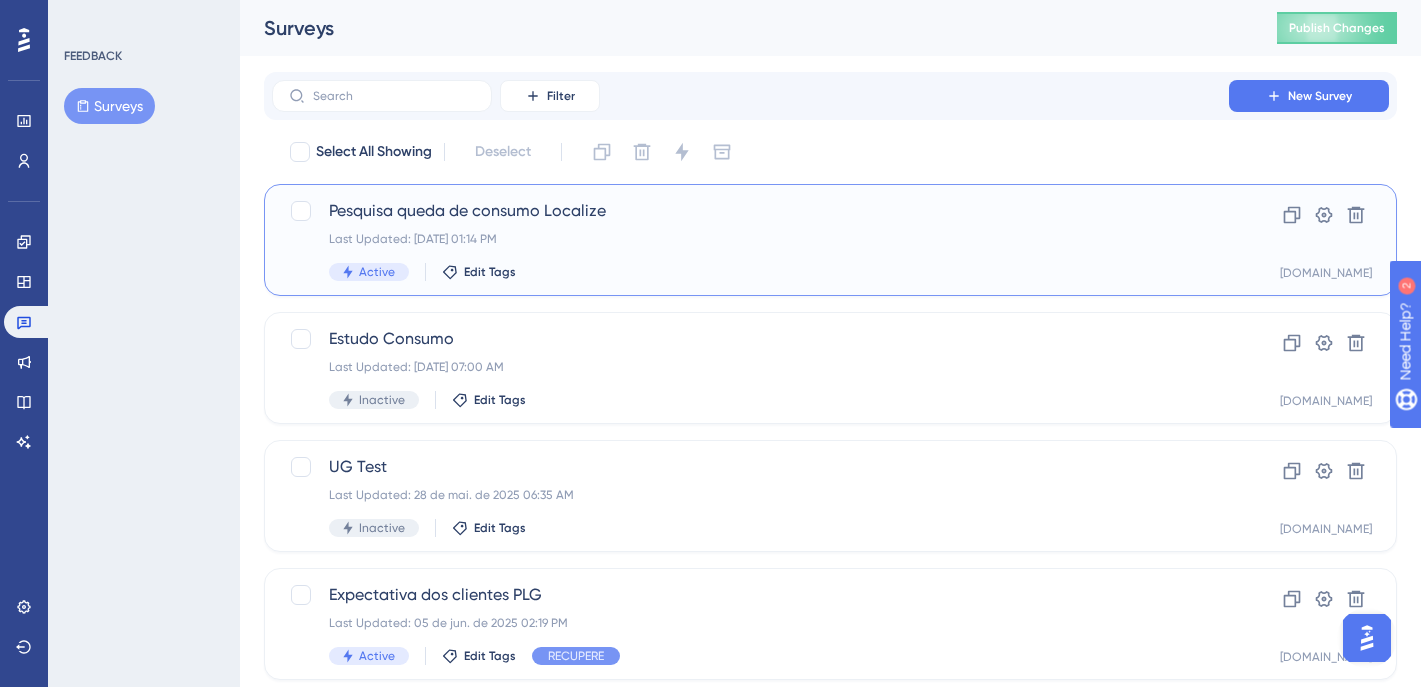 click on "Pesquisa queda de consumo Localize Last Updated: 23 de jul. de 2025 01:14 PM Active Edit Tags" at bounding box center [750, 240] 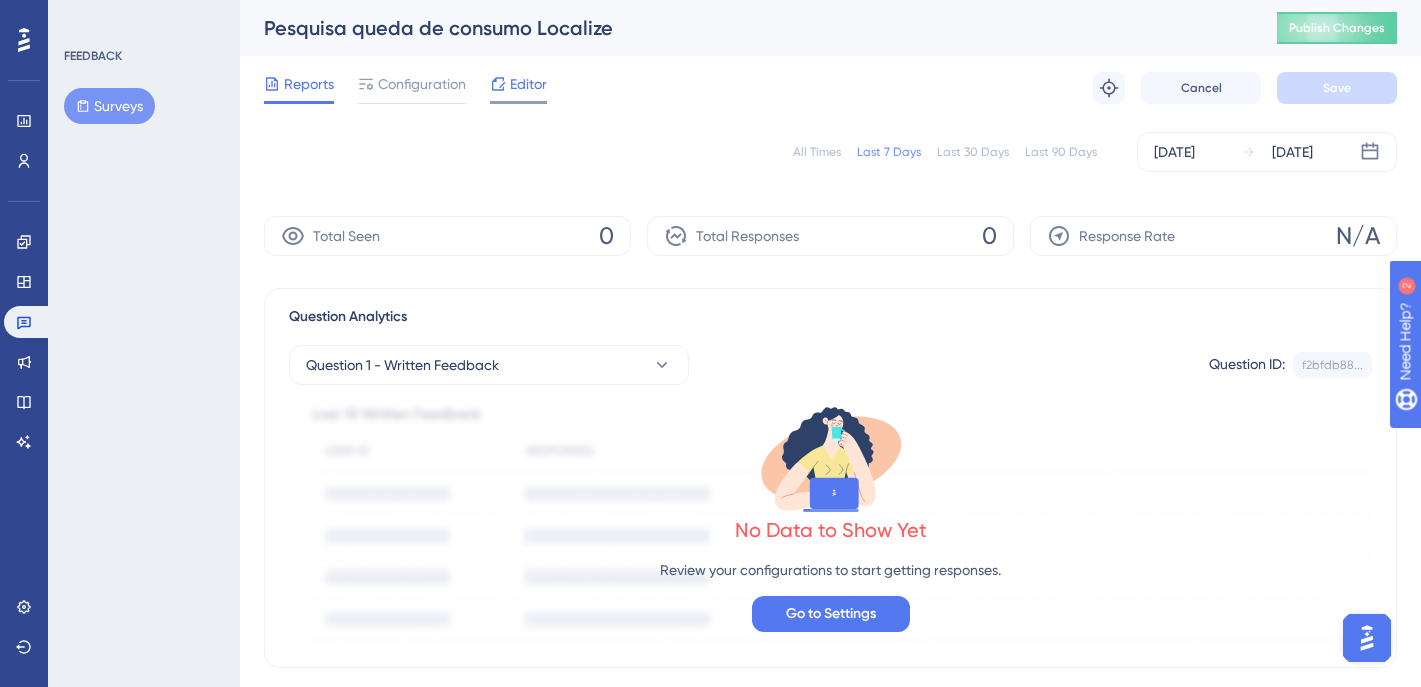 click on "Editor" at bounding box center (528, 84) 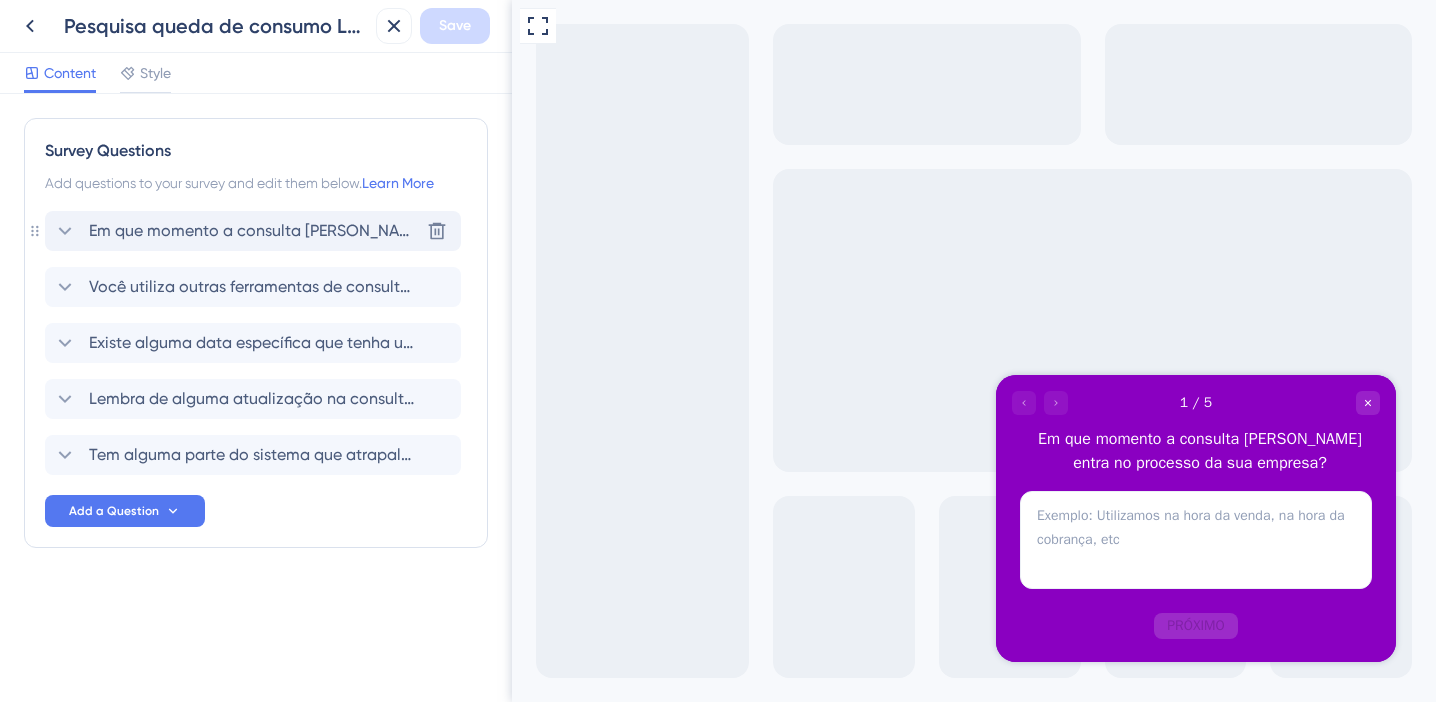scroll, scrollTop: 0, scrollLeft: 0, axis: both 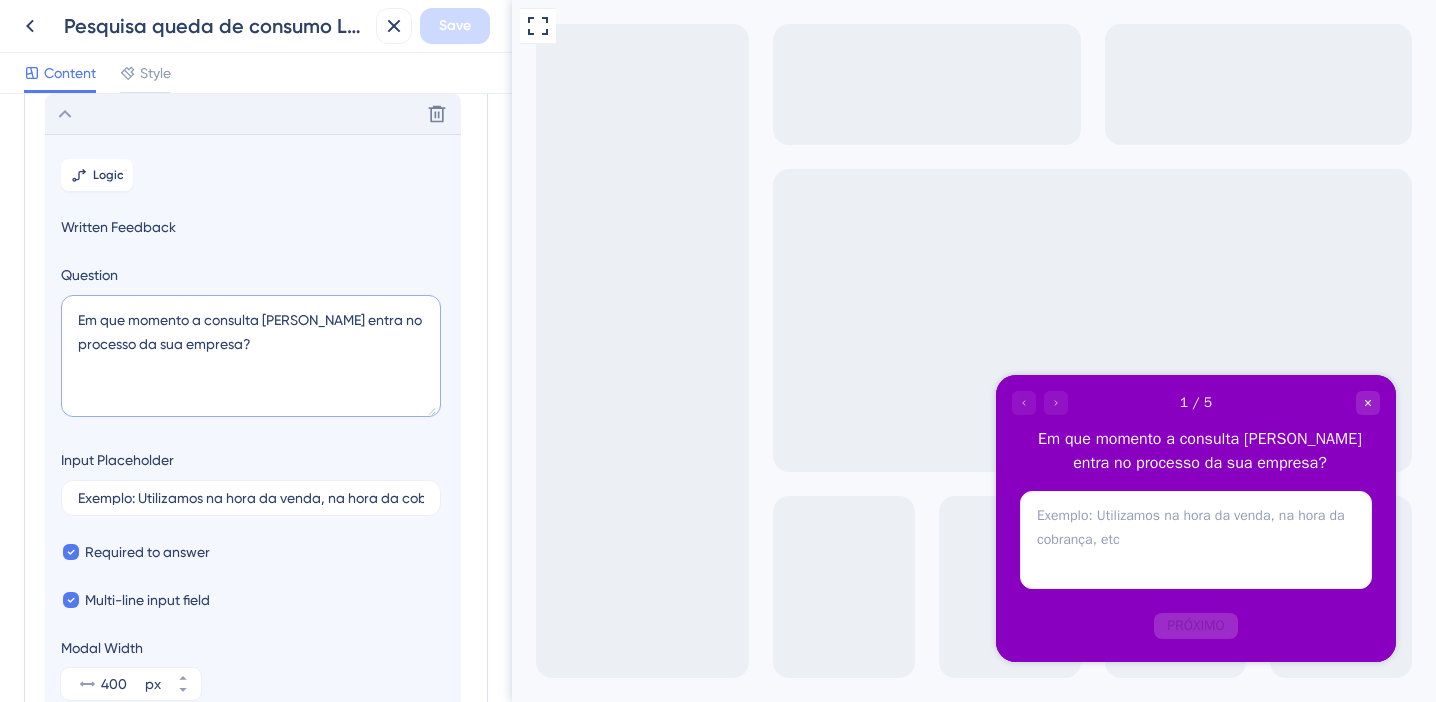 drag, startPoint x: 79, startPoint y: 315, endPoint x: 339, endPoint y: 355, distance: 263.05893 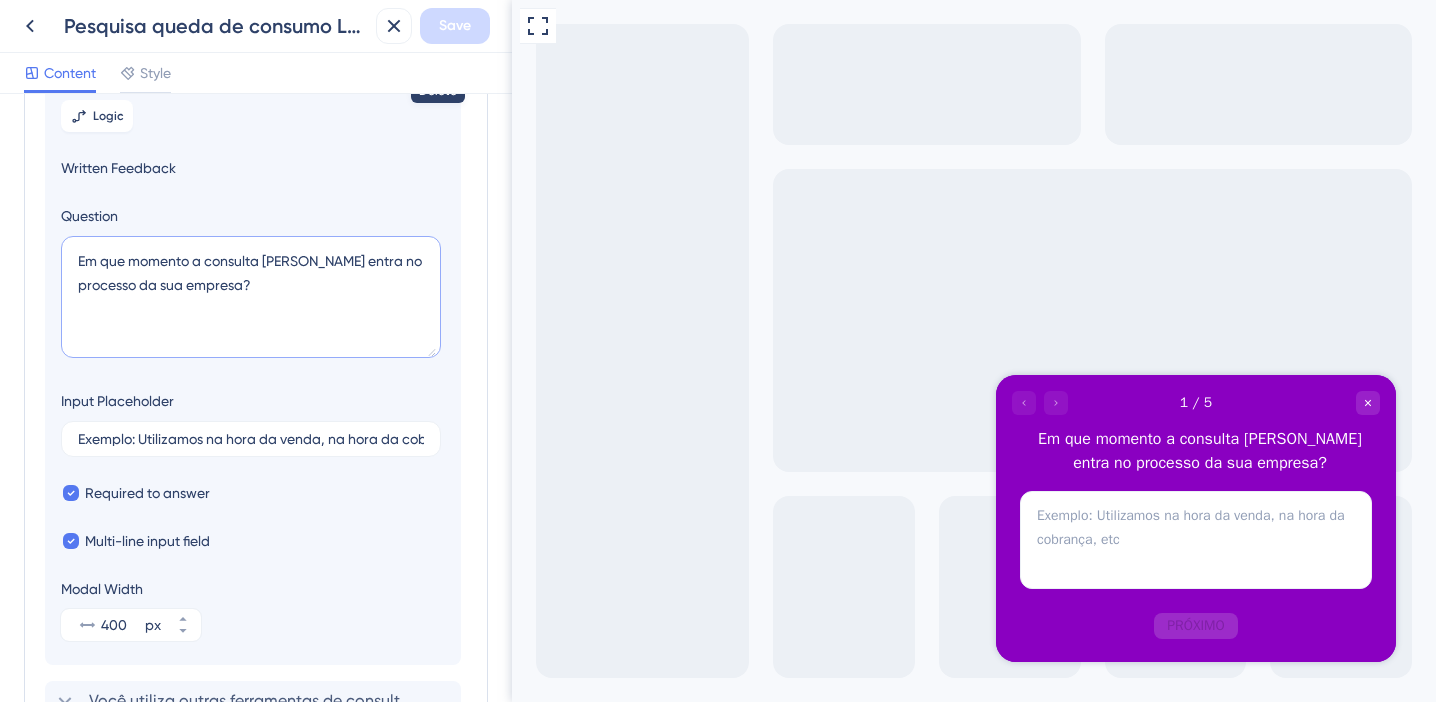 scroll, scrollTop: 460, scrollLeft: 0, axis: vertical 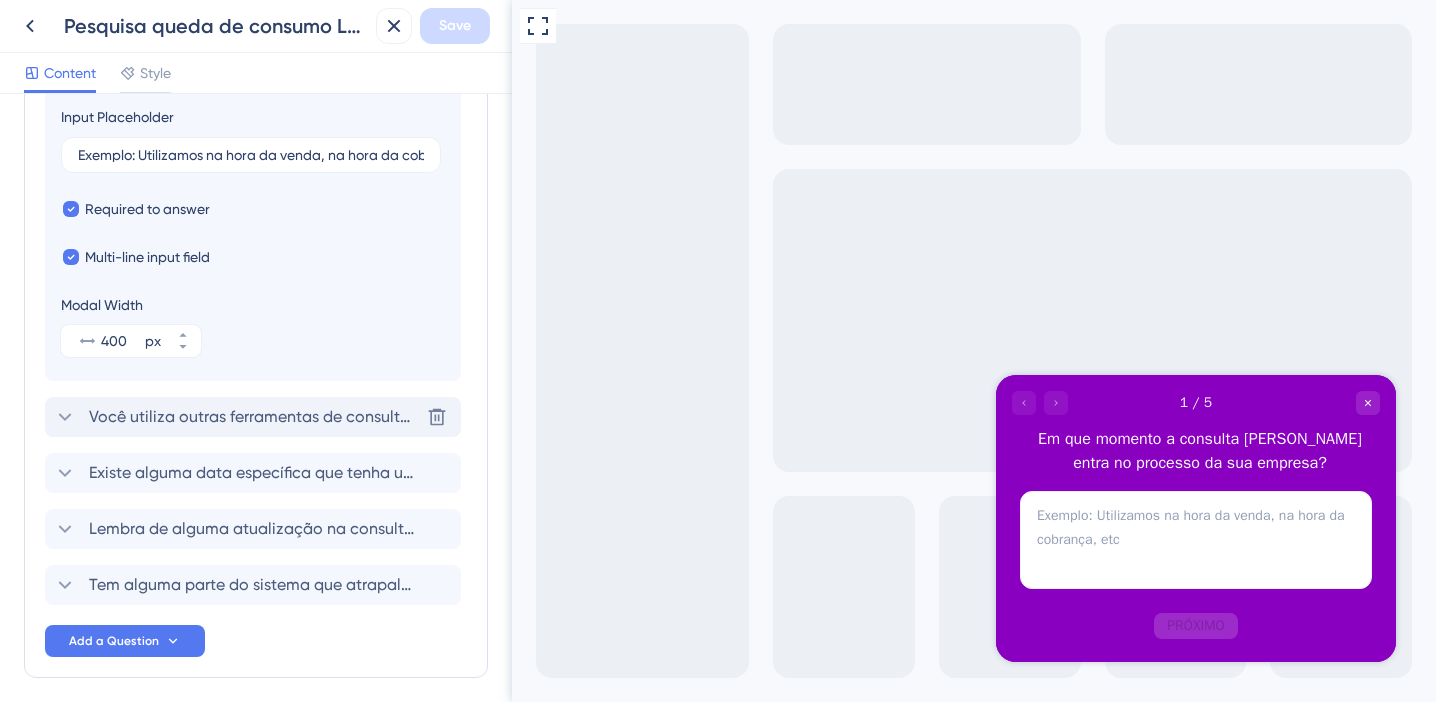 click on "Você utiliza outras ferramentas de consulta além do Localize? Qual?" at bounding box center [254, 417] 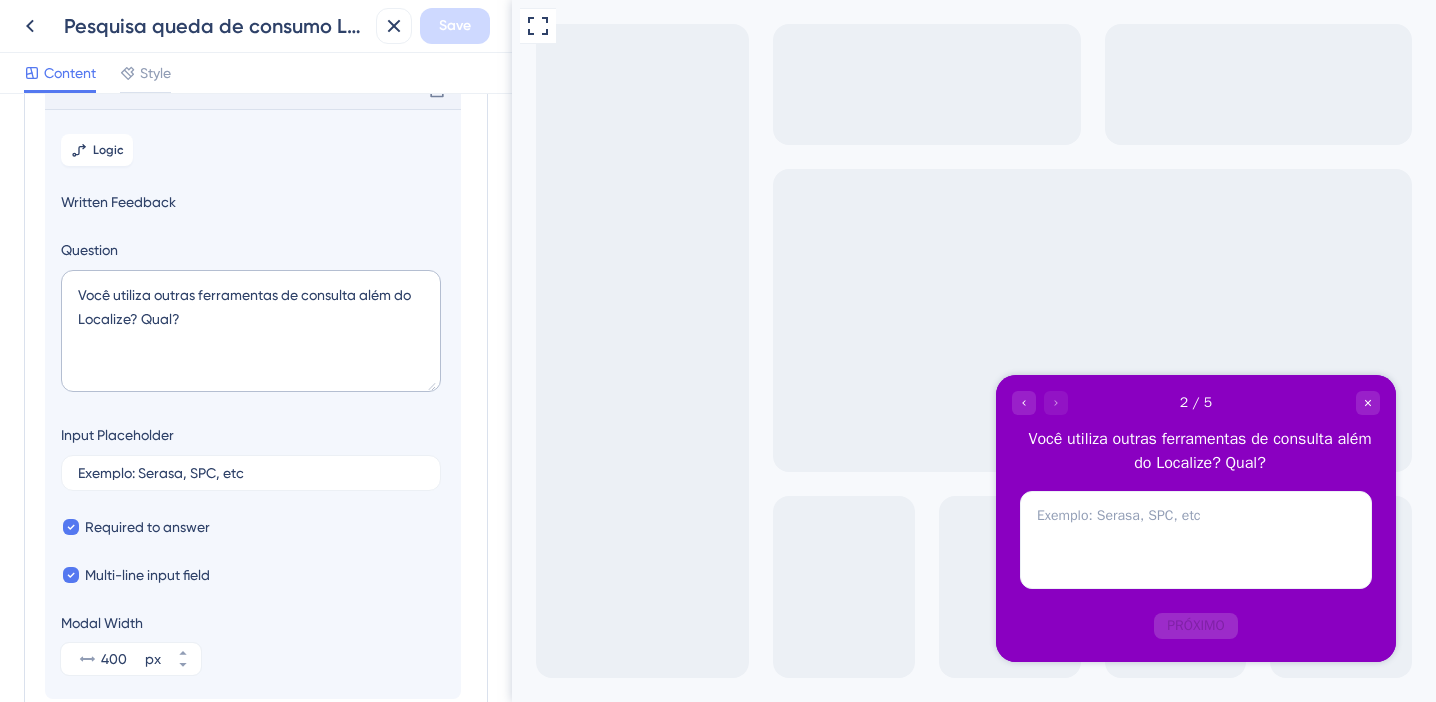 scroll, scrollTop: 173, scrollLeft: 0, axis: vertical 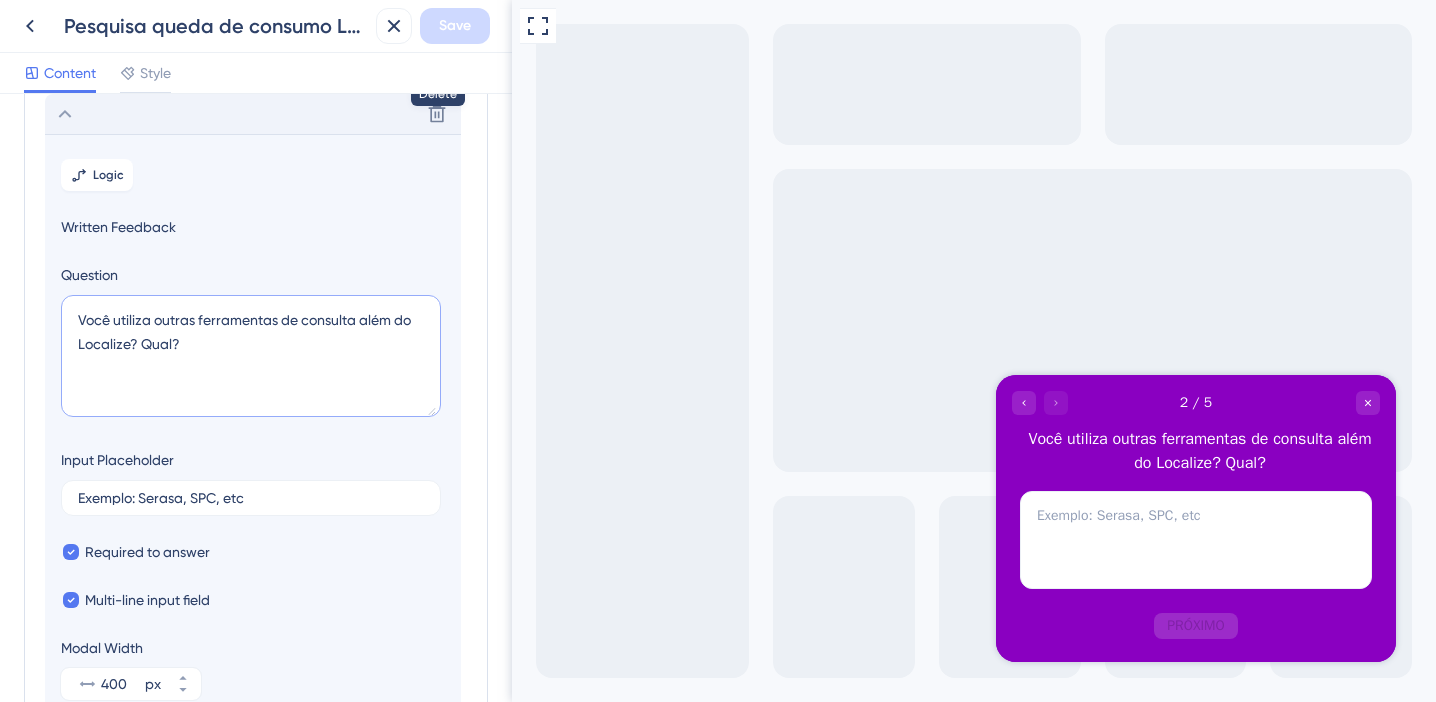 drag, startPoint x: 77, startPoint y: 319, endPoint x: 208, endPoint y: 343, distance: 133.18033 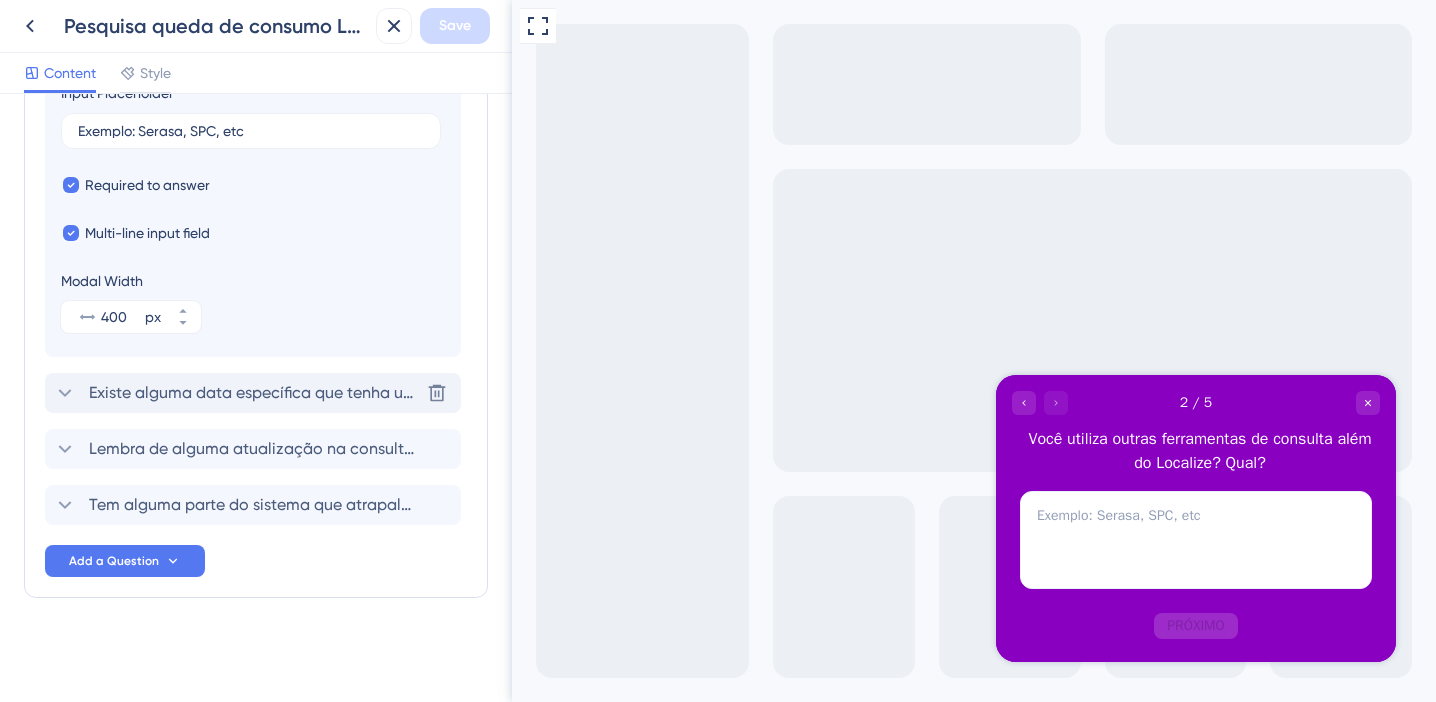 click on "Existe alguma data específica que tenha um aumento de uso de consulta na sua empresa?" at bounding box center (254, 393) 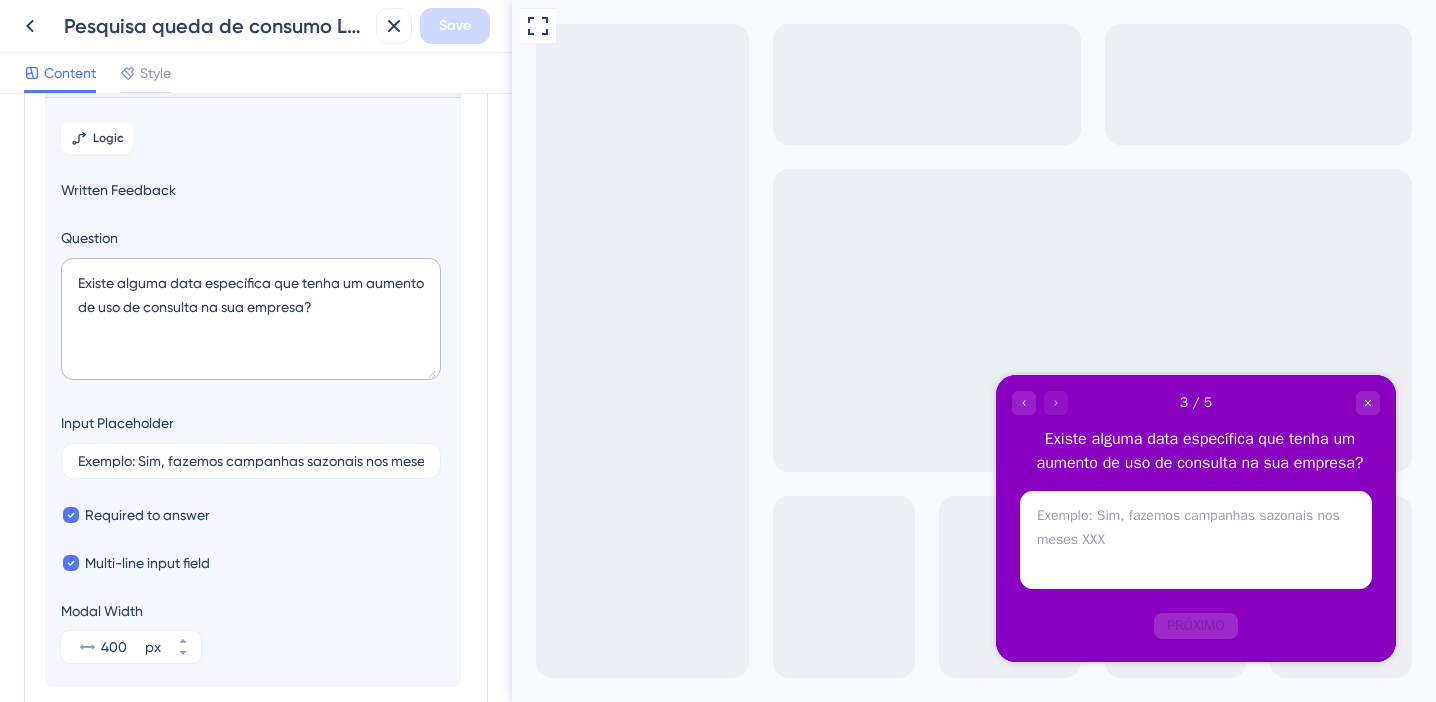 scroll, scrollTop: 229, scrollLeft: 0, axis: vertical 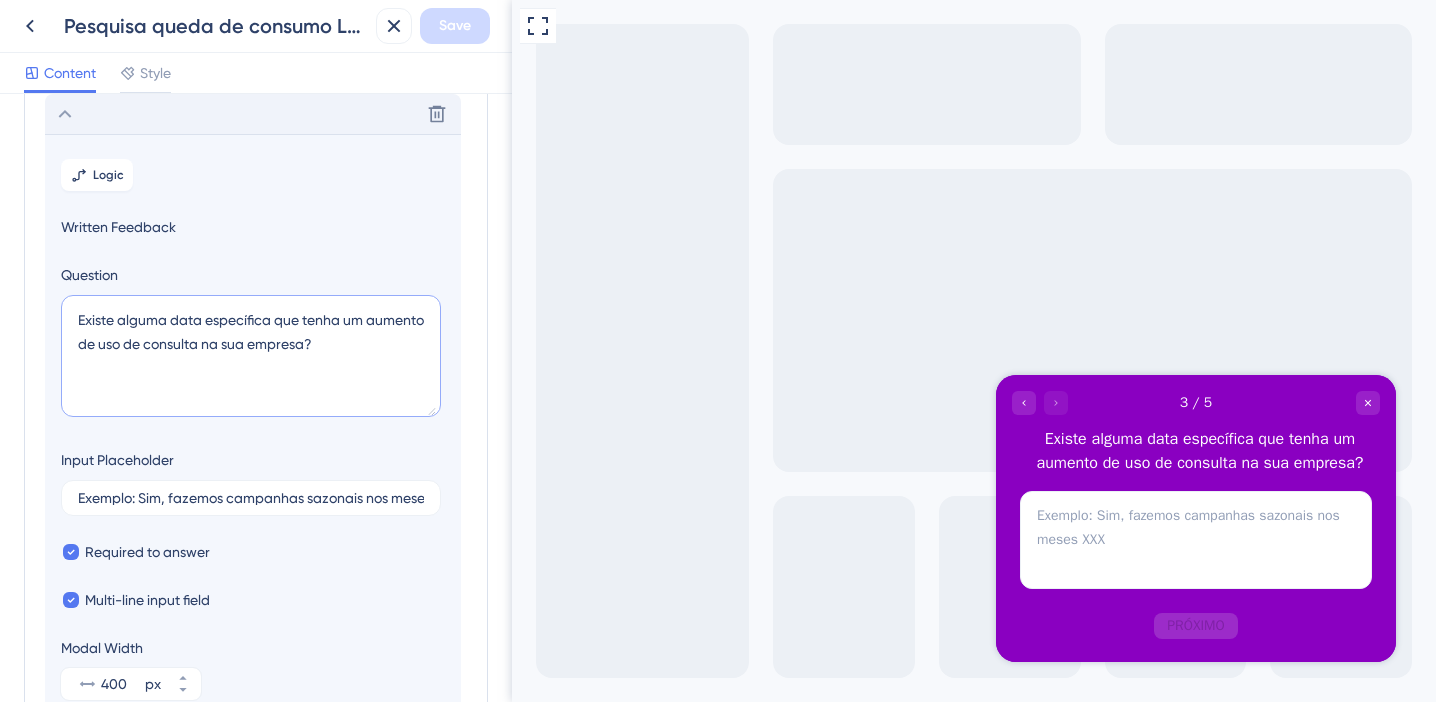 drag, startPoint x: 78, startPoint y: 316, endPoint x: 417, endPoint y: 364, distance: 342.38138 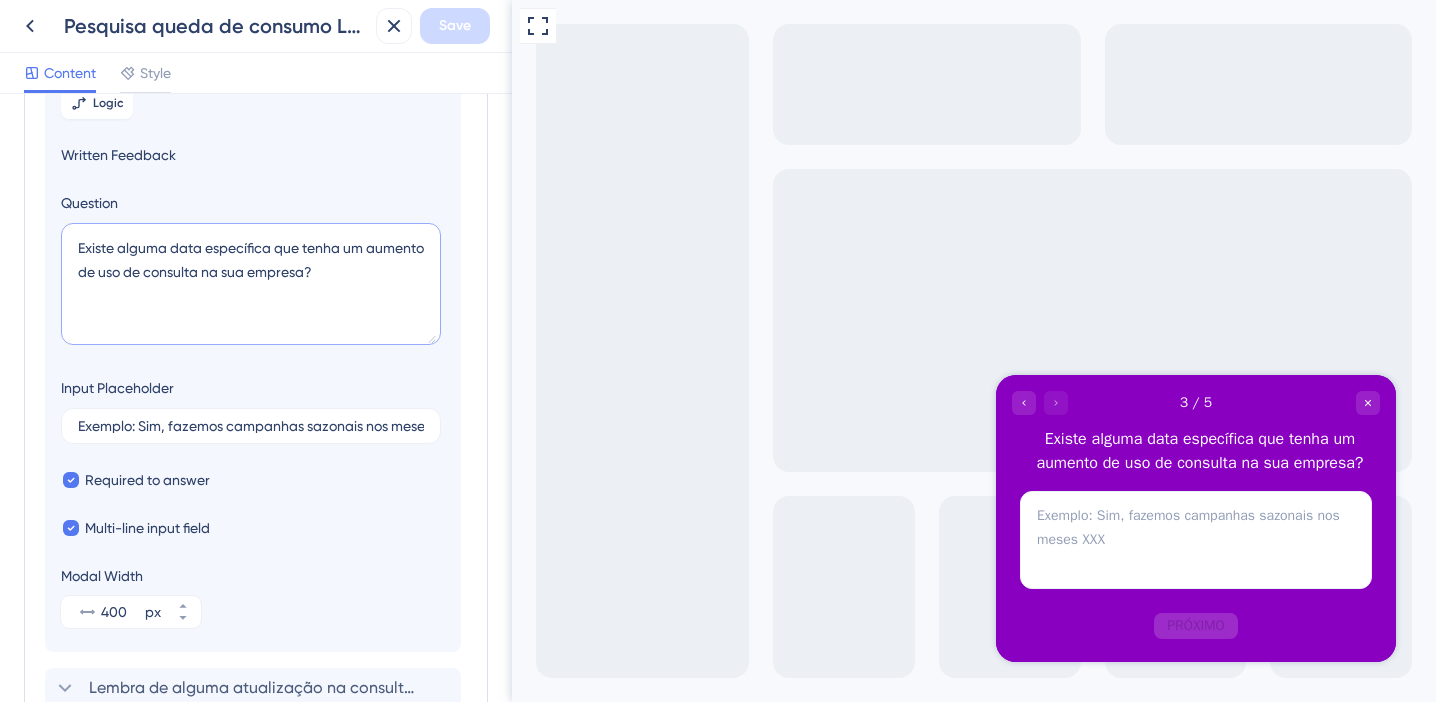 scroll, scrollTop: 526, scrollLeft: 0, axis: vertical 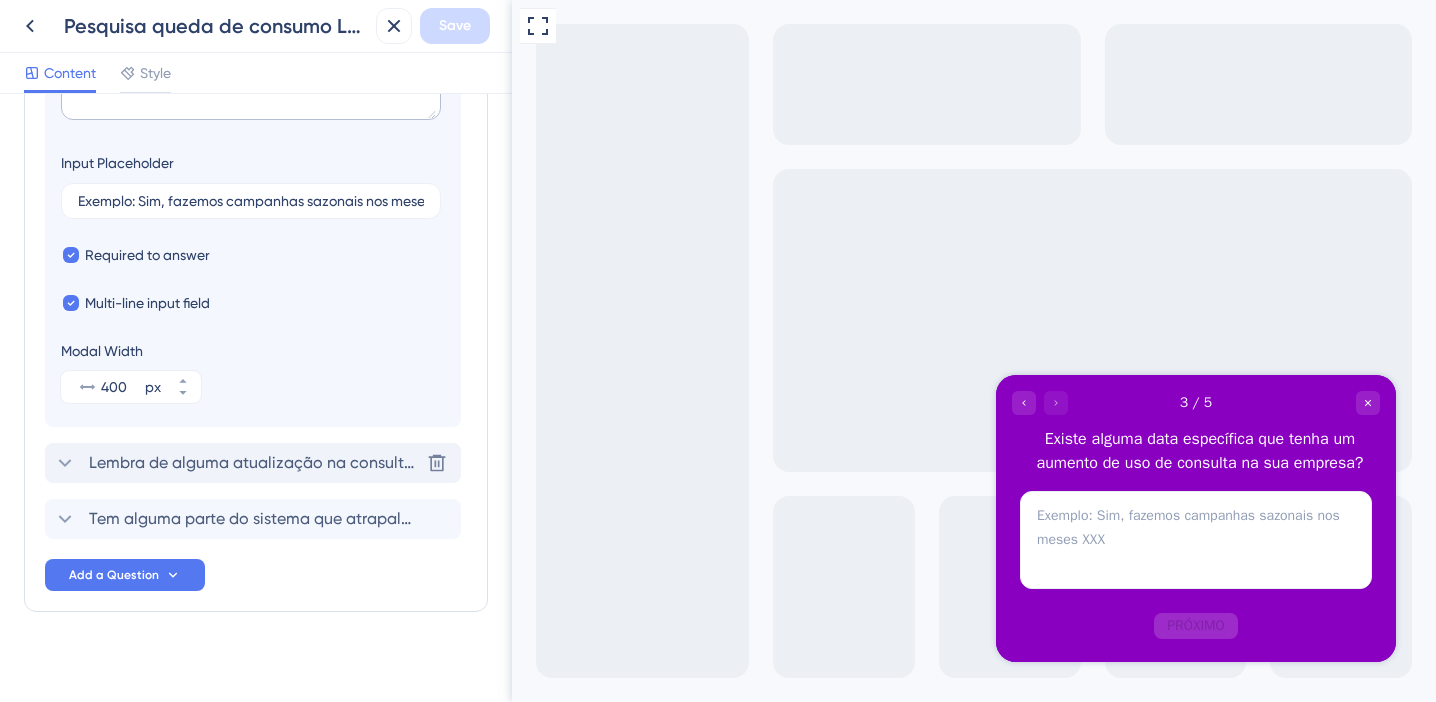click on "Lembra de alguma atualização na consulta cadastral que tenha impactado positivamente ou negativamente seu uso?" at bounding box center [254, 463] 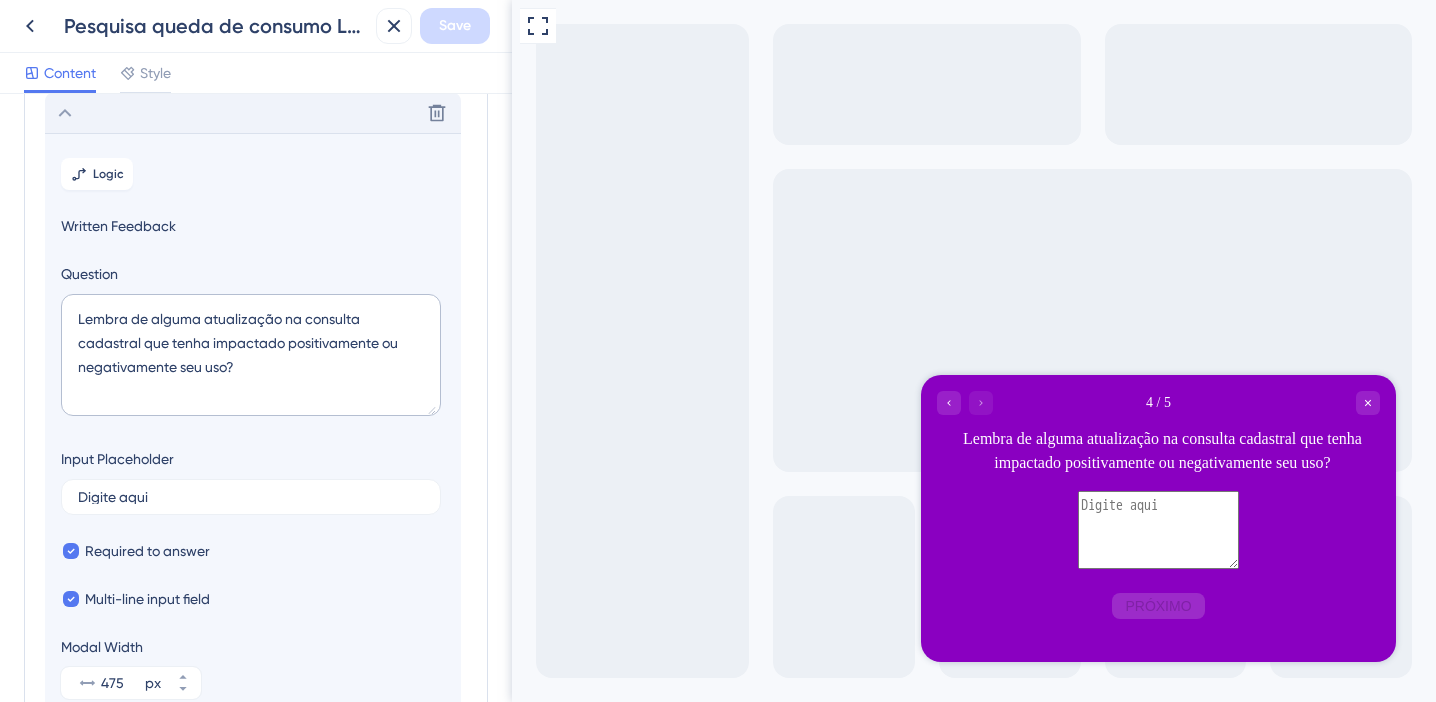 scroll, scrollTop: 285, scrollLeft: 0, axis: vertical 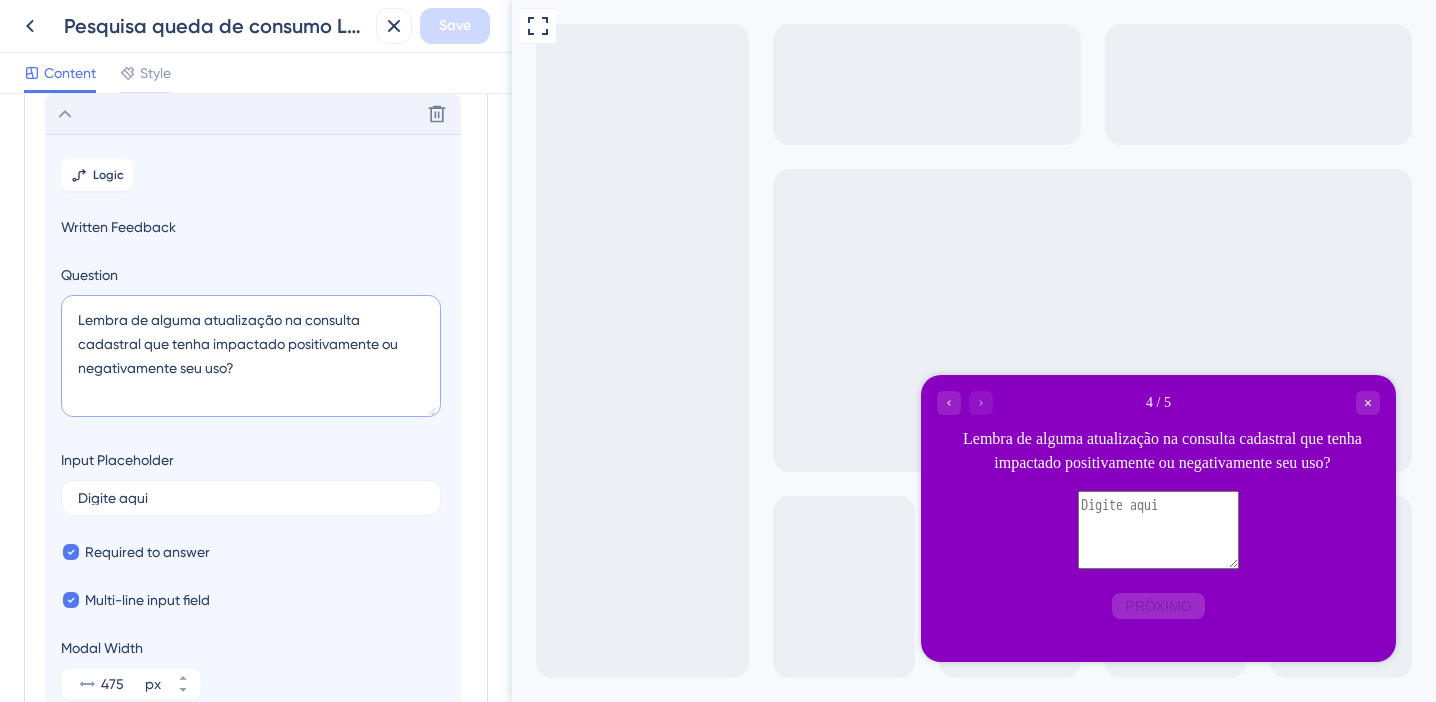drag, startPoint x: 79, startPoint y: 321, endPoint x: 291, endPoint y: 366, distance: 216.72333 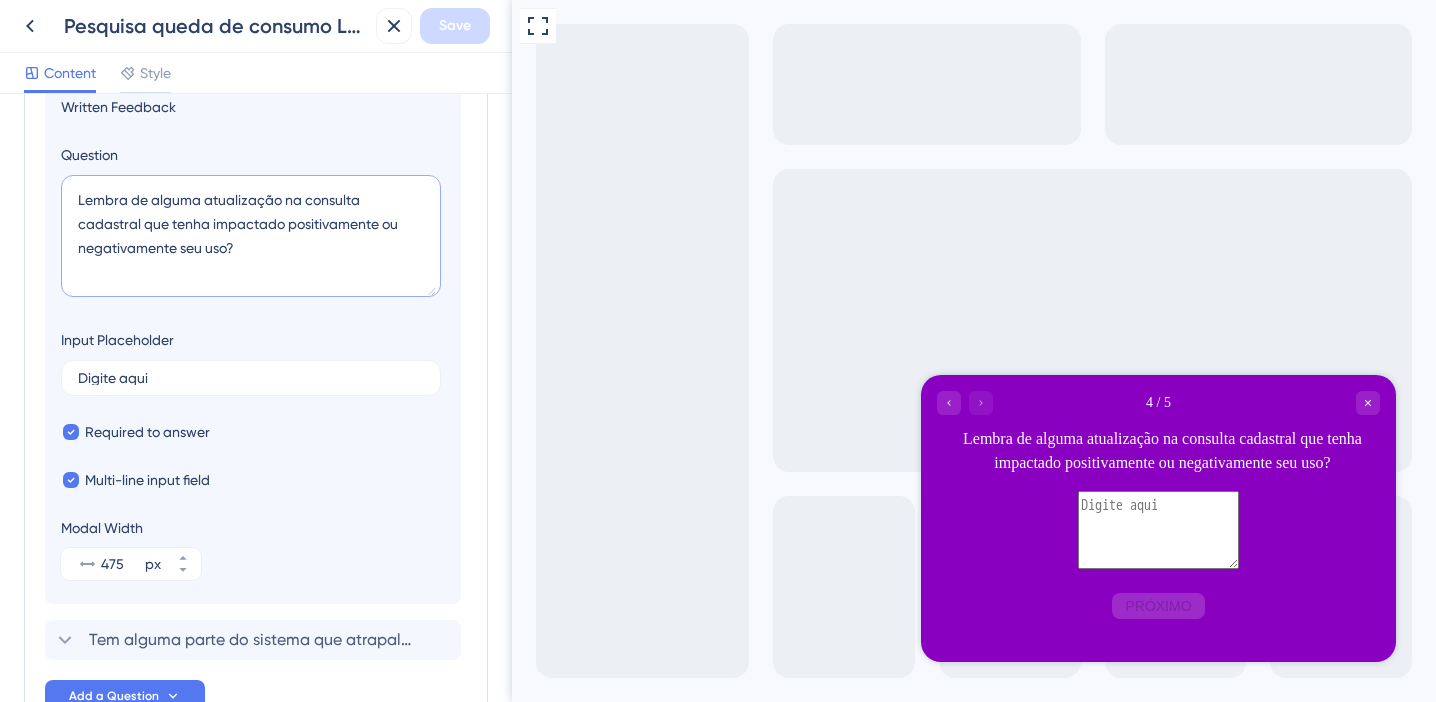scroll, scrollTop: 540, scrollLeft: 0, axis: vertical 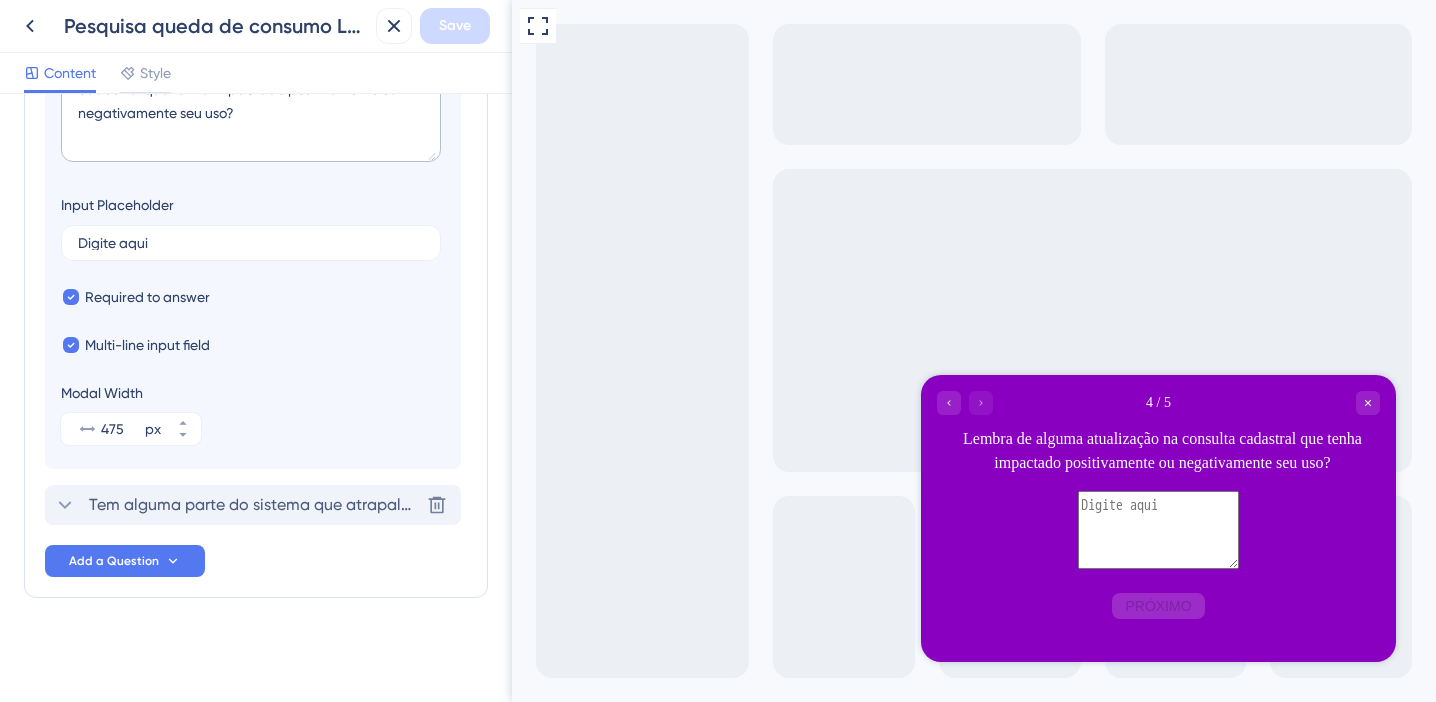 click on "Tem alguma parte do sistema que atrapalha seu dia a dia? O que você faz para resolver quando isso acontece?" at bounding box center [254, 505] 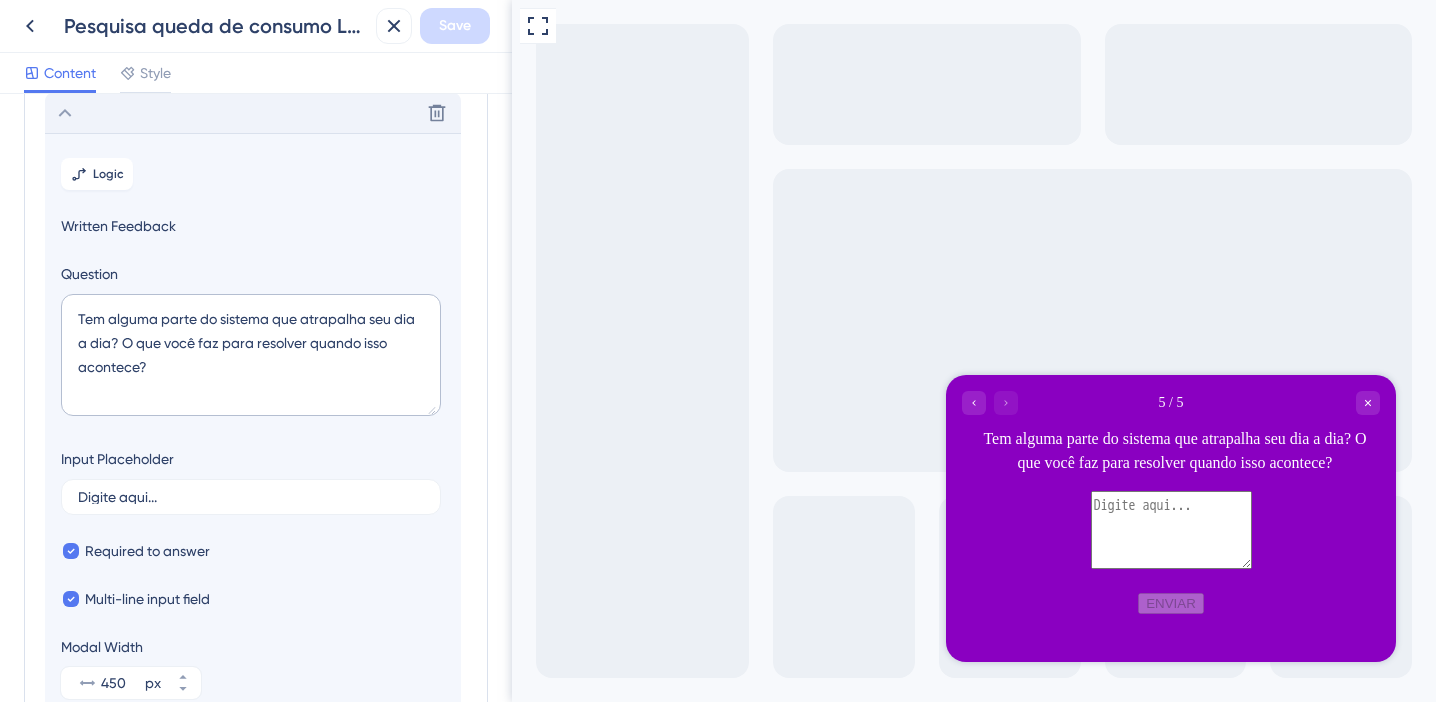 scroll, scrollTop: 341, scrollLeft: 0, axis: vertical 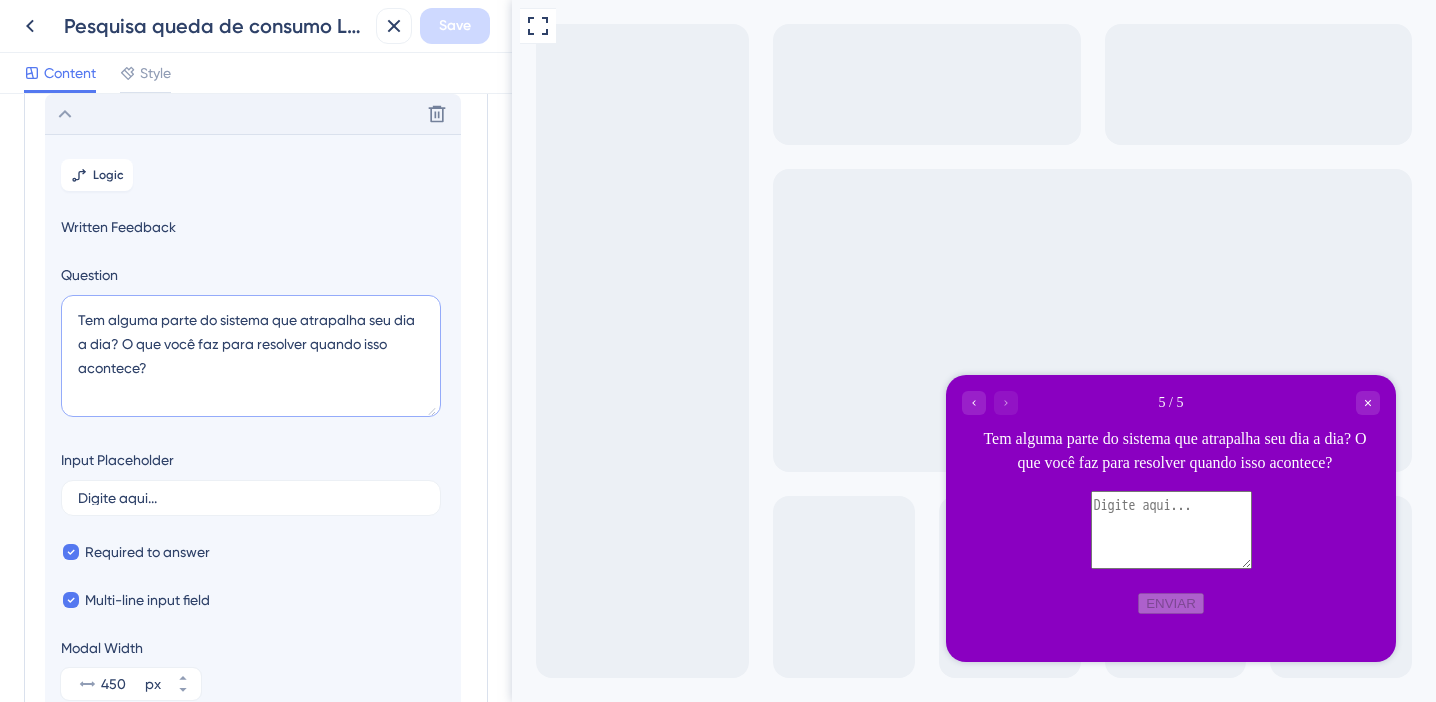 drag, startPoint x: 77, startPoint y: 315, endPoint x: 160, endPoint y: 372, distance: 100.68764 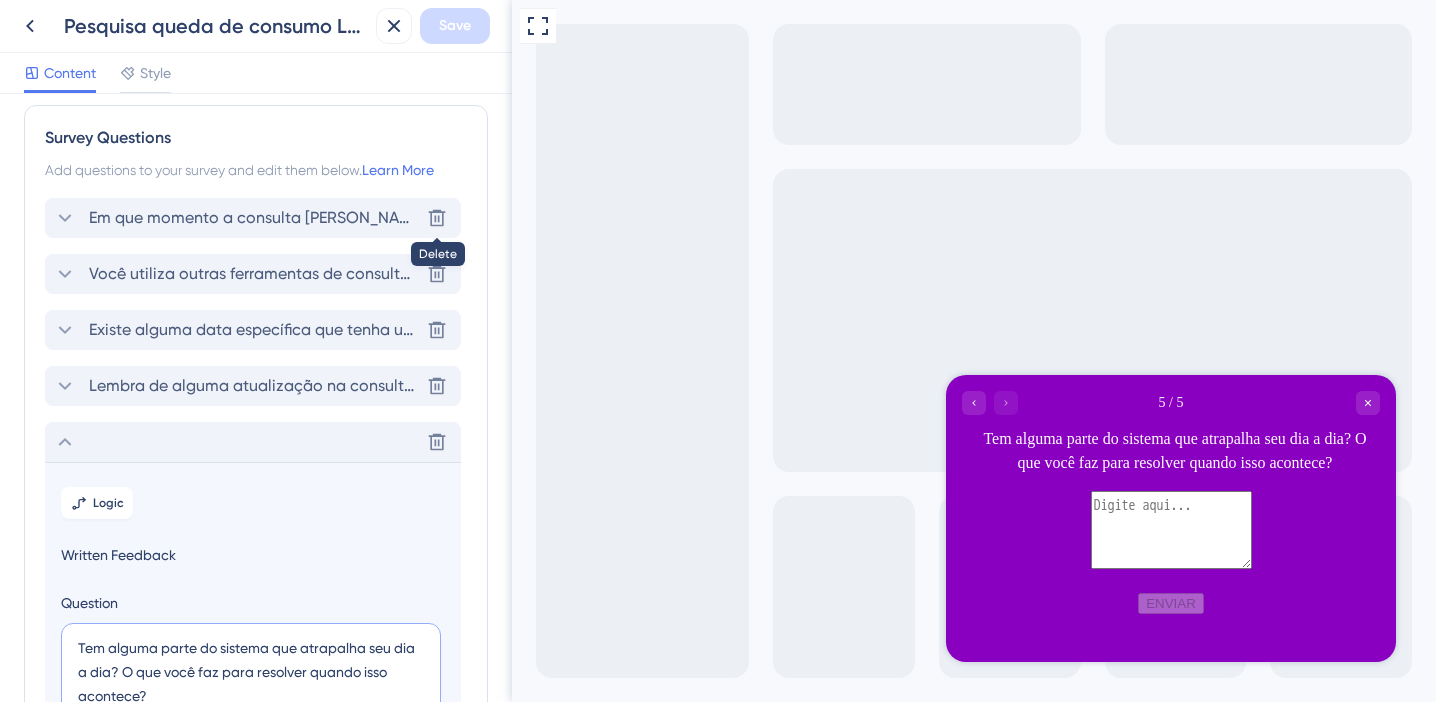 scroll, scrollTop: 0, scrollLeft: 0, axis: both 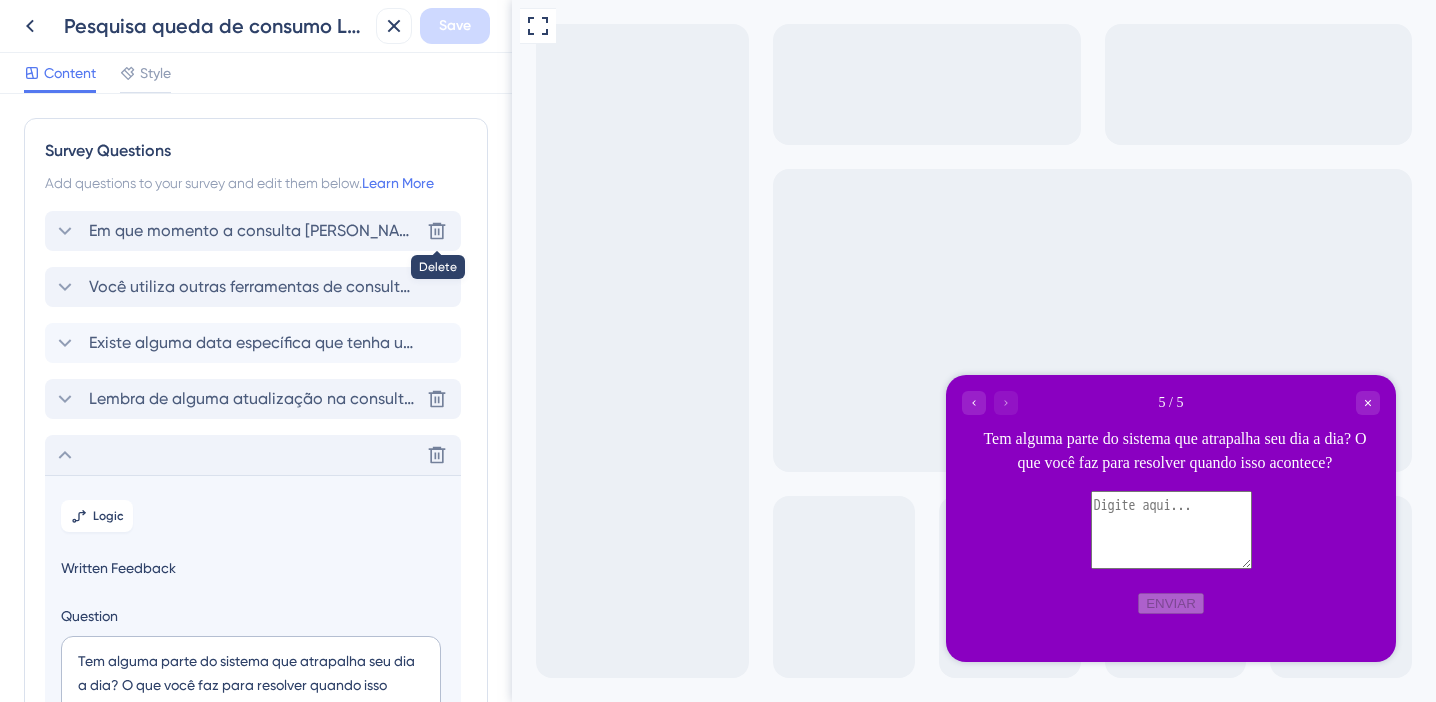 click on "Em que momento a consulta cadastral entra no processo da sua empresa?" at bounding box center (254, 231) 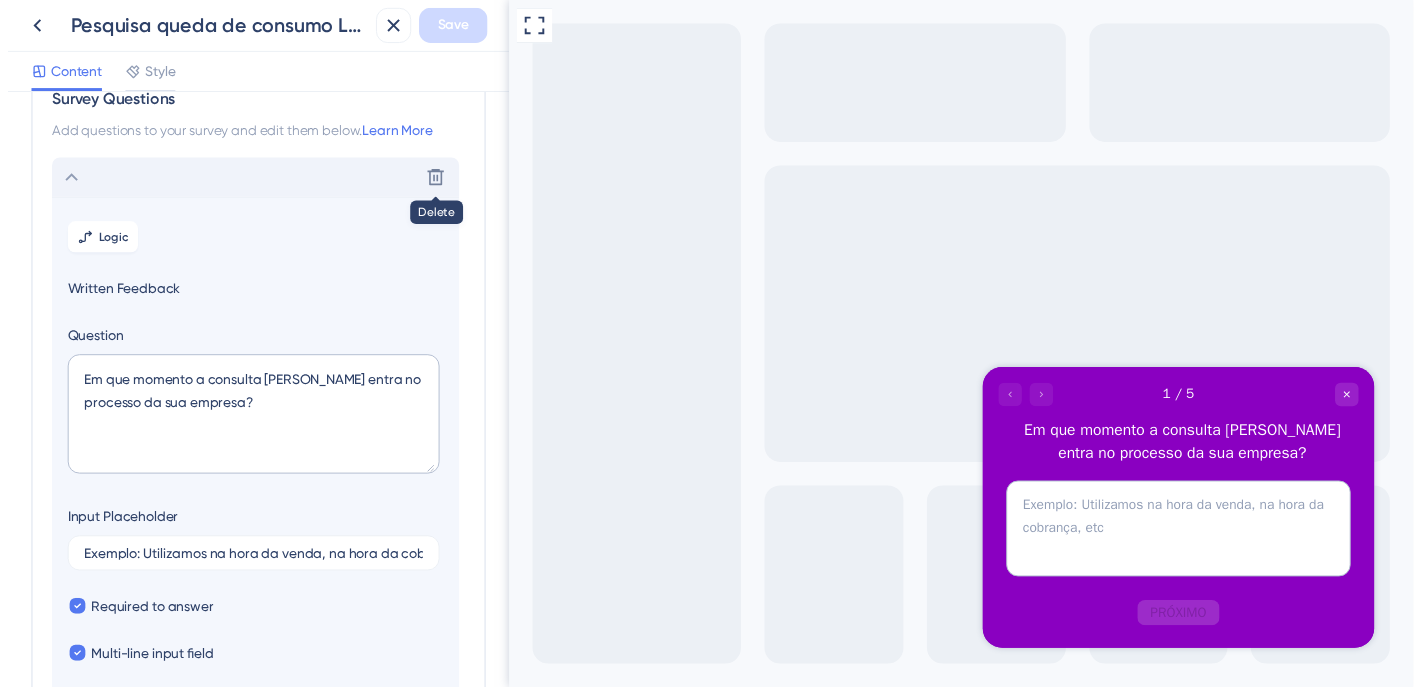 scroll, scrollTop: 117, scrollLeft: 0, axis: vertical 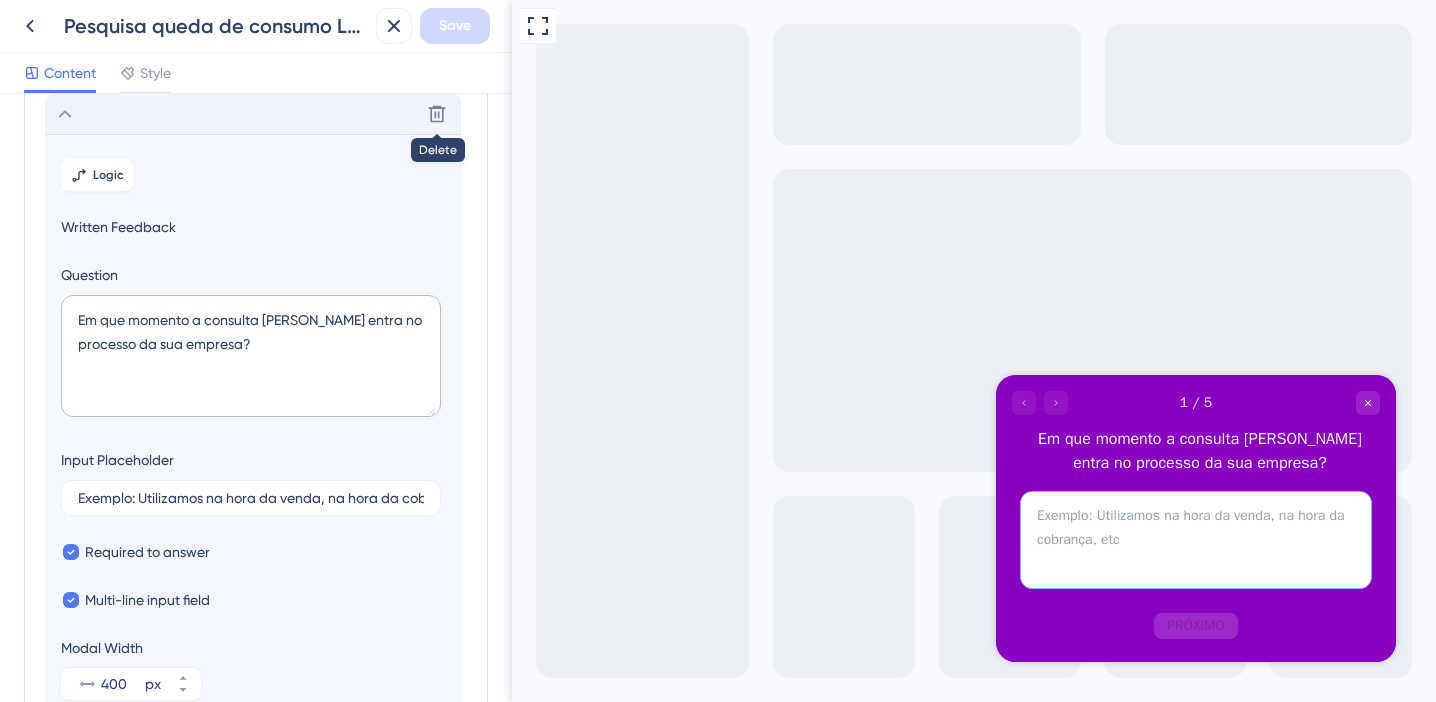 click at bounding box center [1196, 540] 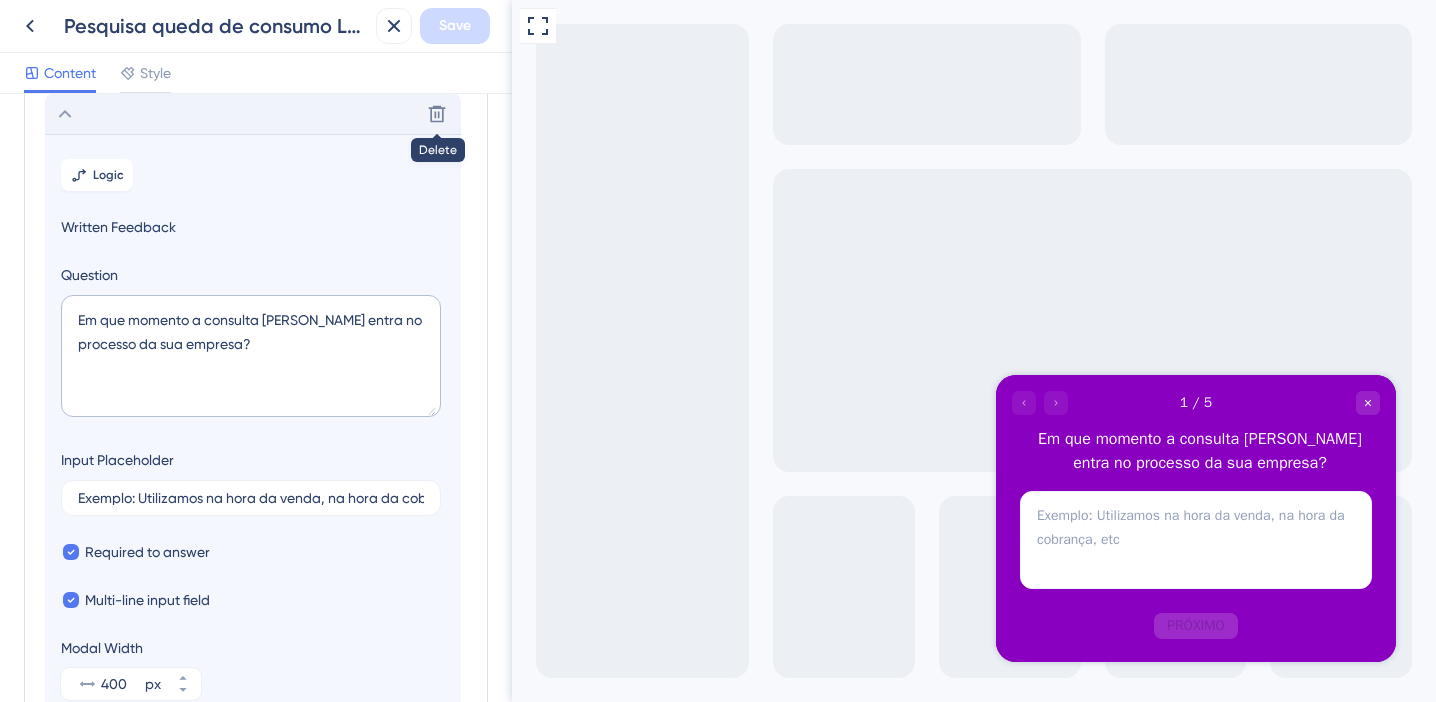 click on "Em que momento a consulta cadastral entra no processo da sua empresa?" at bounding box center [251, 356] 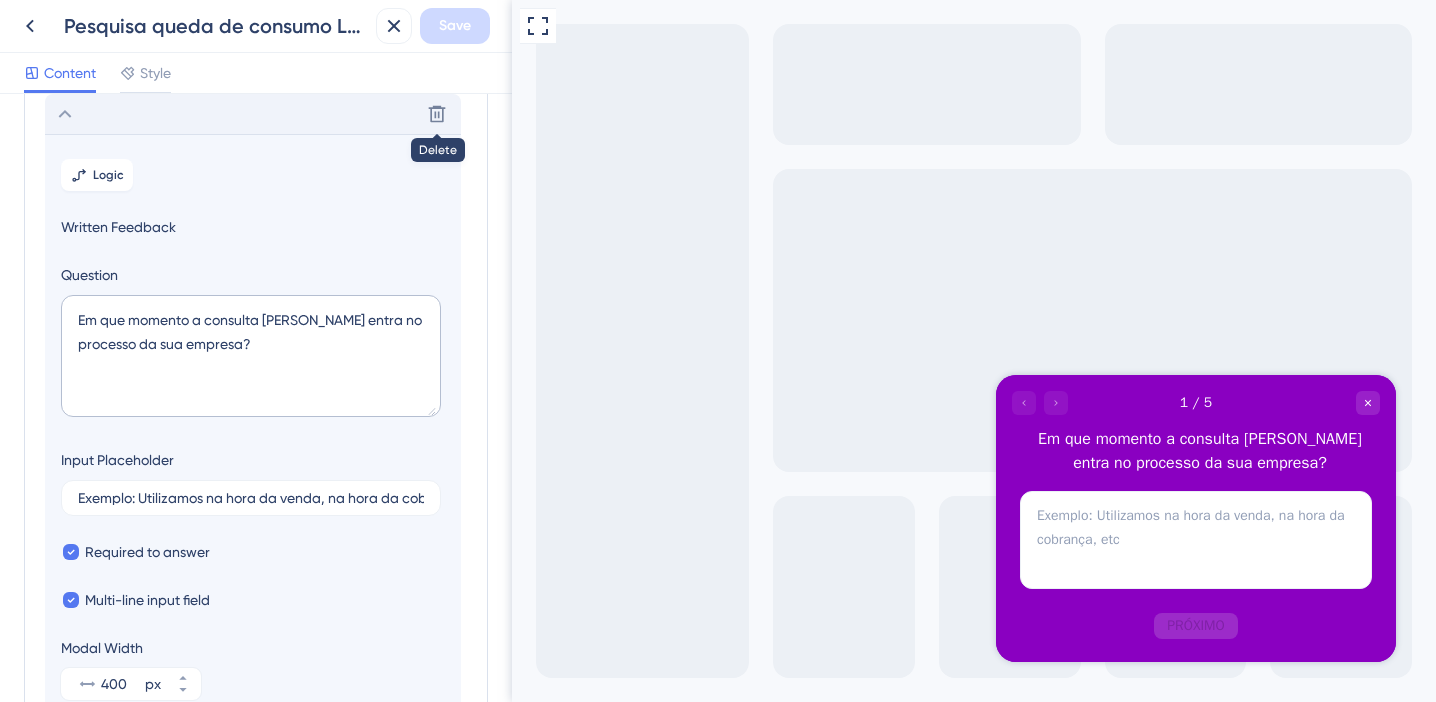 drag, startPoint x: 205, startPoint y: 321, endPoint x: 61, endPoint y: 321, distance: 144 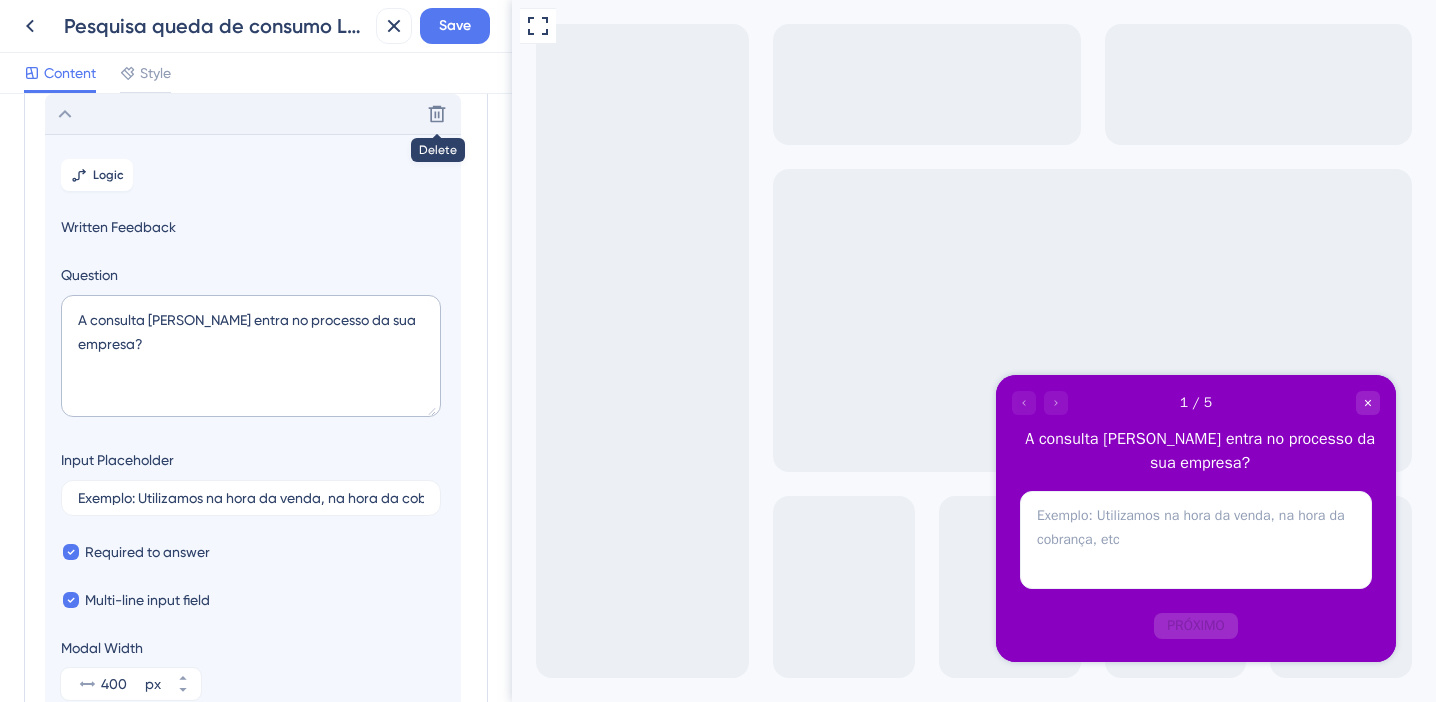 drag, startPoint x: 254, startPoint y: 322, endPoint x: 264, endPoint y: 319, distance: 10.440307 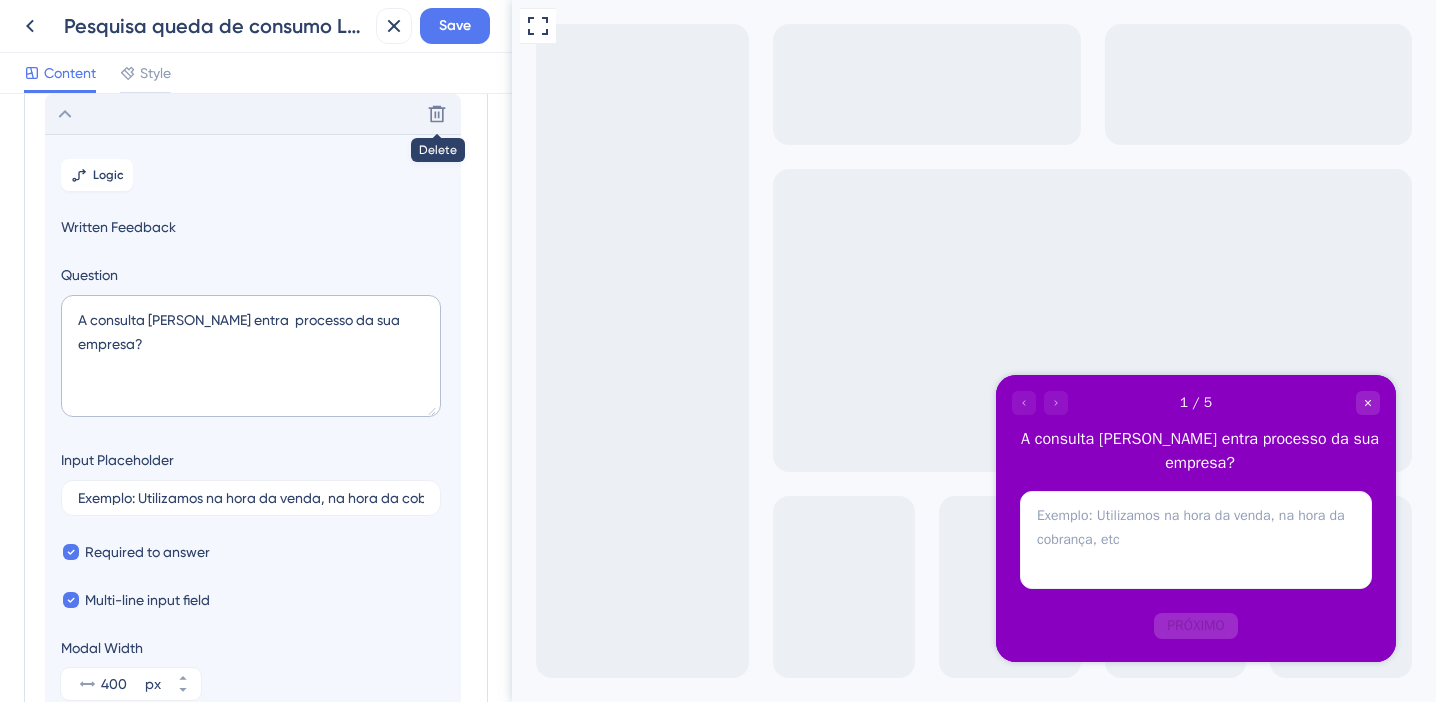 drag, startPoint x: 84, startPoint y: 319, endPoint x: 73, endPoint y: 315, distance: 11.7046995 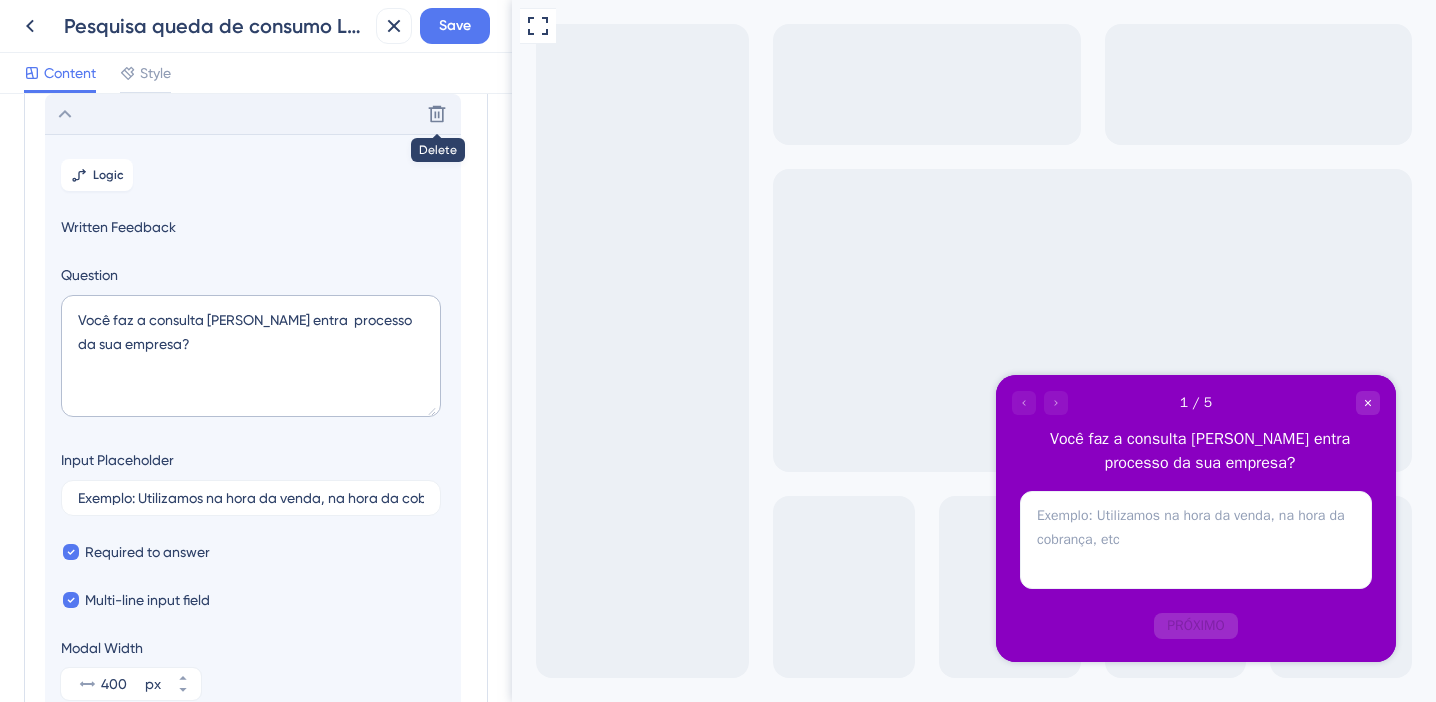 drag, startPoint x: 274, startPoint y: 316, endPoint x: 301, endPoint y: 351, distance: 44.20407 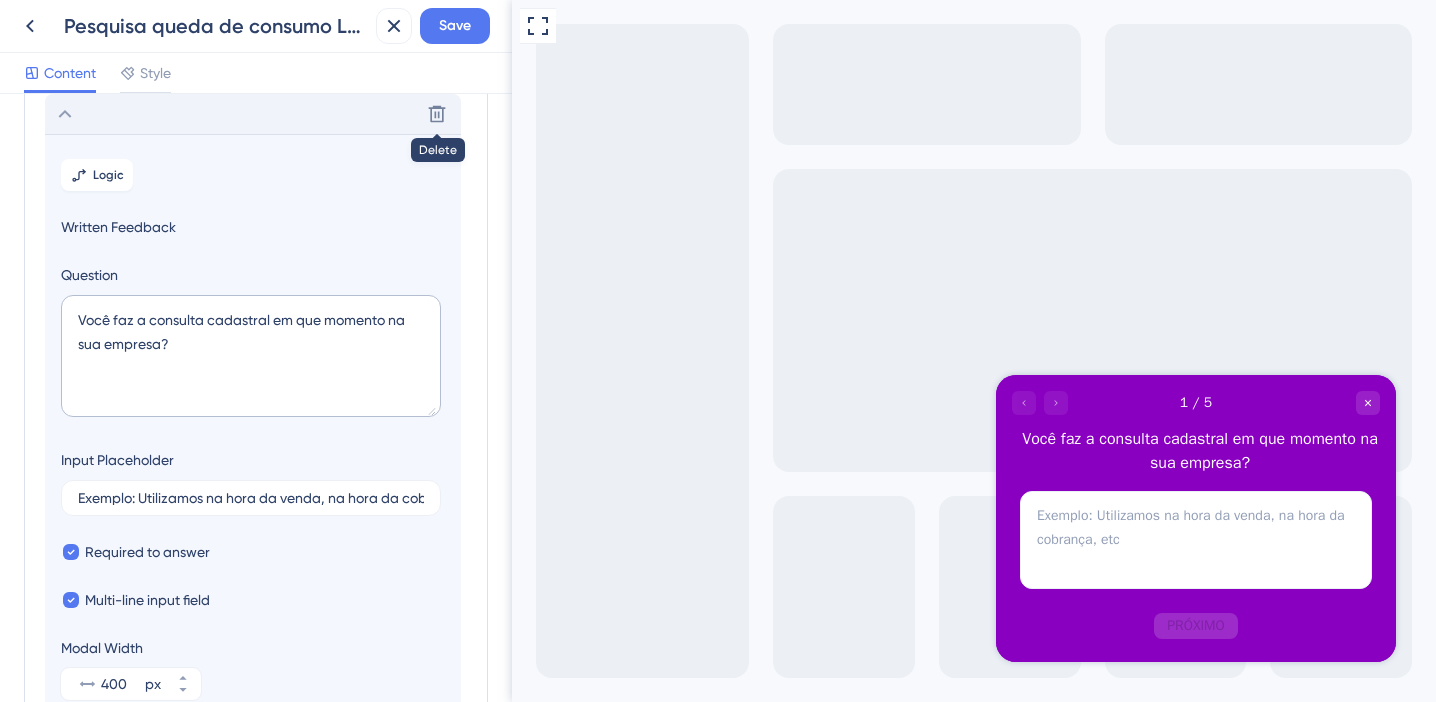 click on "Você faz a consulta cadastral em que momento na sua empresa?" at bounding box center [251, 356] 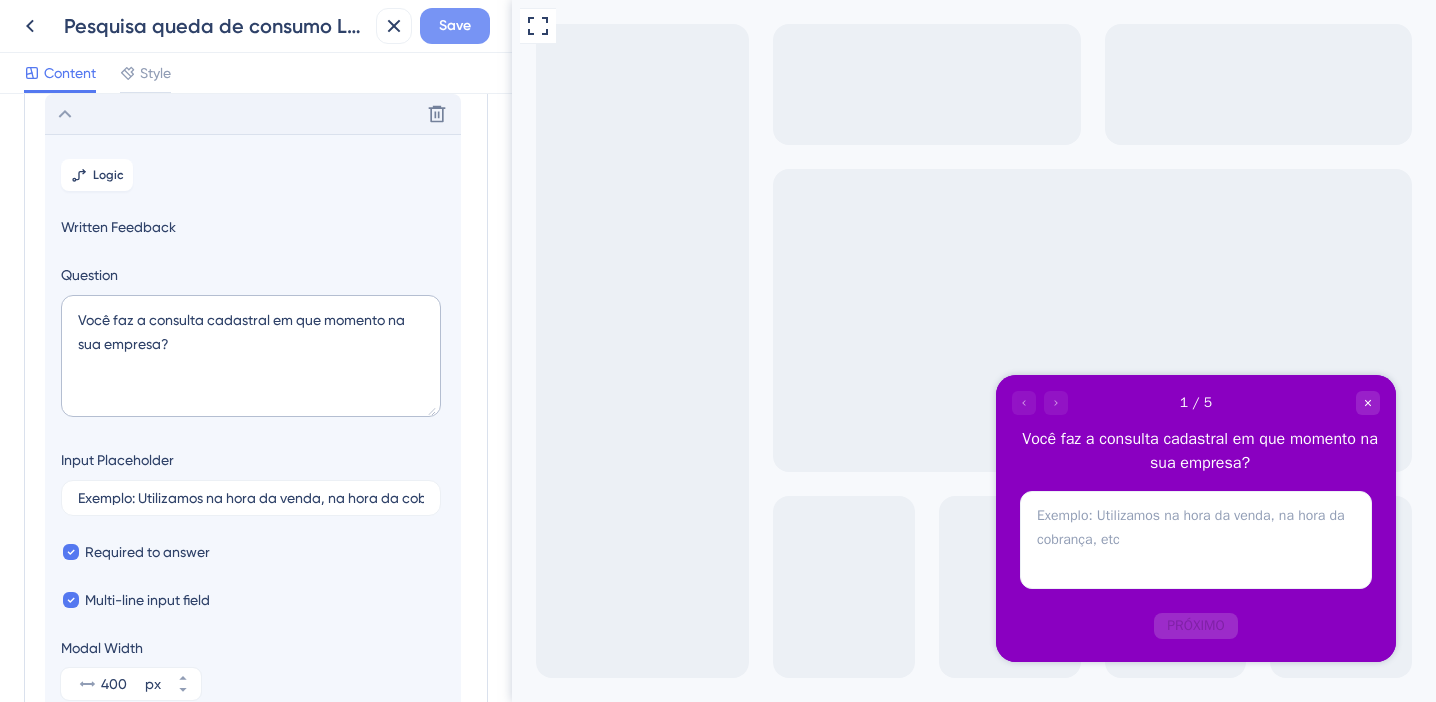 click on "Save" at bounding box center [455, 26] 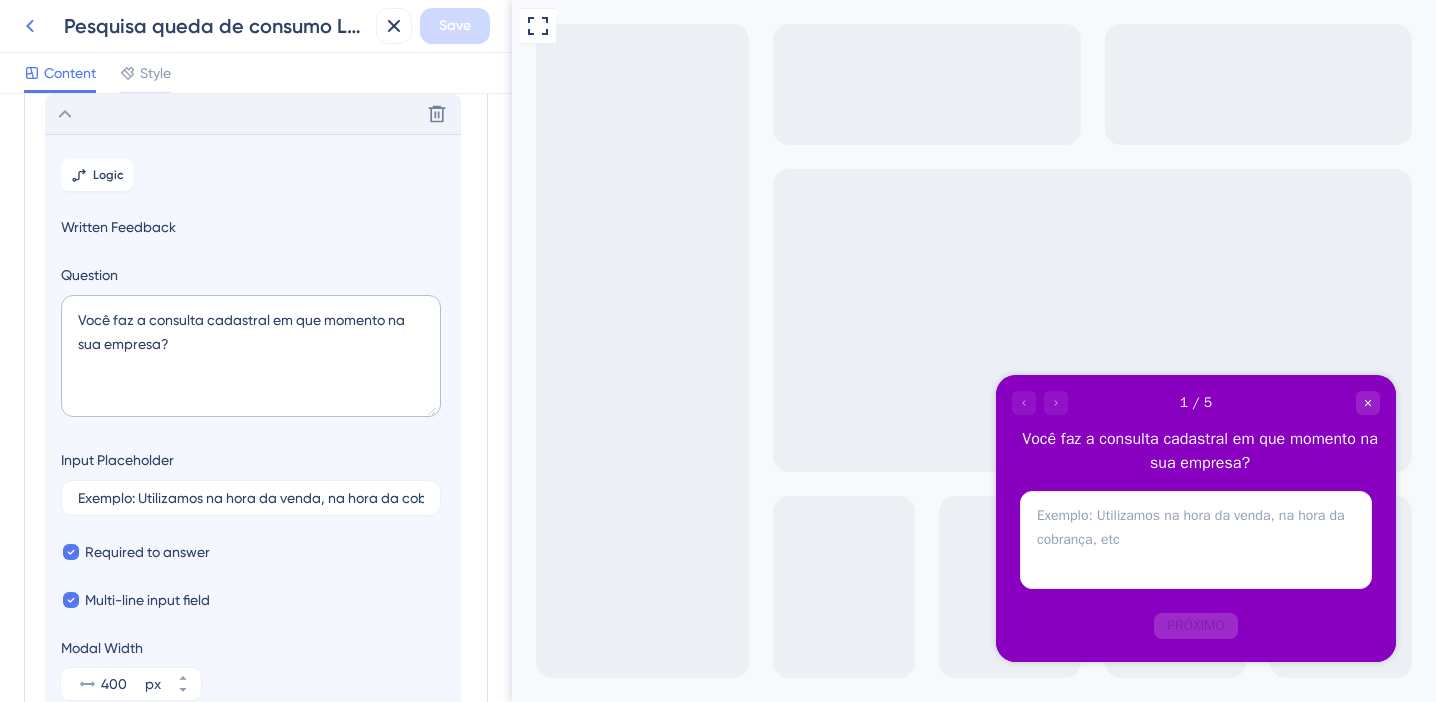 click 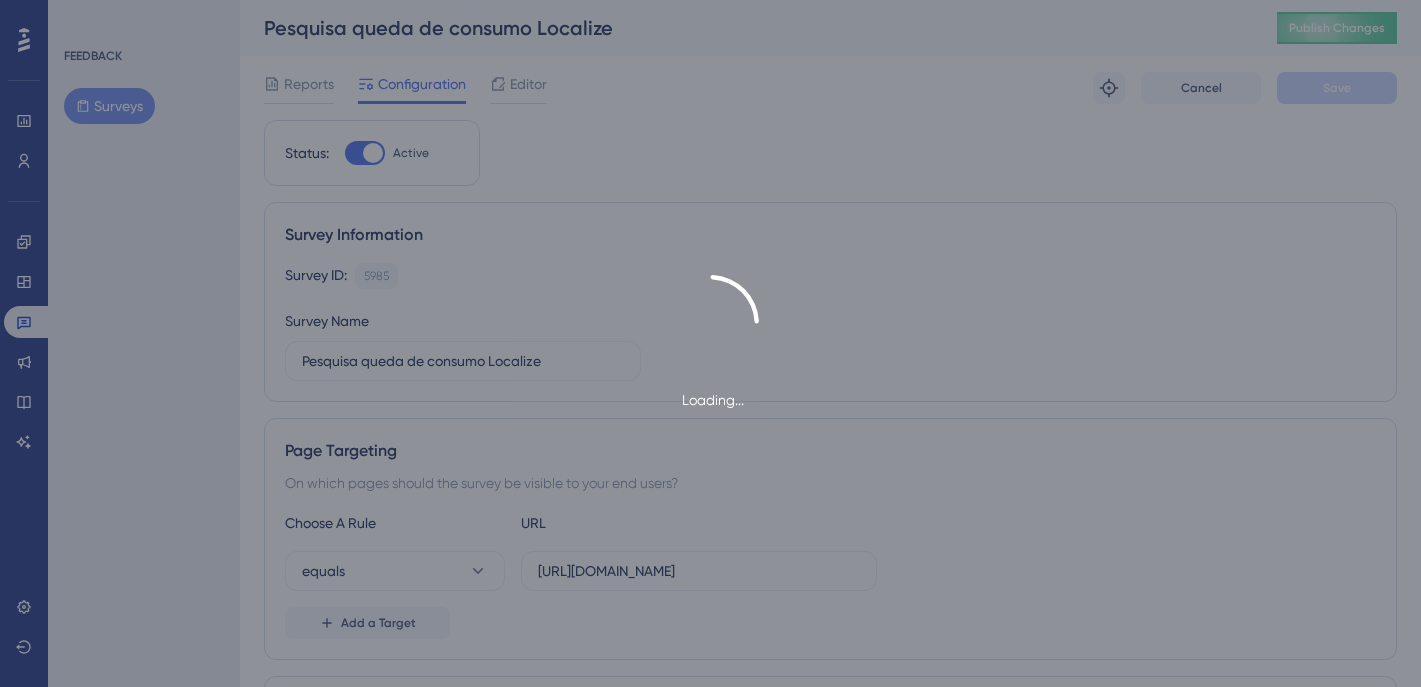 scroll, scrollTop: 0, scrollLeft: 0, axis: both 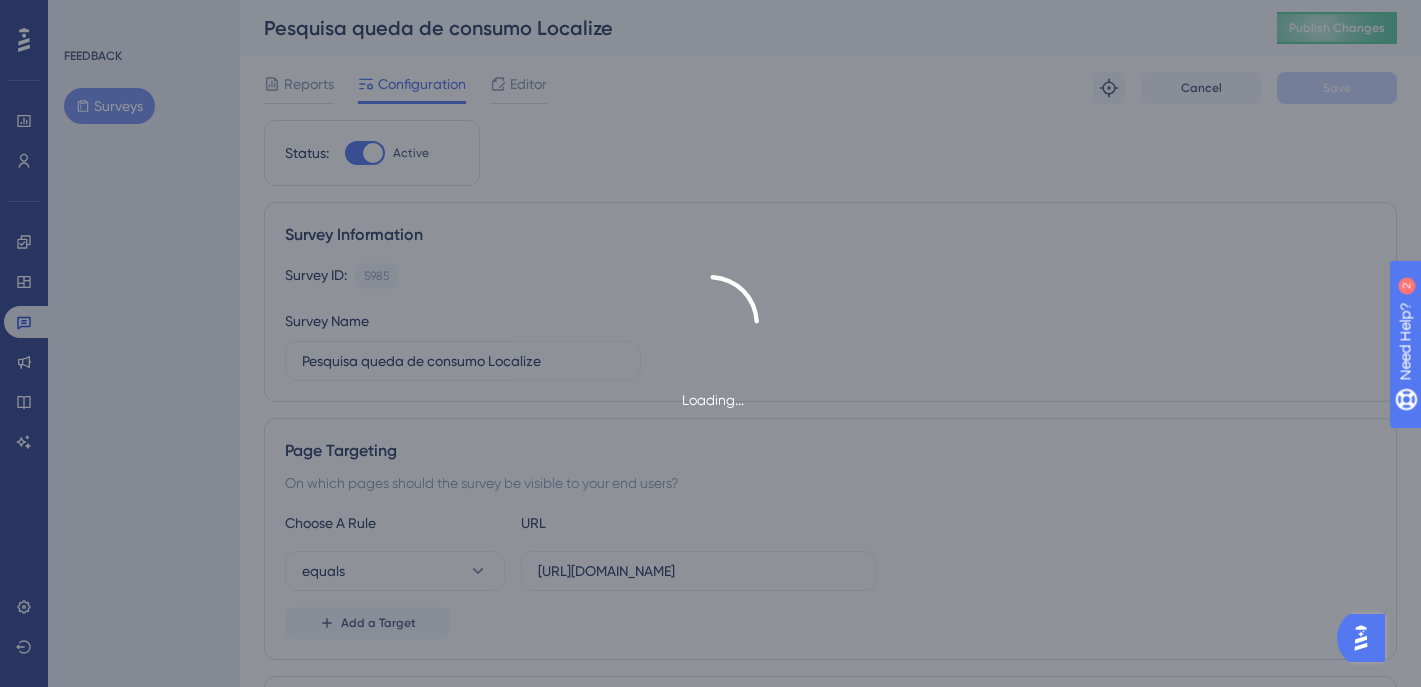 click on "Loading..." at bounding box center [710, 343] 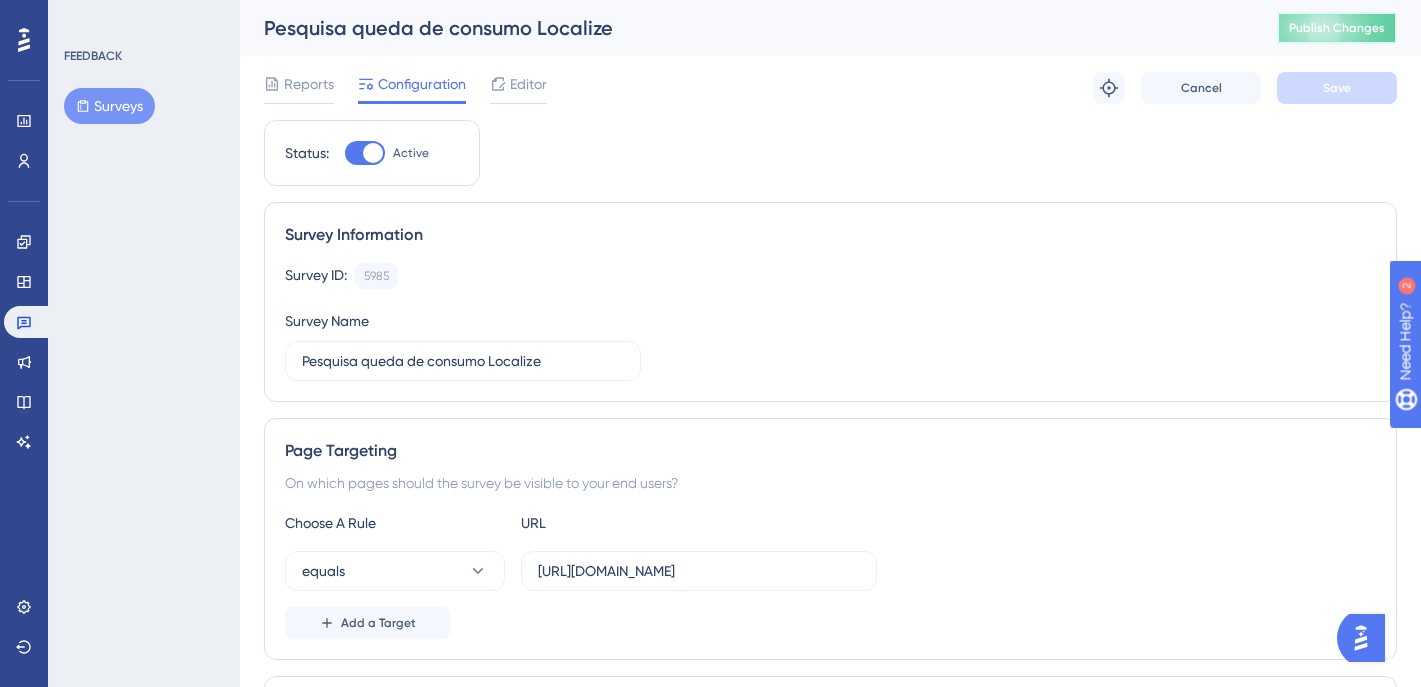 click on "Publish Changes" at bounding box center [1337, 28] 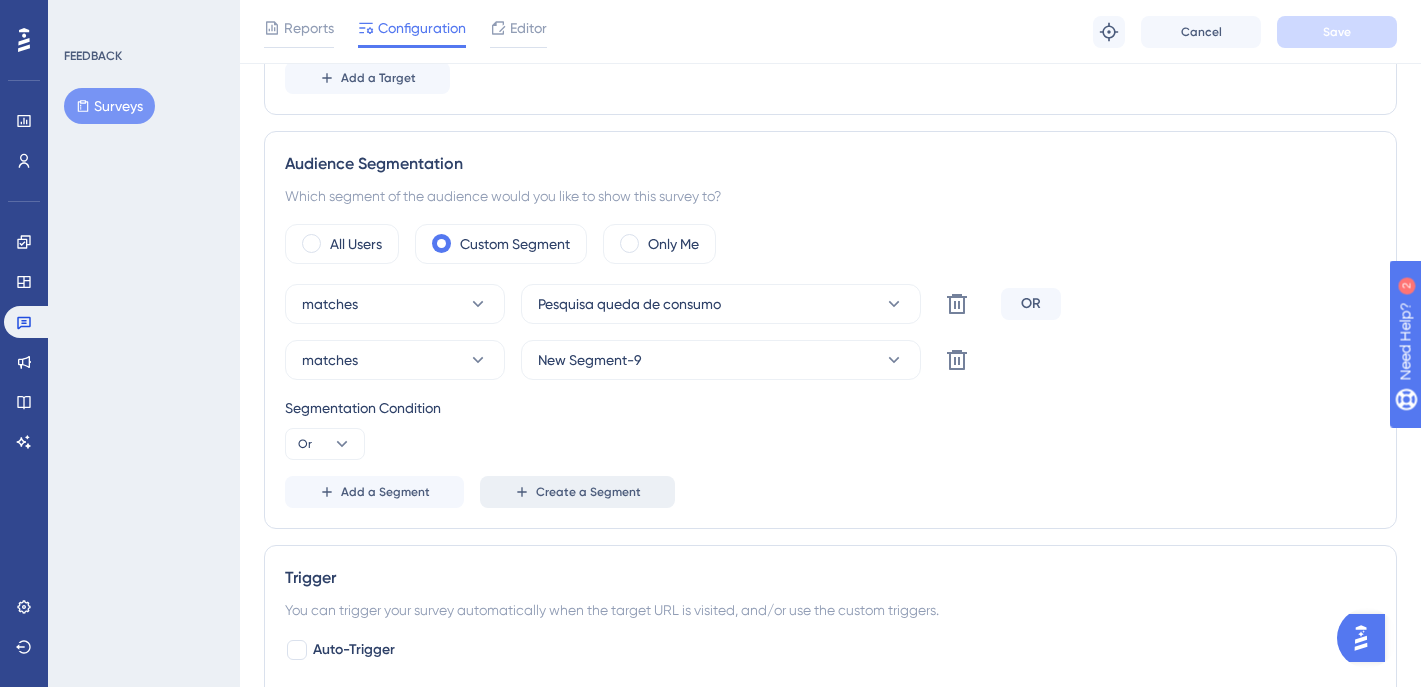 scroll, scrollTop: 611, scrollLeft: 0, axis: vertical 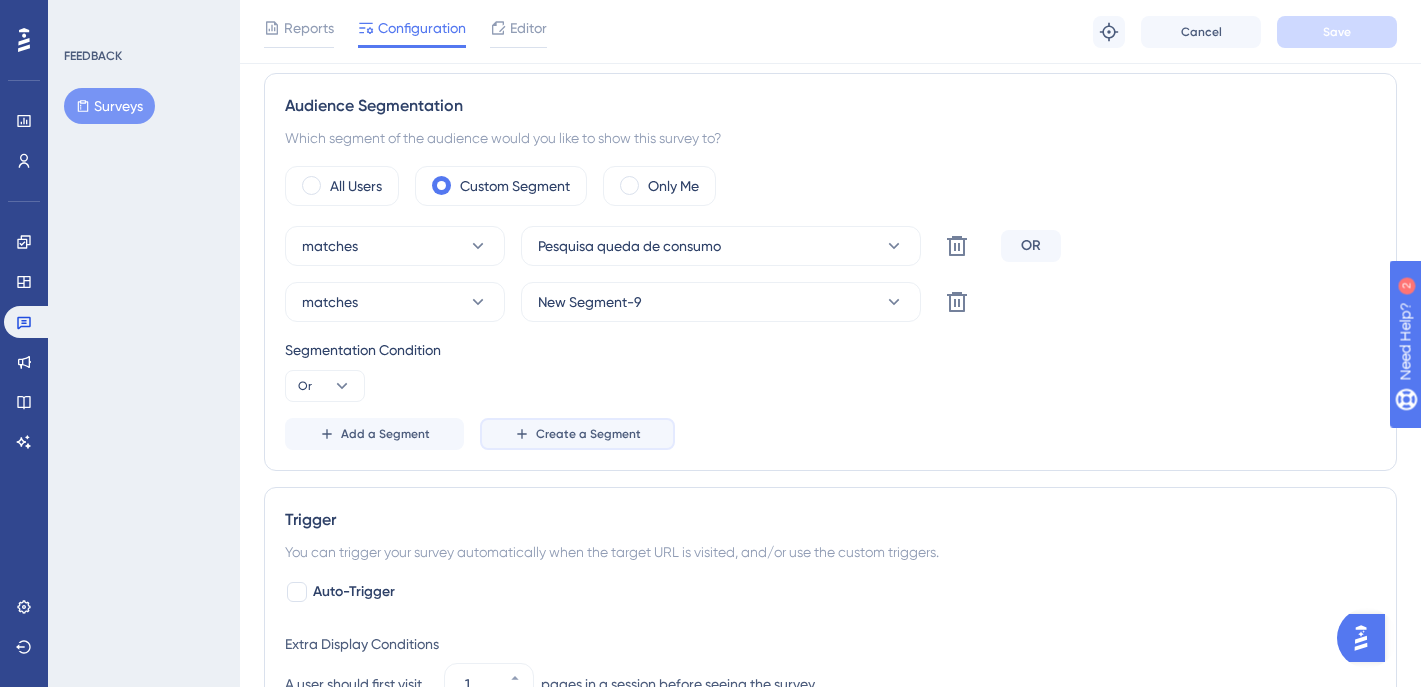 click on "Create a Segment" at bounding box center [588, 434] 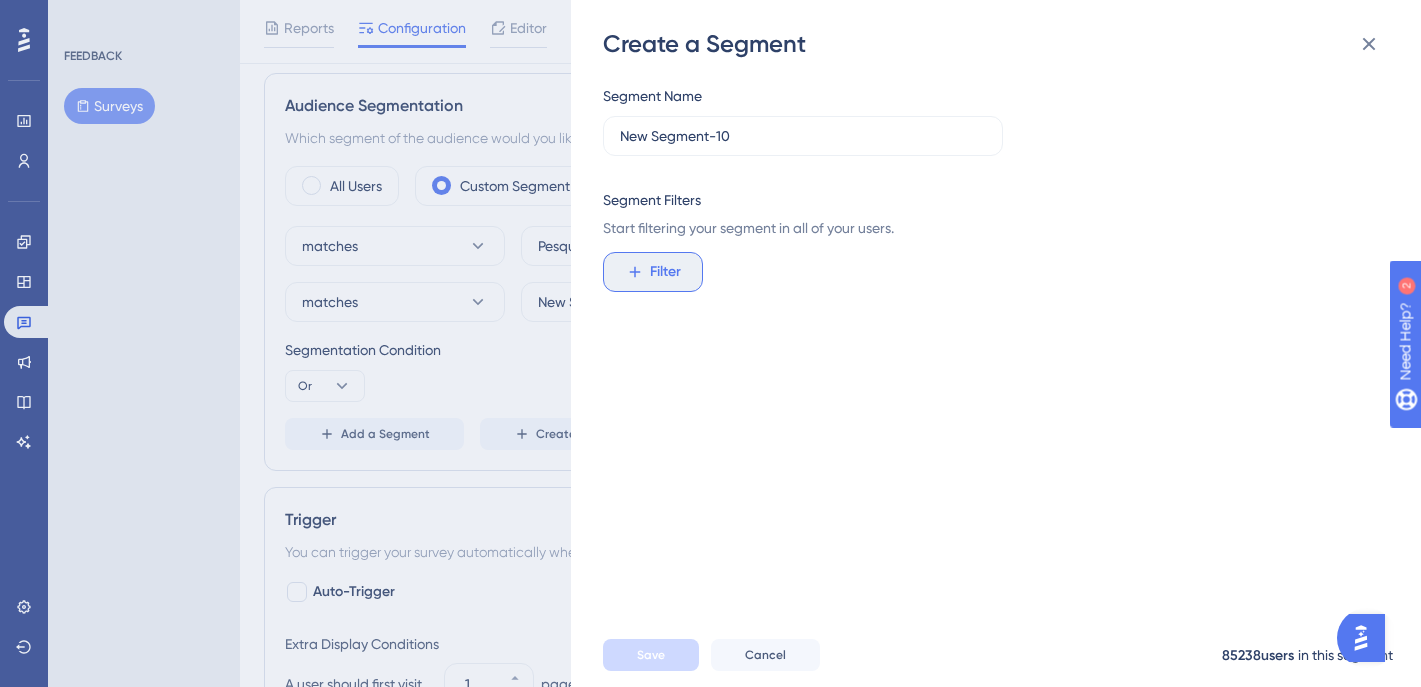click on "Filter" at bounding box center (665, 272) 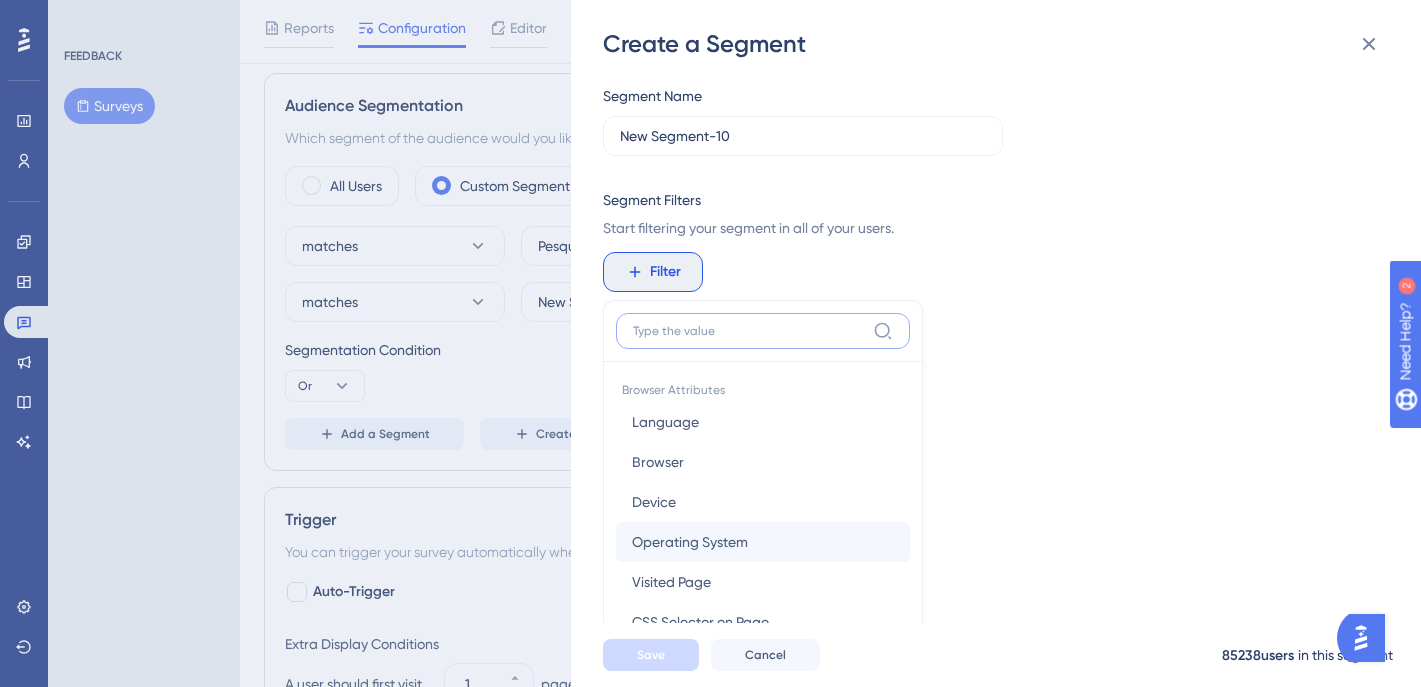 scroll, scrollTop: 152, scrollLeft: 0, axis: vertical 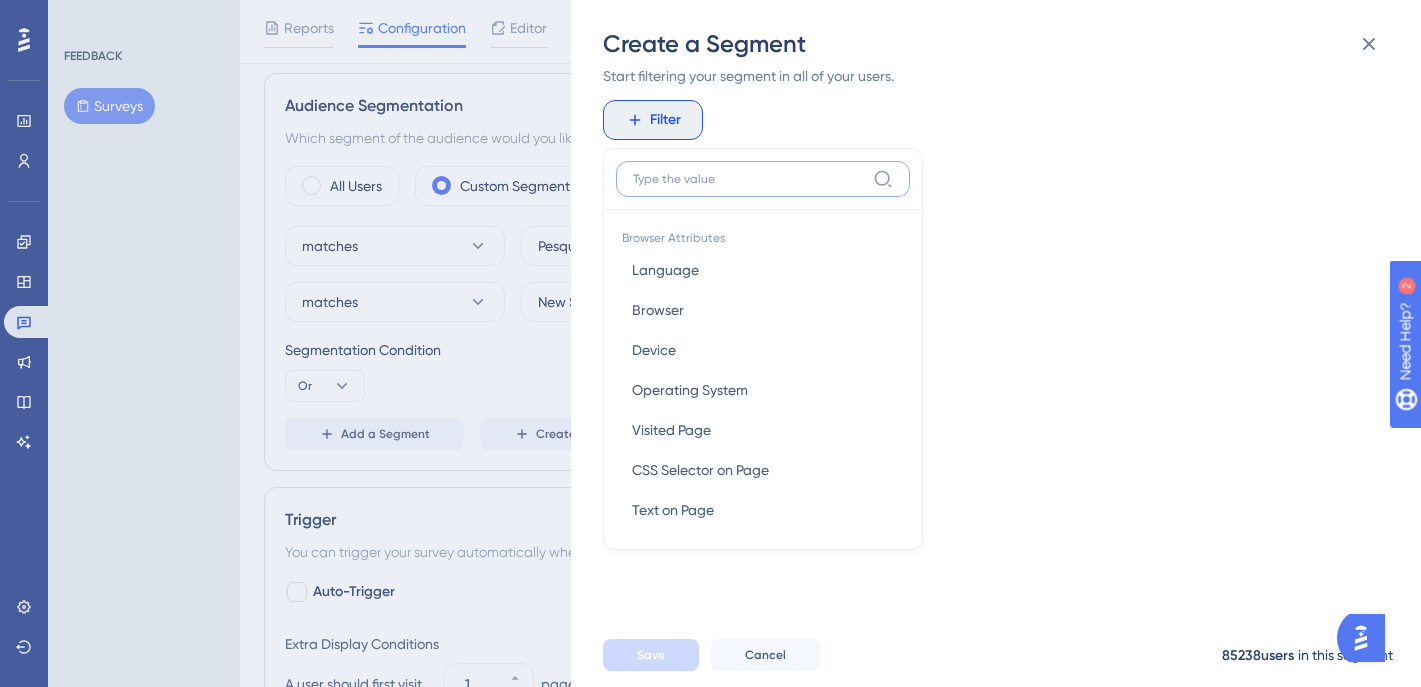 click at bounding box center [749, 179] 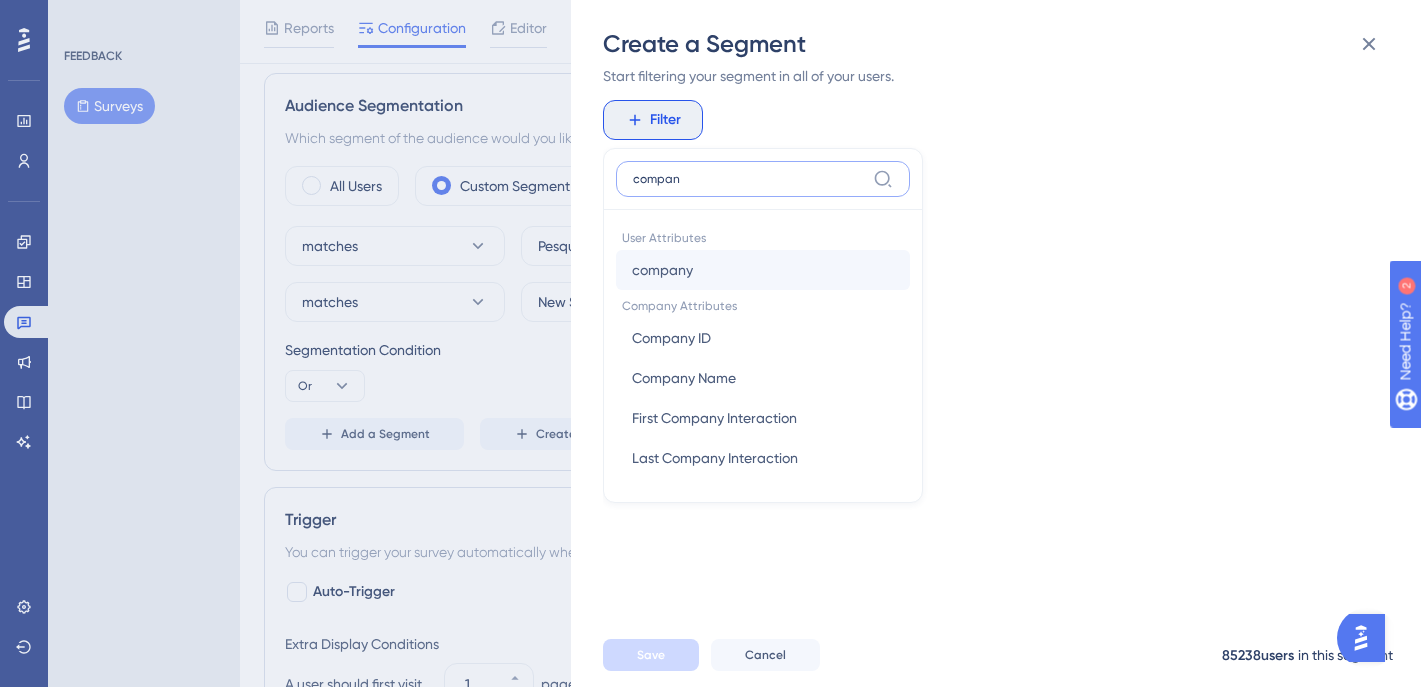 type on "compan" 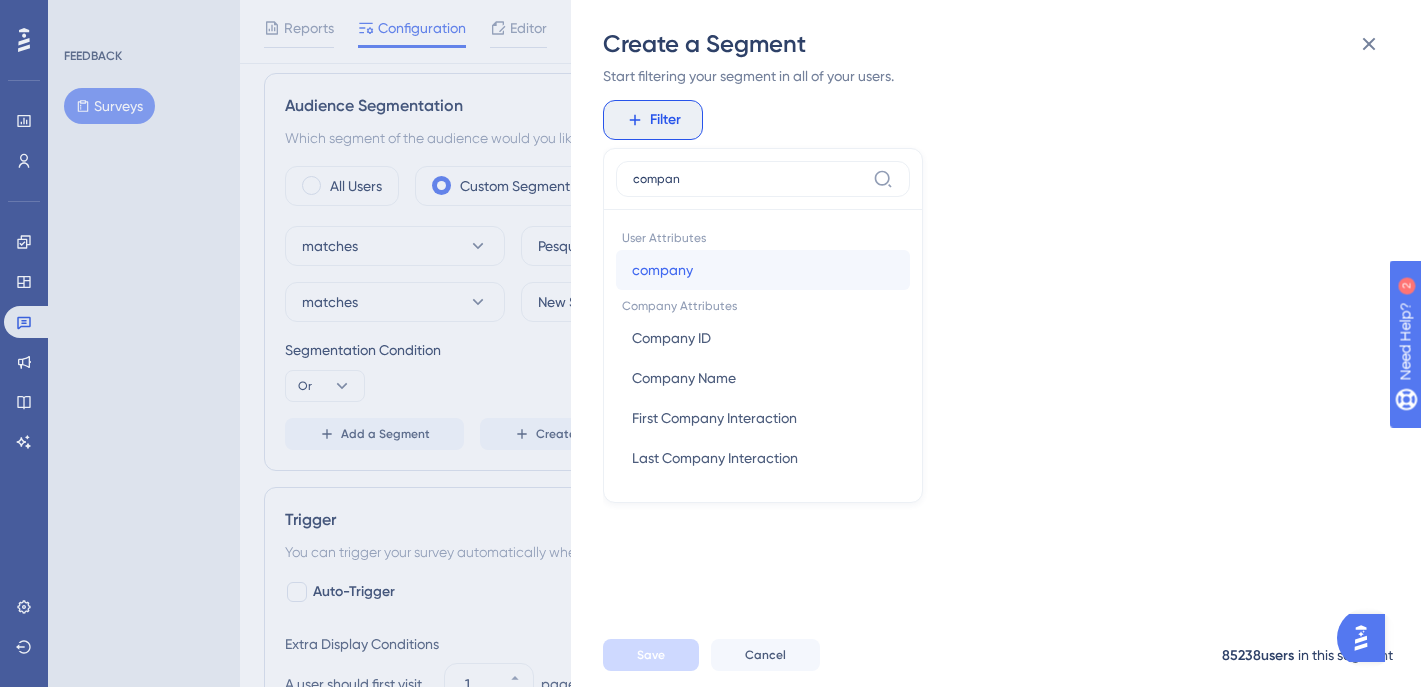 click on "company company" at bounding box center (763, 270) 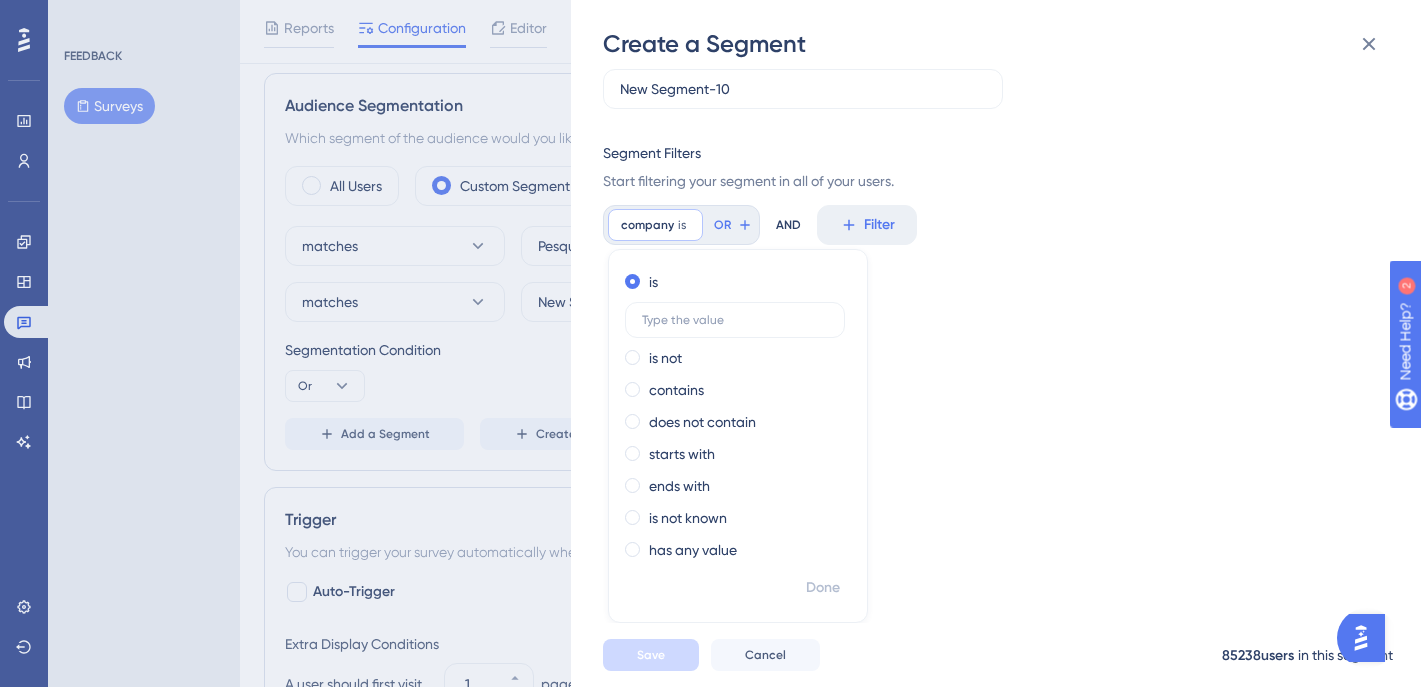 scroll, scrollTop: 32, scrollLeft: 0, axis: vertical 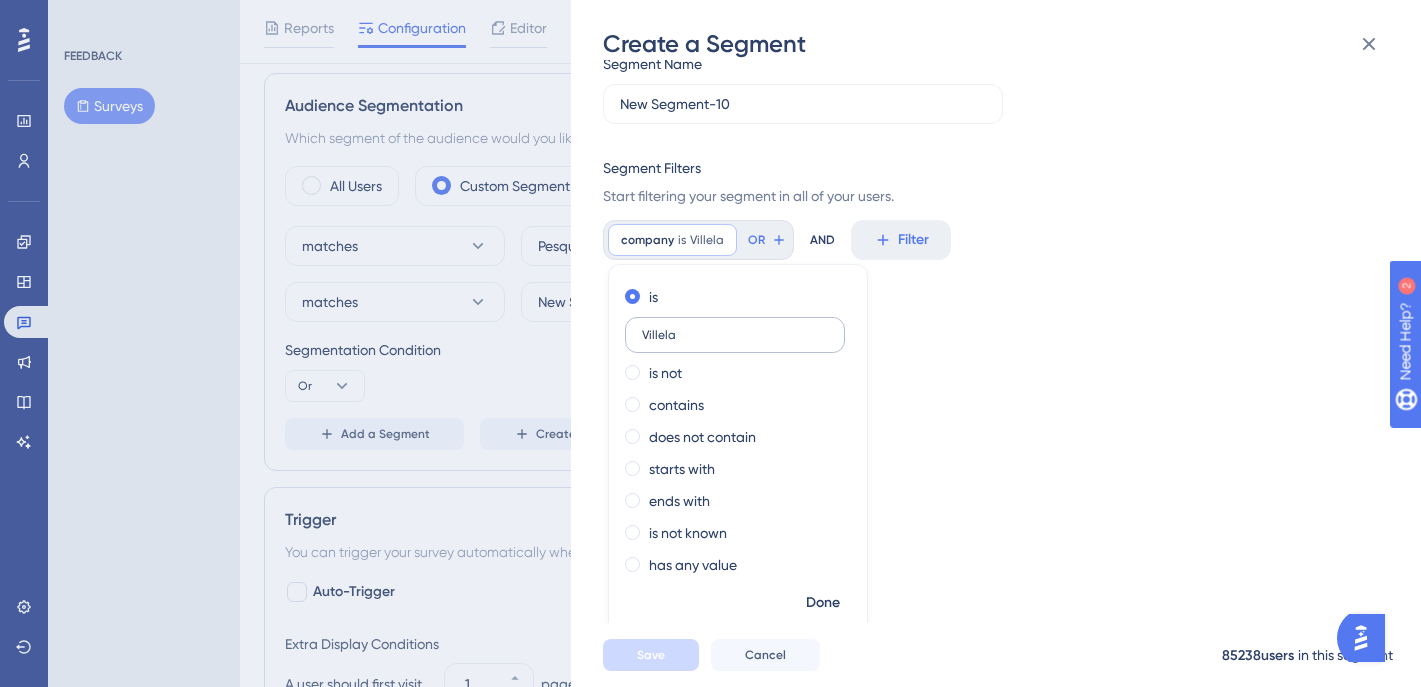 drag, startPoint x: 696, startPoint y: 322, endPoint x: 656, endPoint y: 329, distance: 40.60788 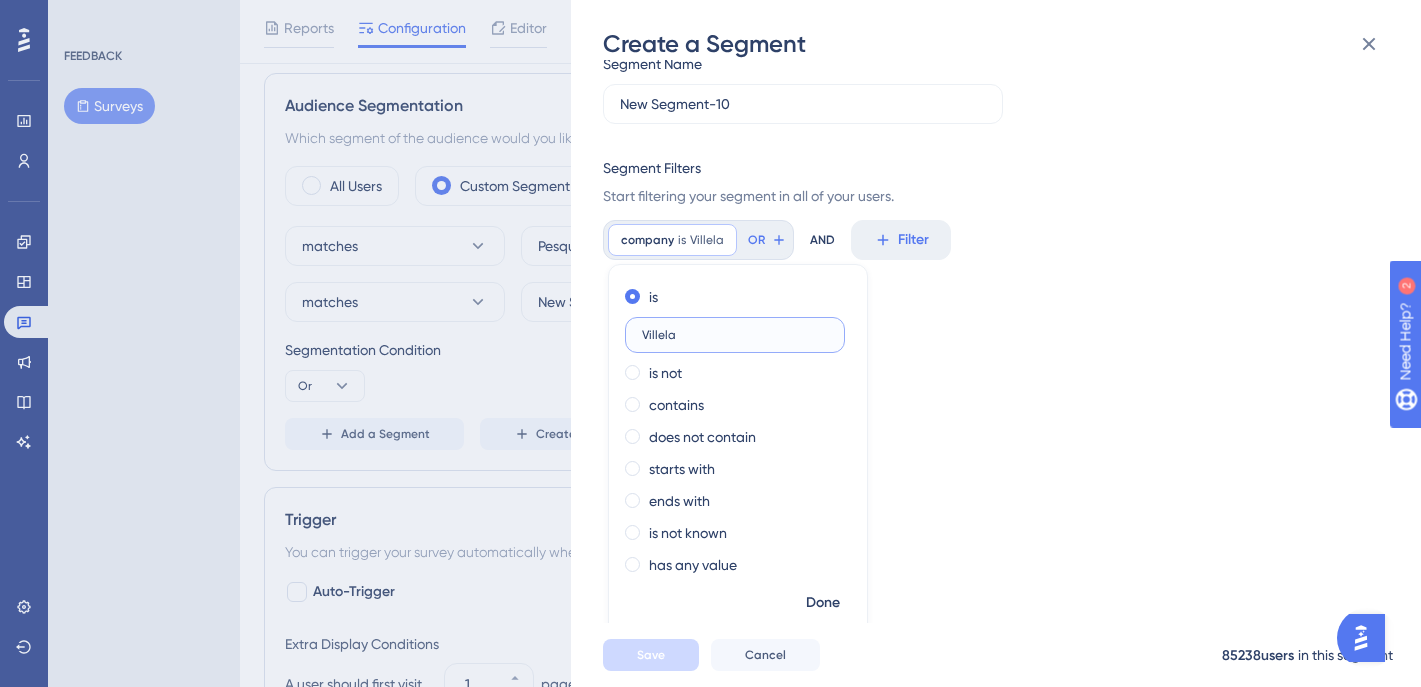 click on "Villela" at bounding box center [735, 335] 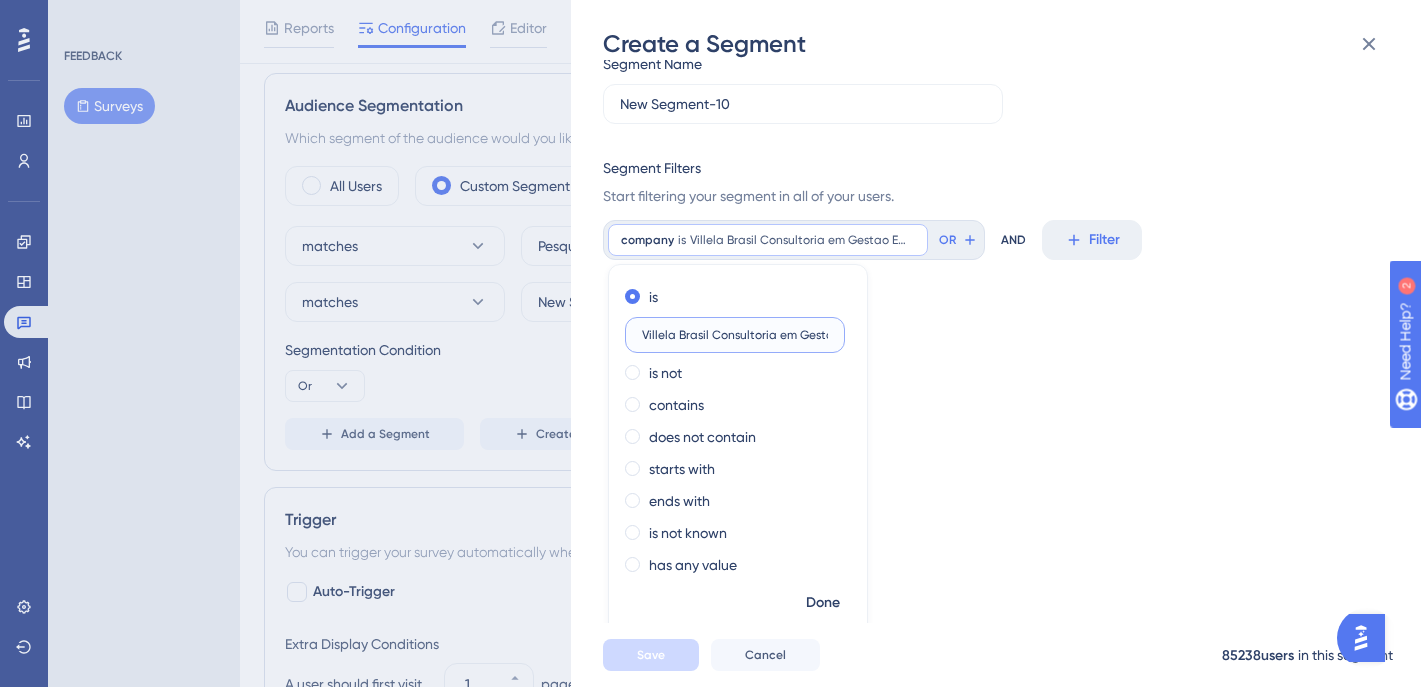 scroll, scrollTop: 0, scrollLeft: 96, axis: horizontal 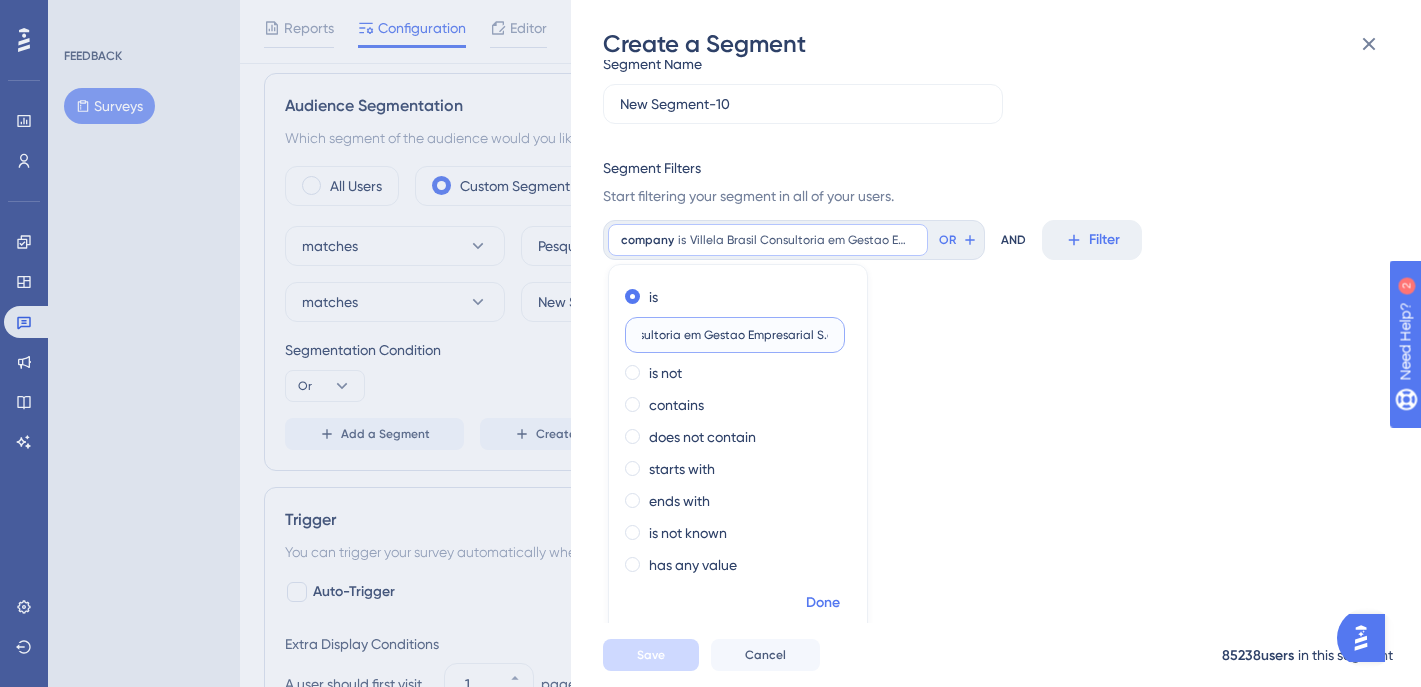 type on "Villela Brasil Consultoria em Gestao Empresarial S.a" 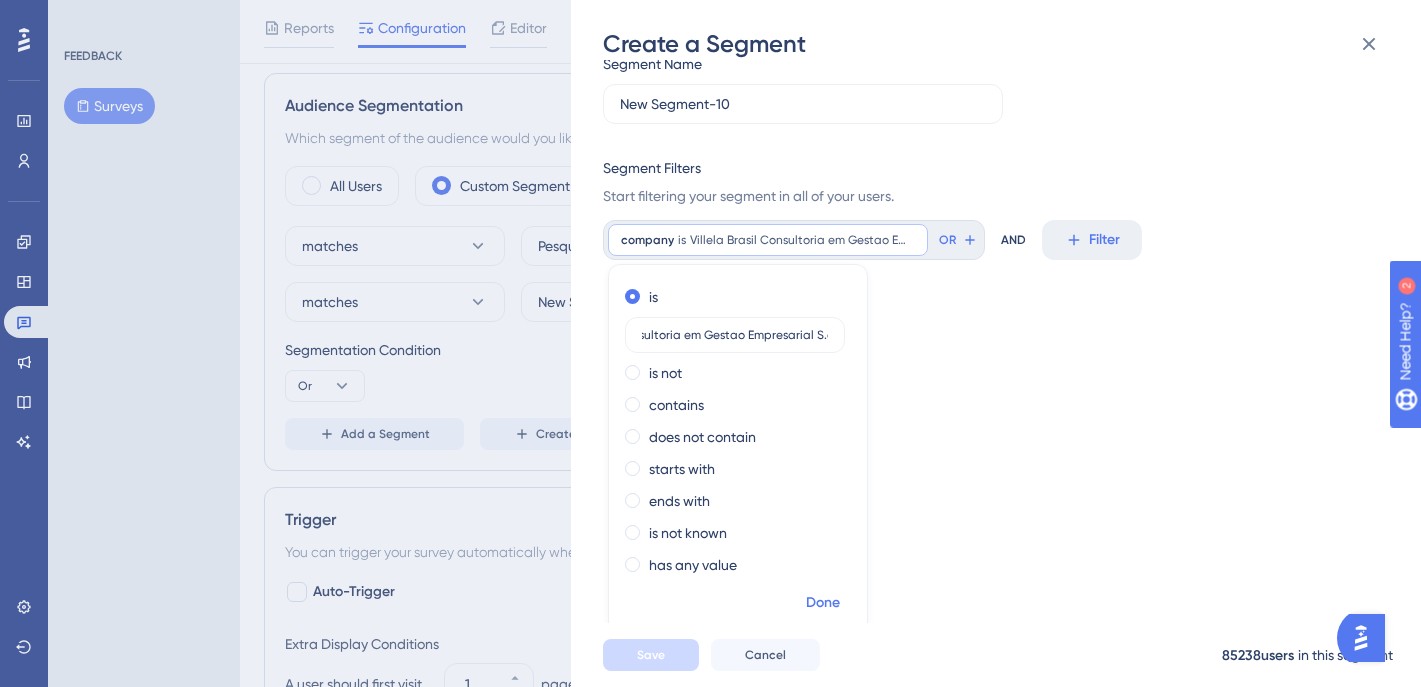 click on "Done" at bounding box center [823, 603] 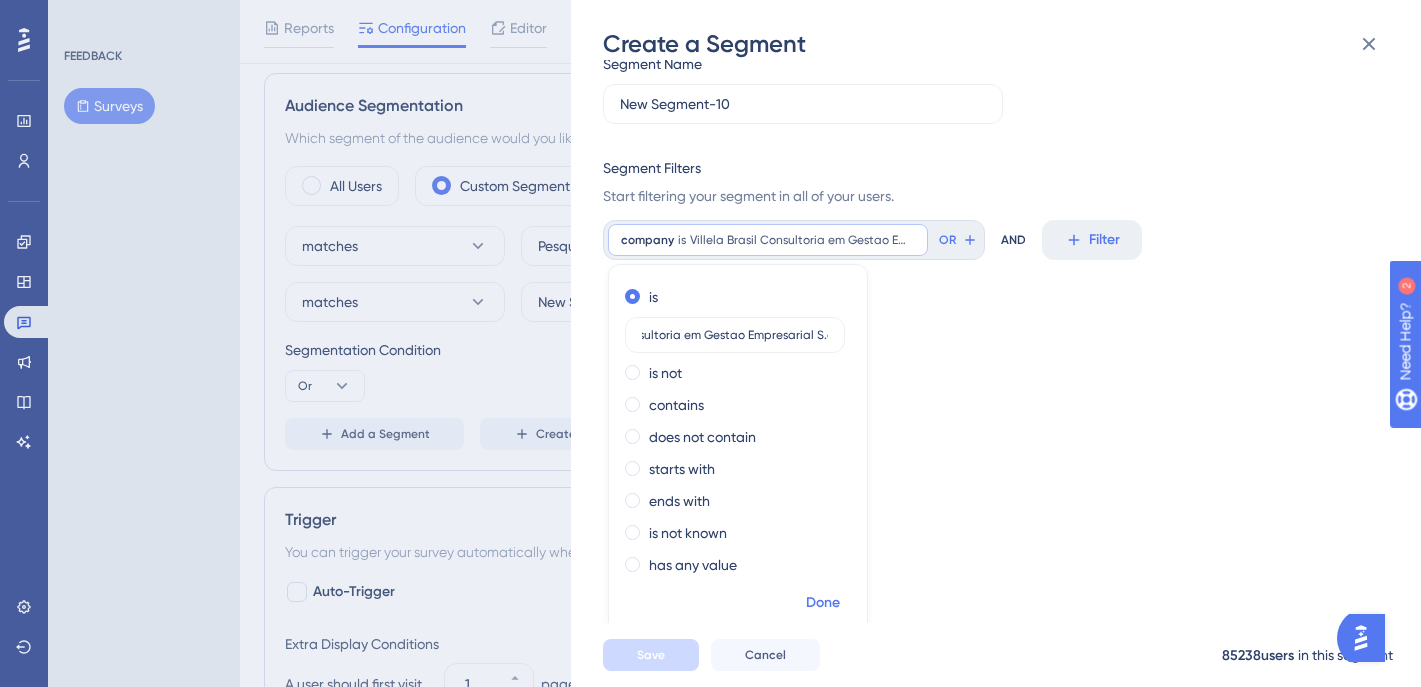 scroll, scrollTop: 0, scrollLeft: 0, axis: both 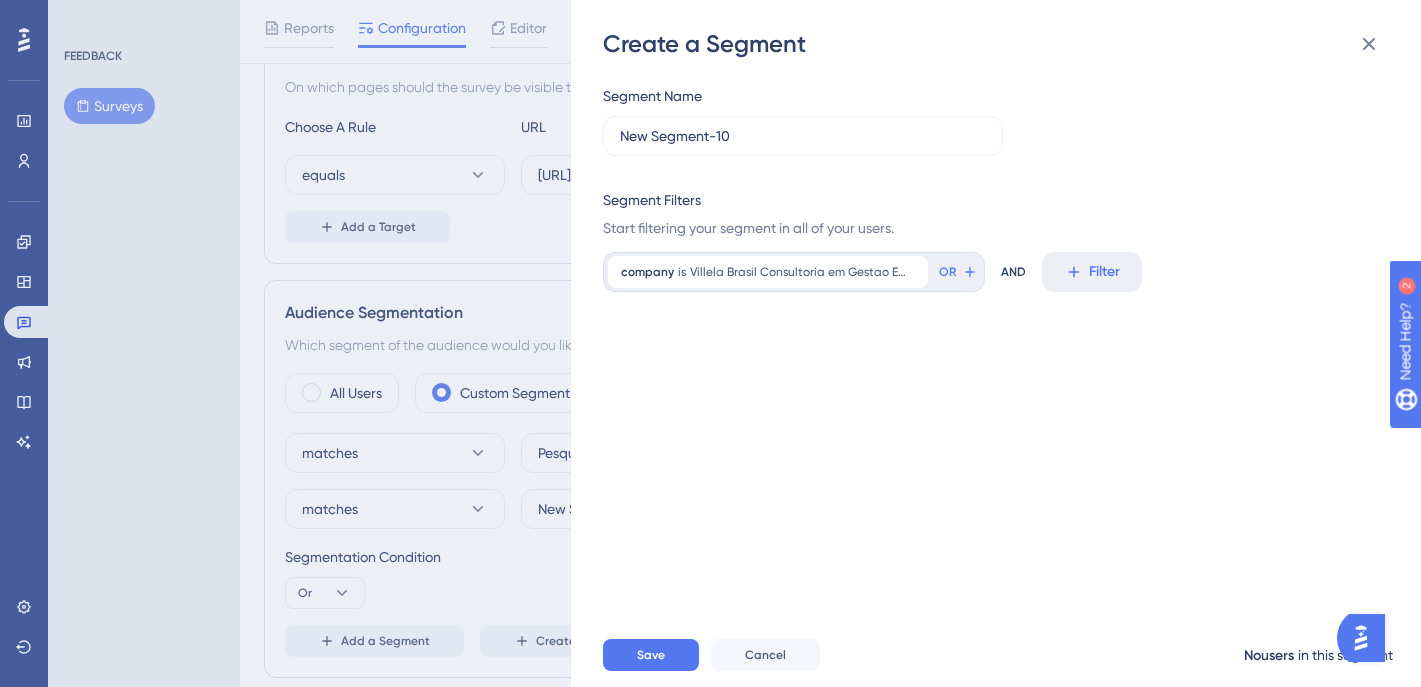 click on "Segment Name New Segment-10 Segment Filters Start filtering your segment in all of your users. company is Villela Brasil Consultoria em Gestao Empresarial S.a  Villela Brasil Consultoria em Gestao Empresarial S.a  Remove OR AND Filter" at bounding box center (1006, 341) 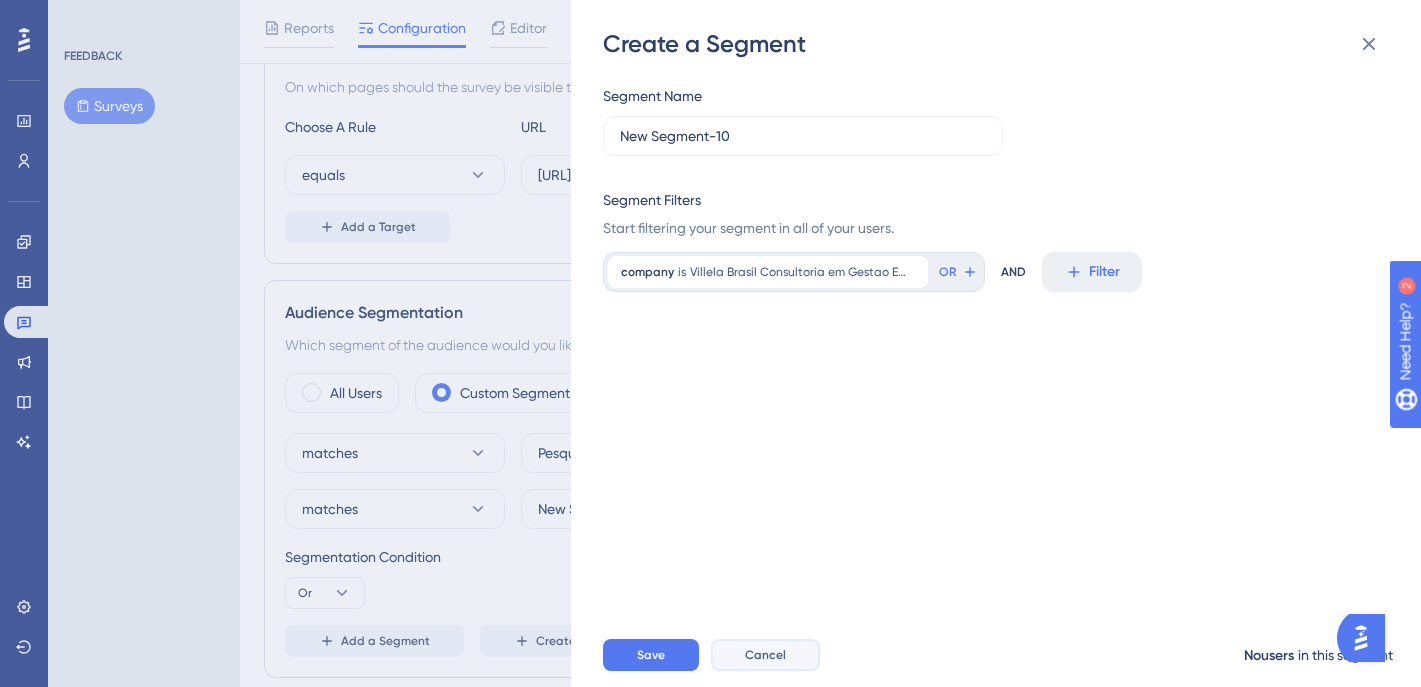 click on "Cancel" at bounding box center (765, 655) 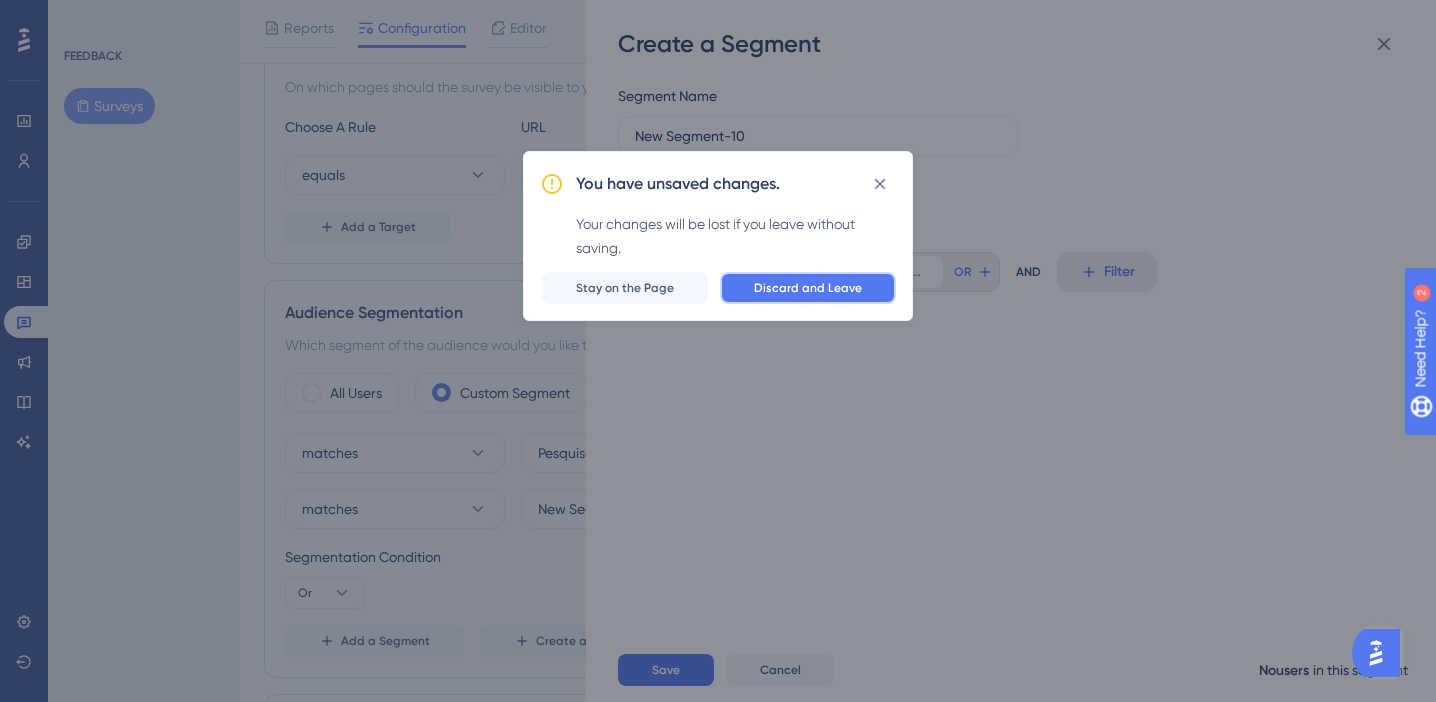 click on "Discard and Leave" at bounding box center (808, 288) 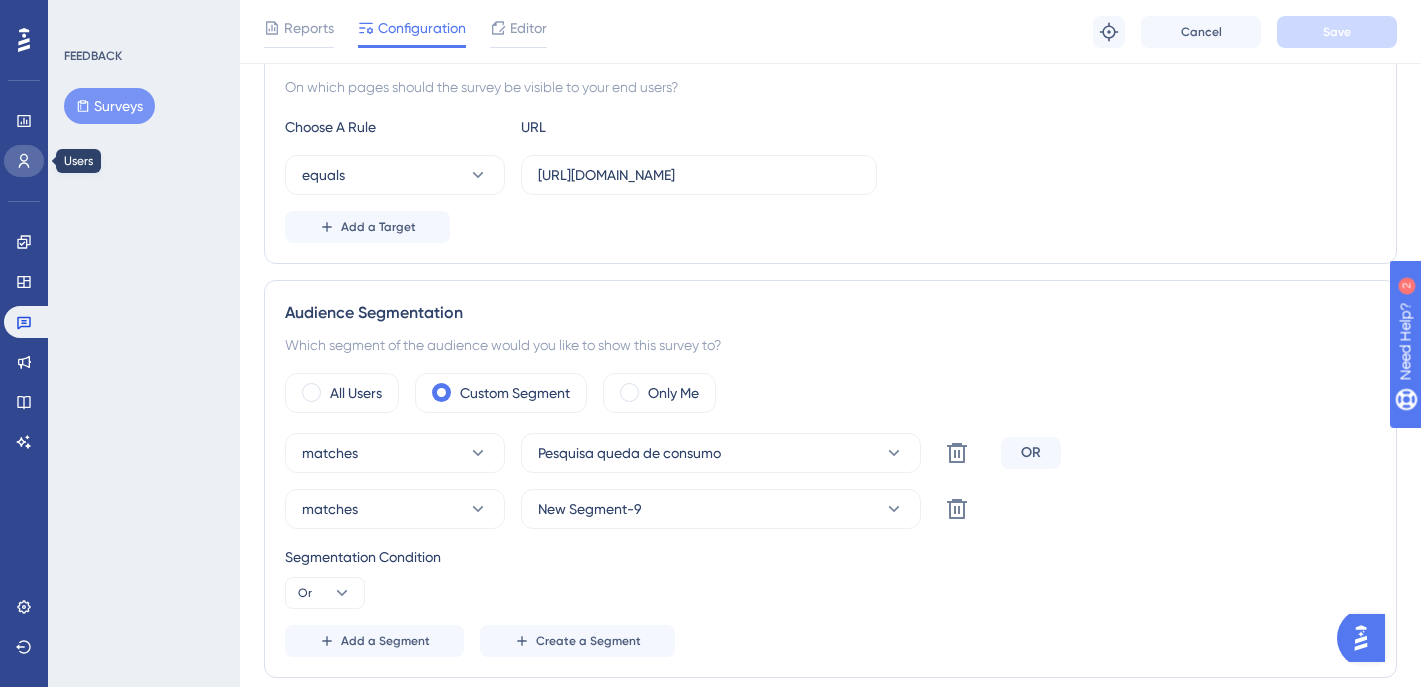 click 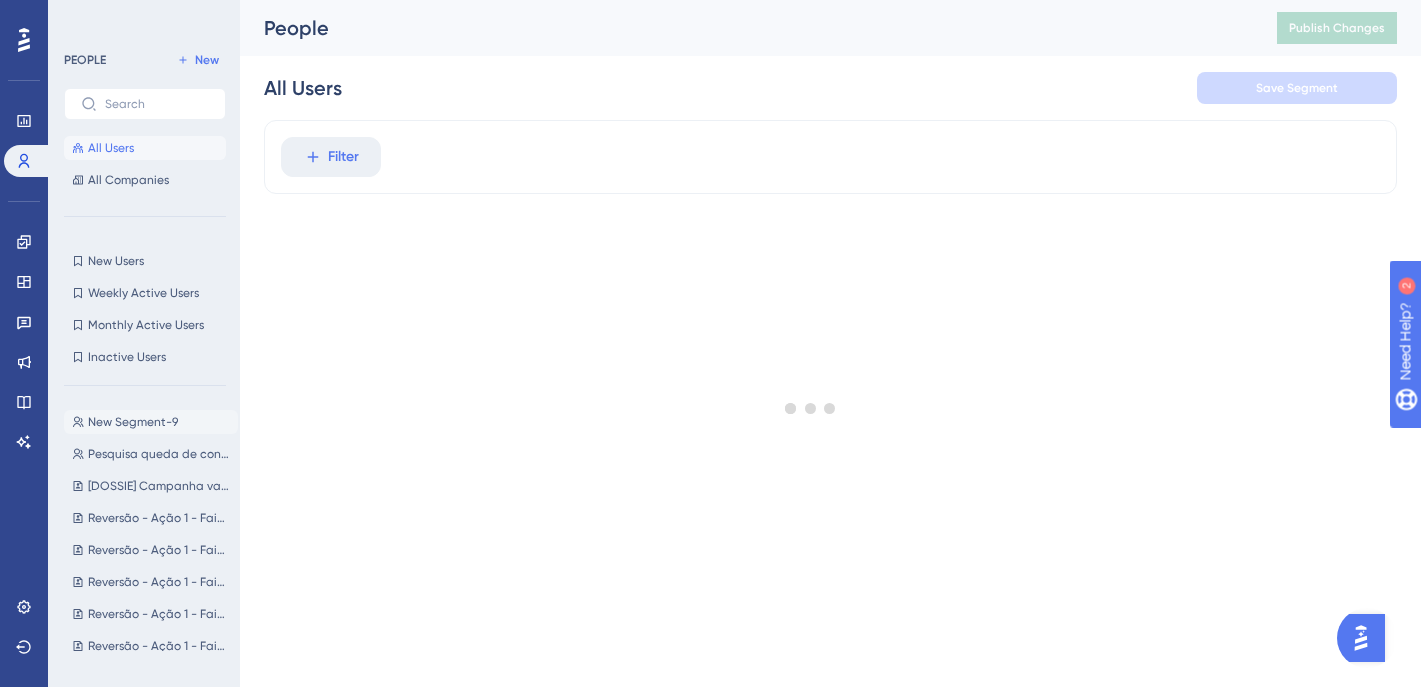scroll, scrollTop: 0, scrollLeft: 0, axis: both 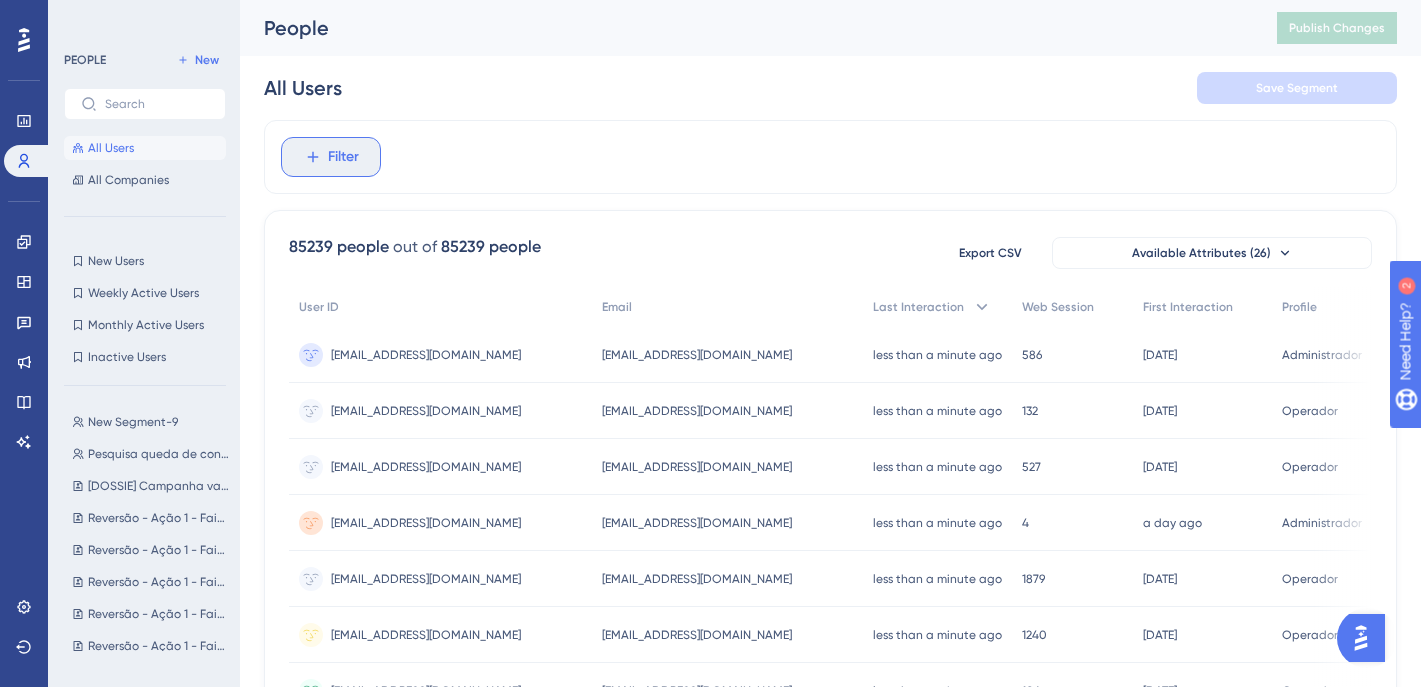 click 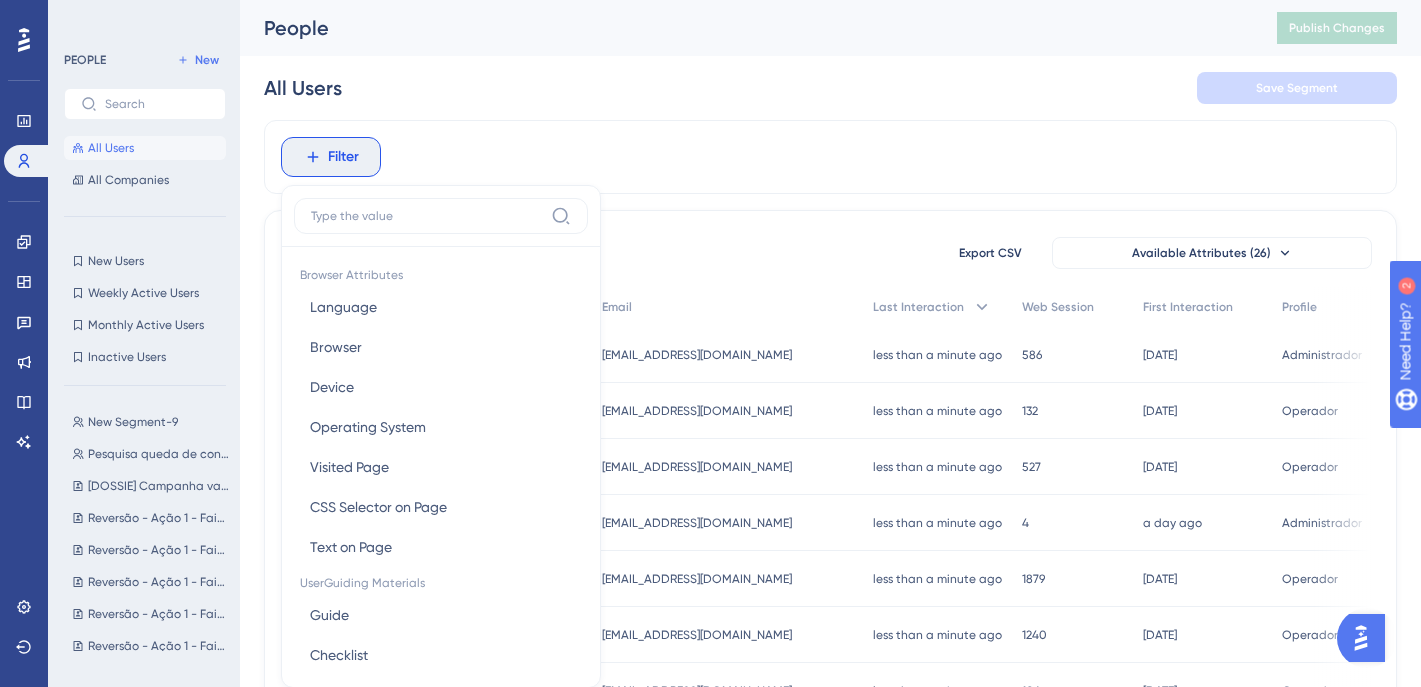 scroll, scrollTop: 93, scrollLeft: 0, axis: vertical 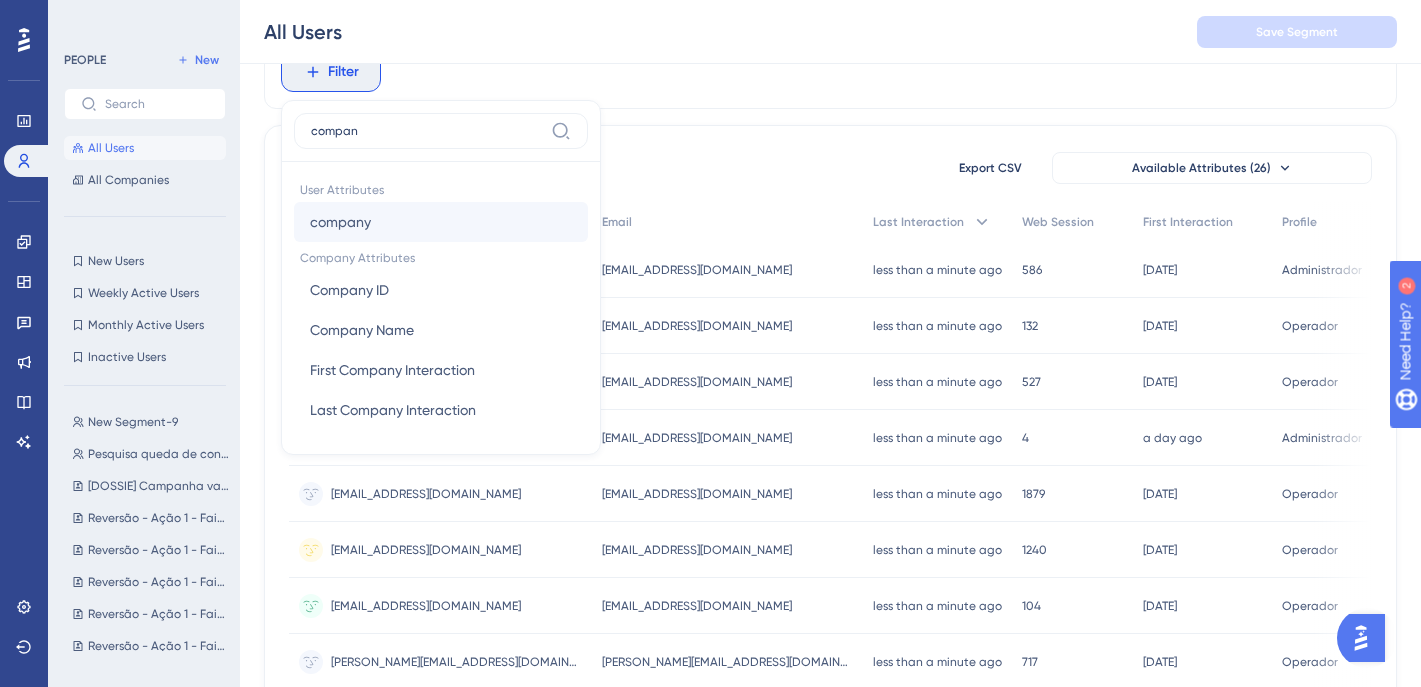 type on "compan" 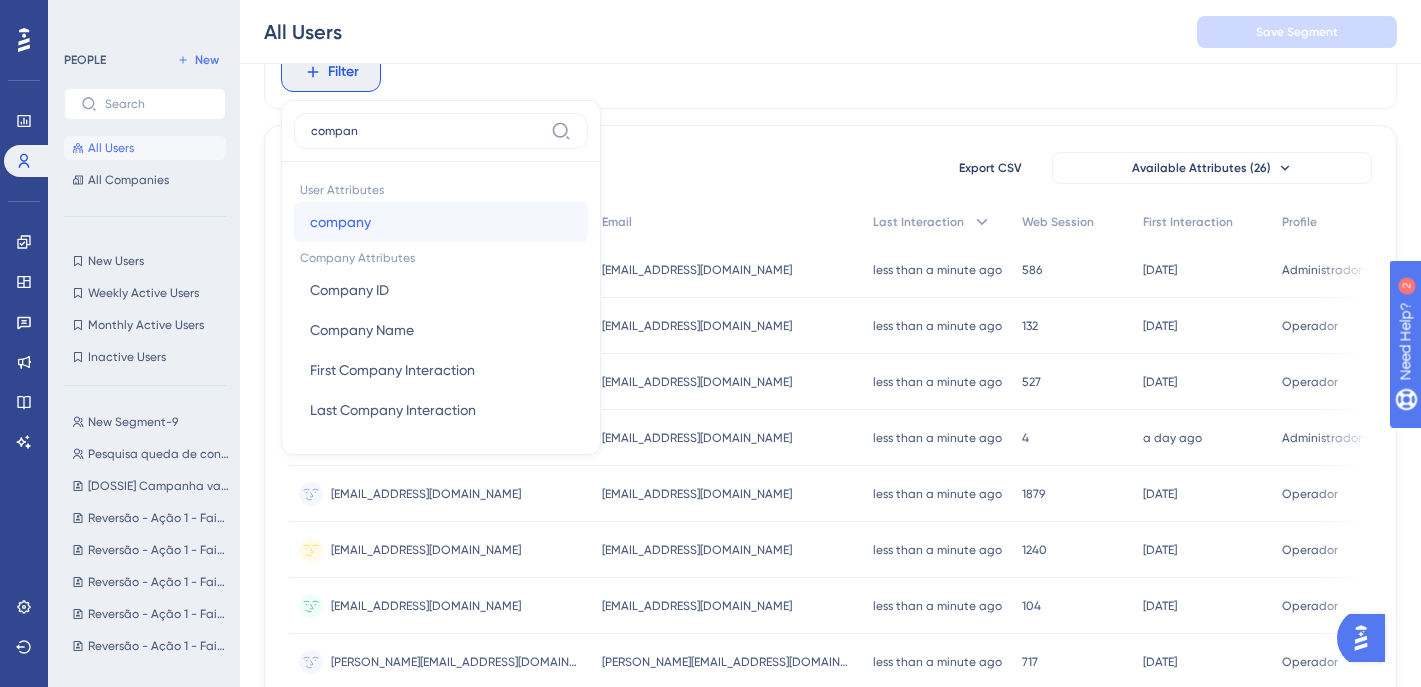 click on "company company" at bounding box center [441, 222] 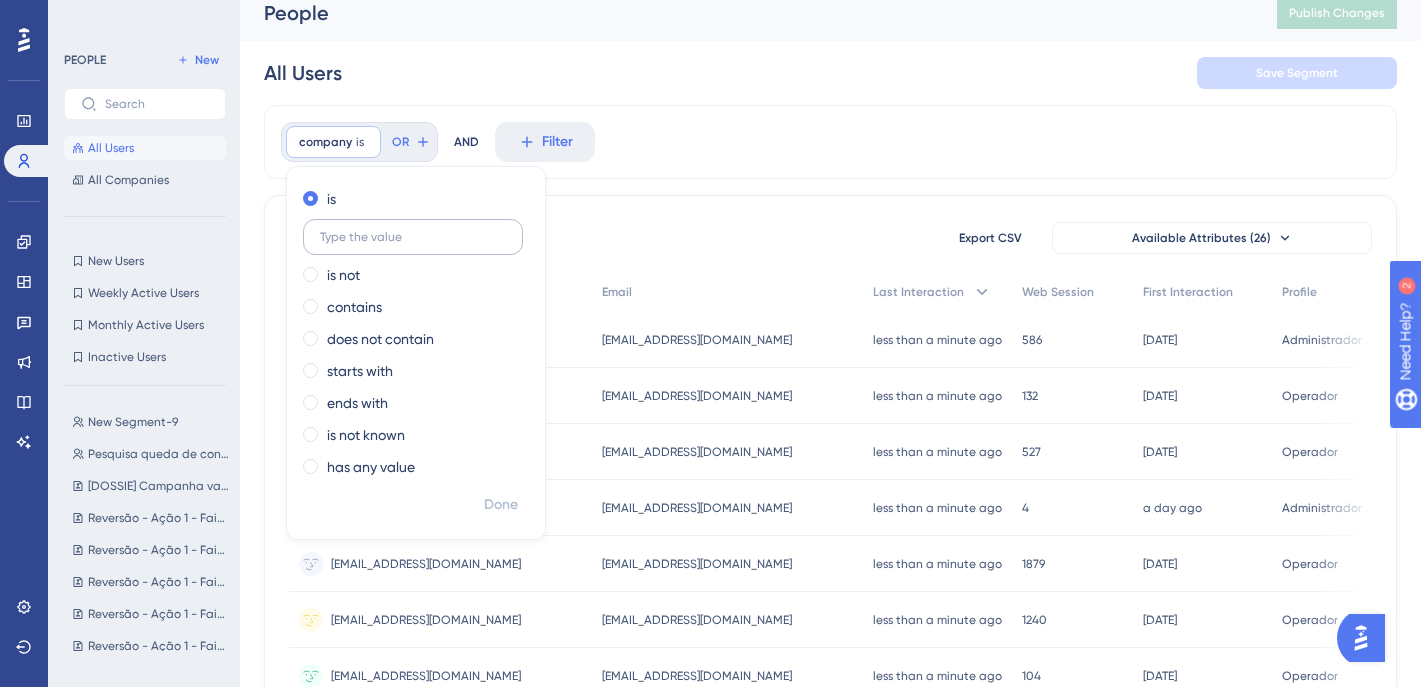 scroll, scrollTop: 0, scrollLeft: 0, axis: both 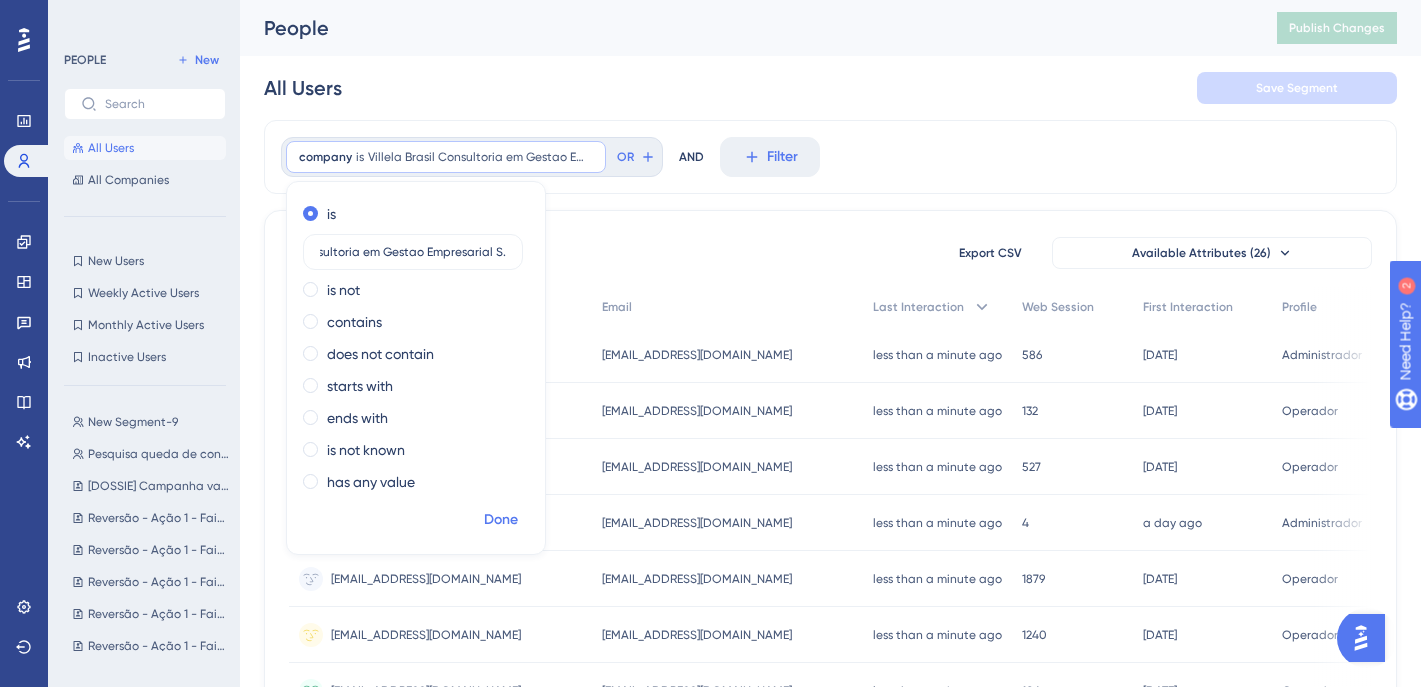 type on "Villela Brasil Consultoria em Gestao Empresarial S.a" 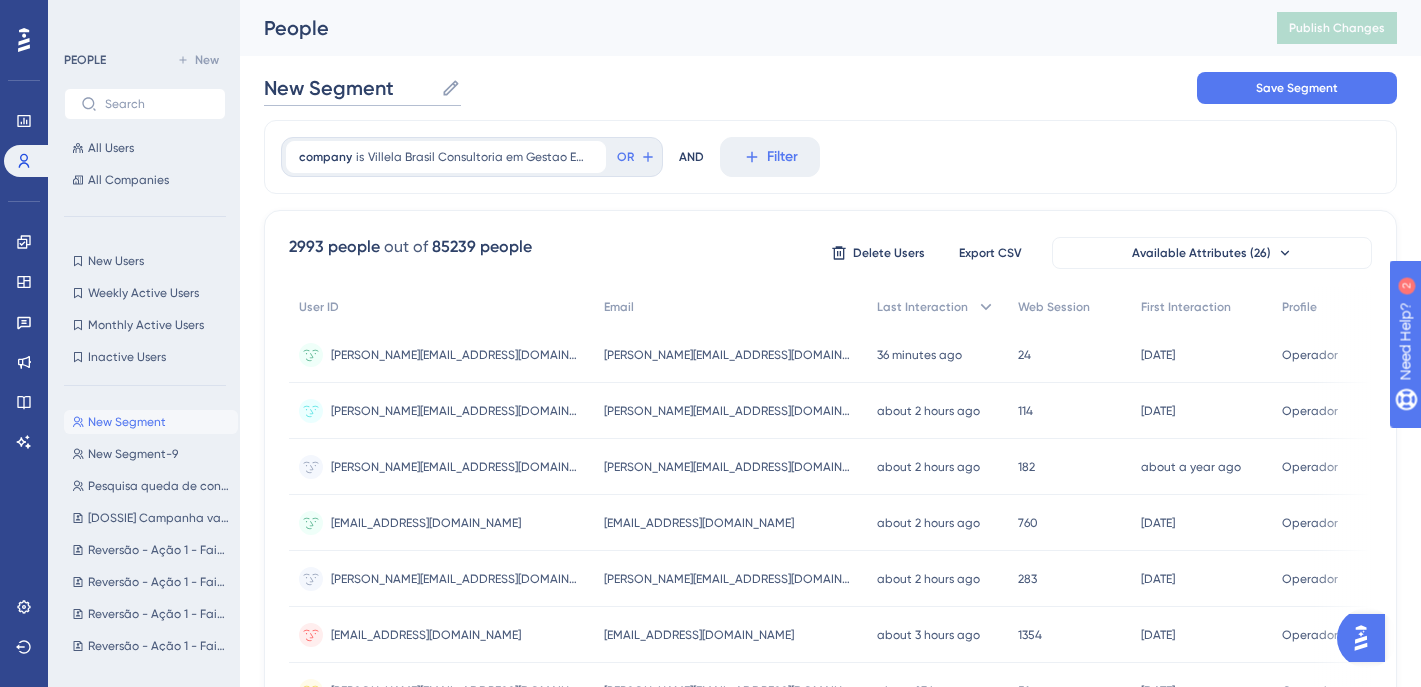 click on "New Segment" at bounding box center (348, 88) 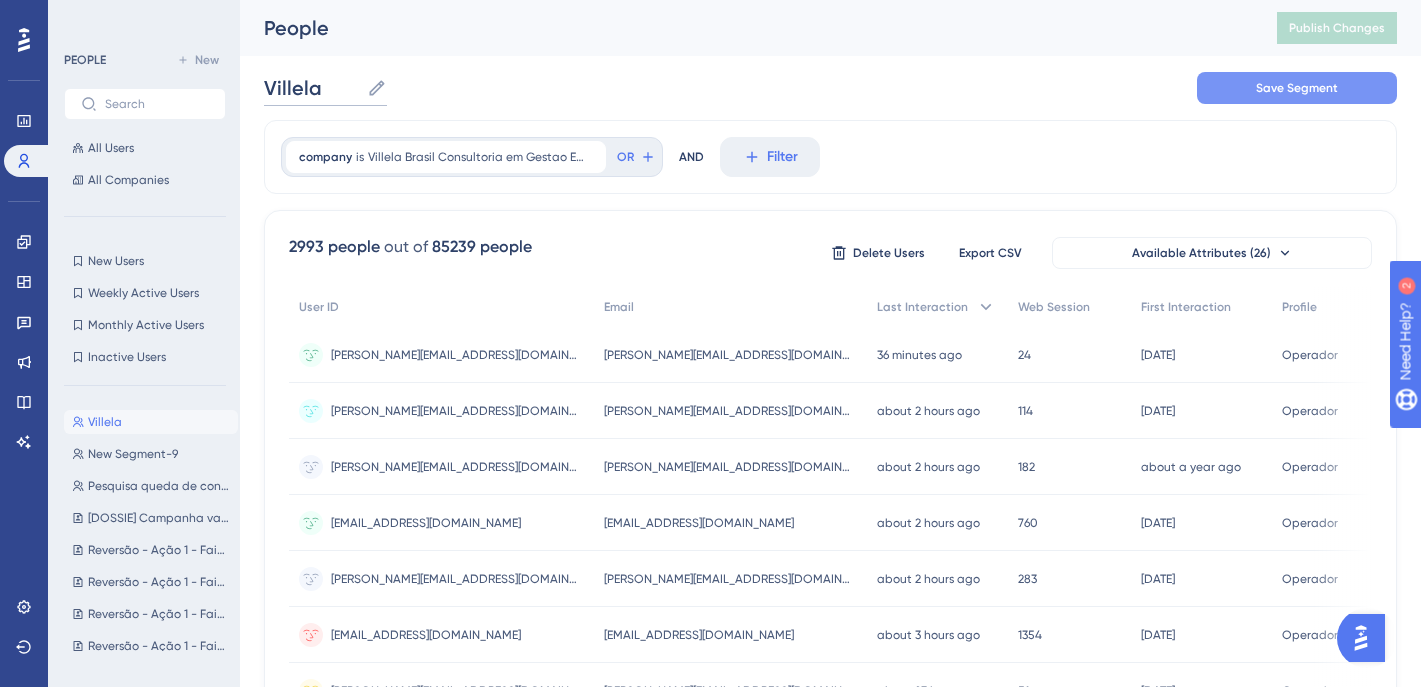 type on "Villela" 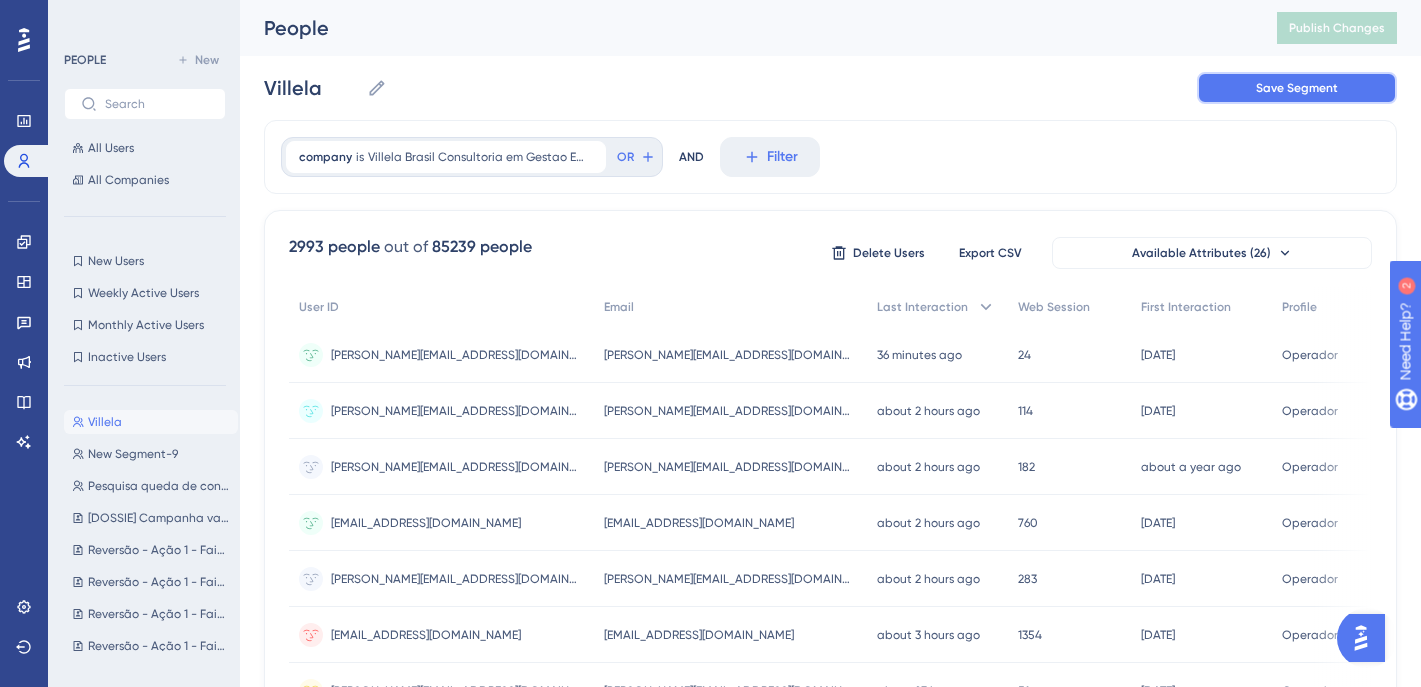 click on "Save Segment" at bounding box center [1297, 88] 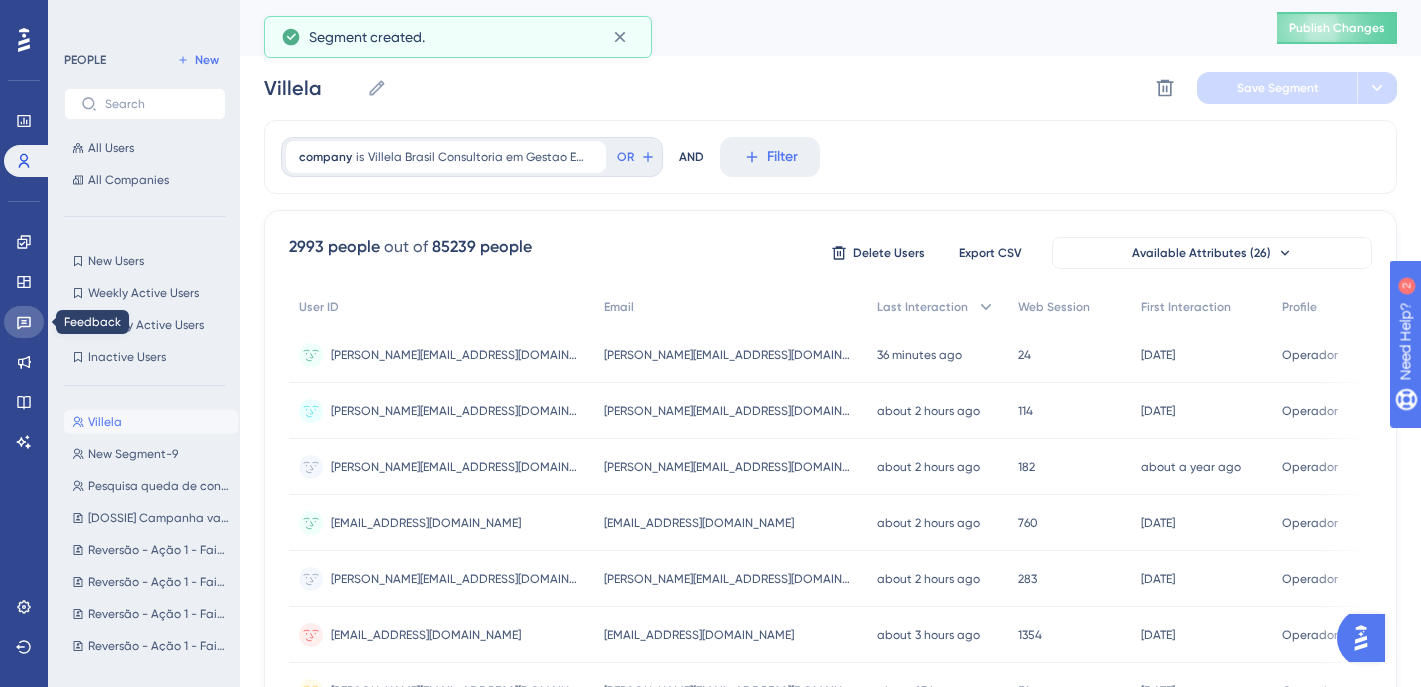drag, startPoint x: 31, startPoint y: 318, endPoint x: 44, endPoint y: 316, distance: 13.152946 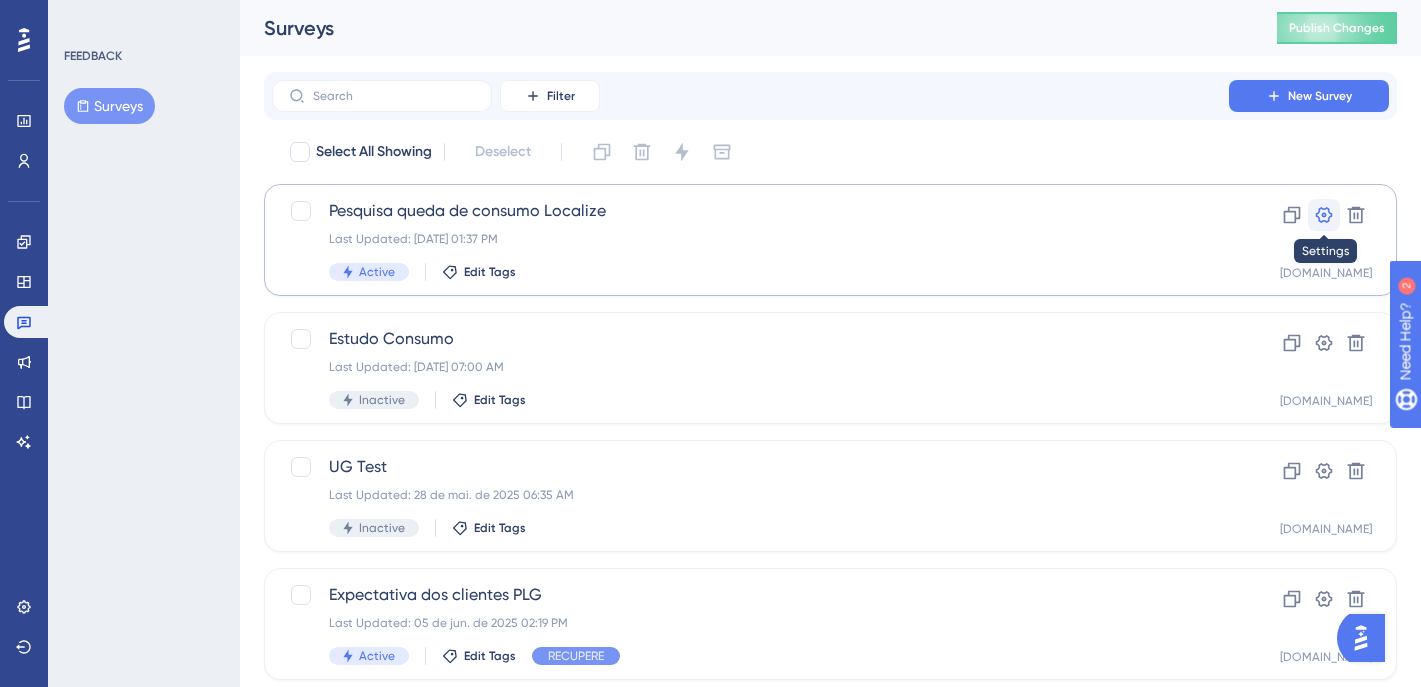 click 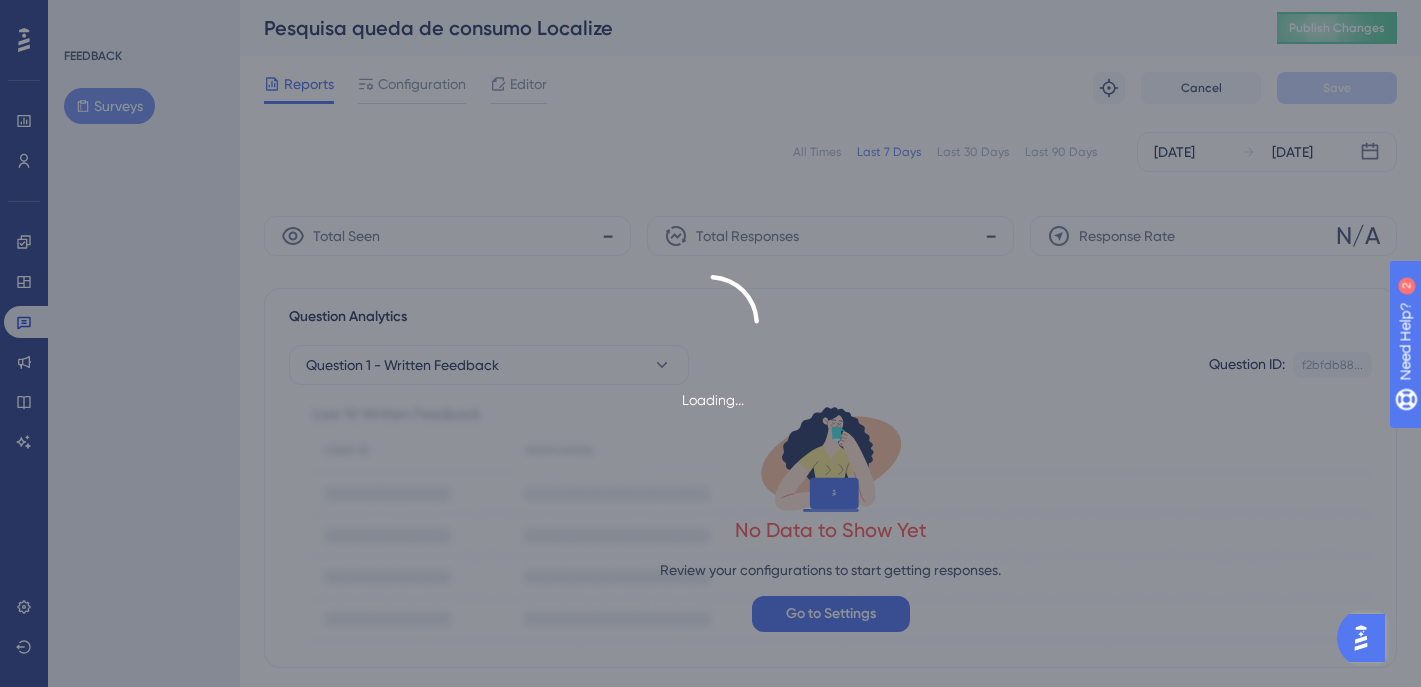 click on "Loading..." at bounding box center (710, 343) 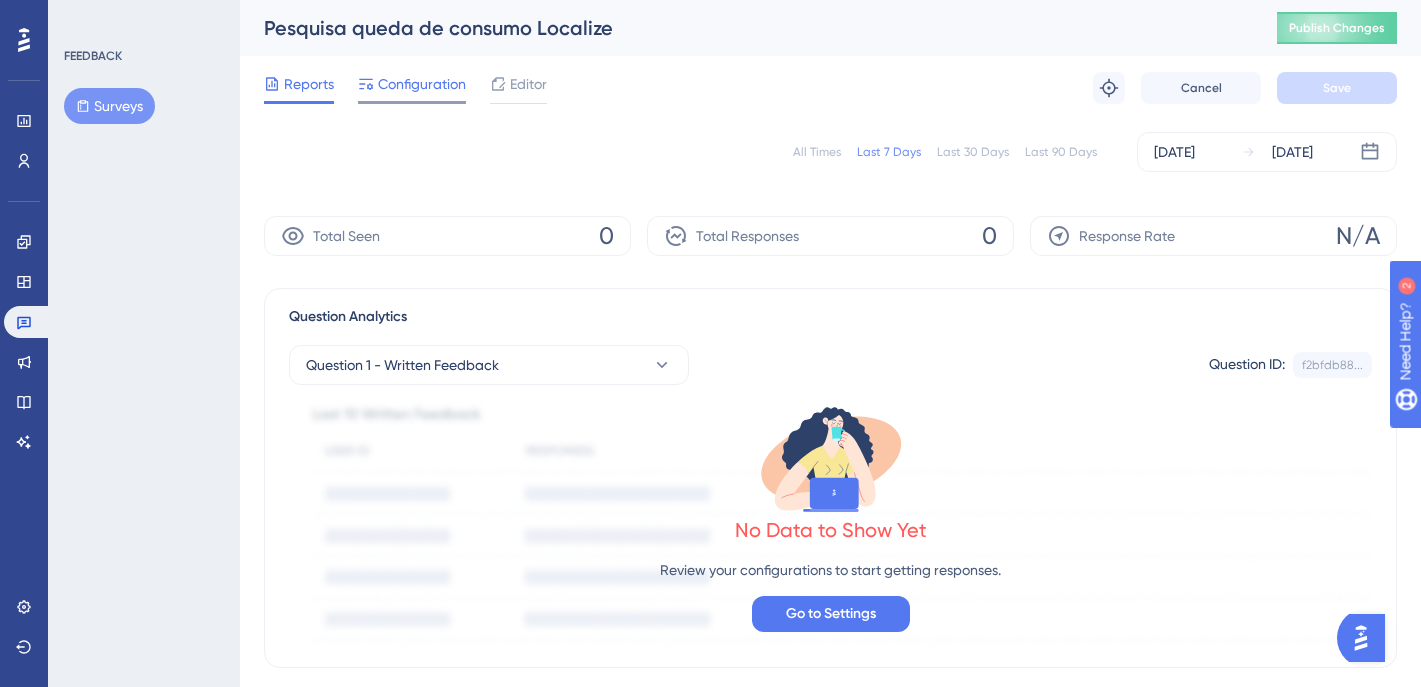 click on "Configuration" at bounding box center [422, 84] 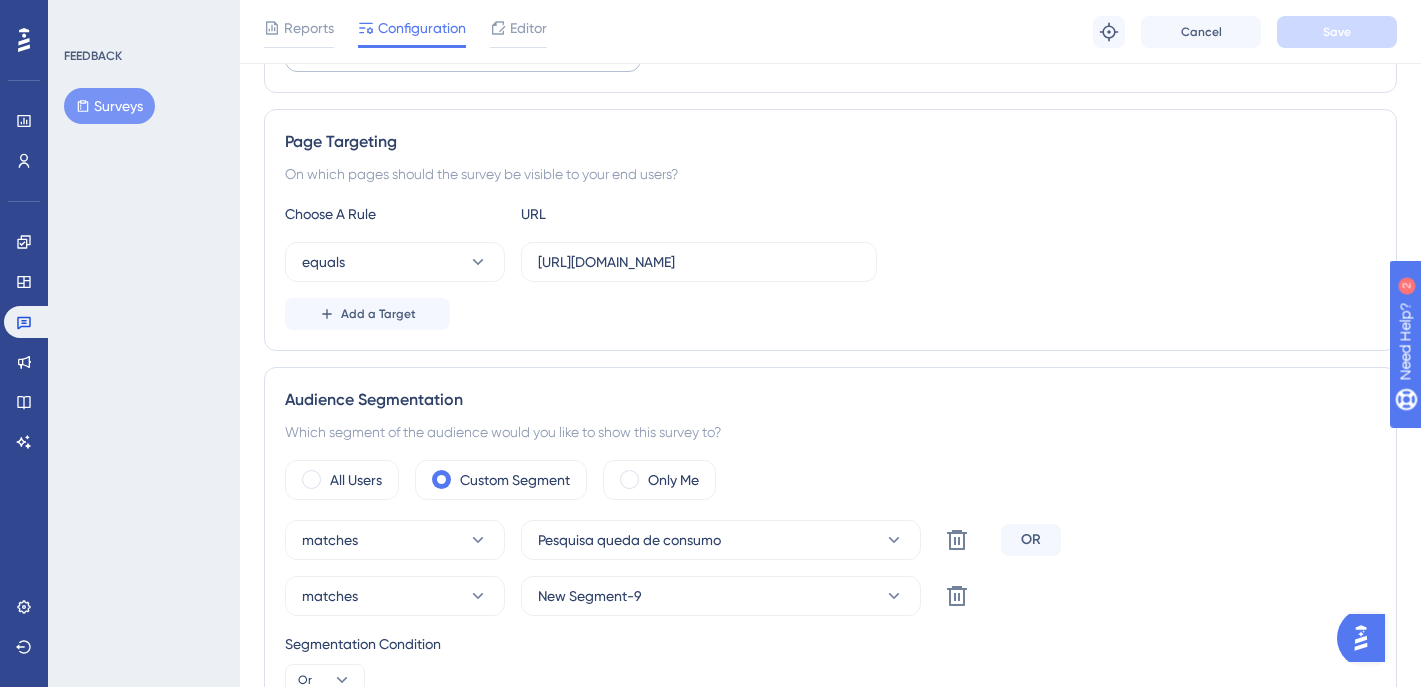 scroll, scrollTop: 421, scrollLeft: 0, axis: vertical 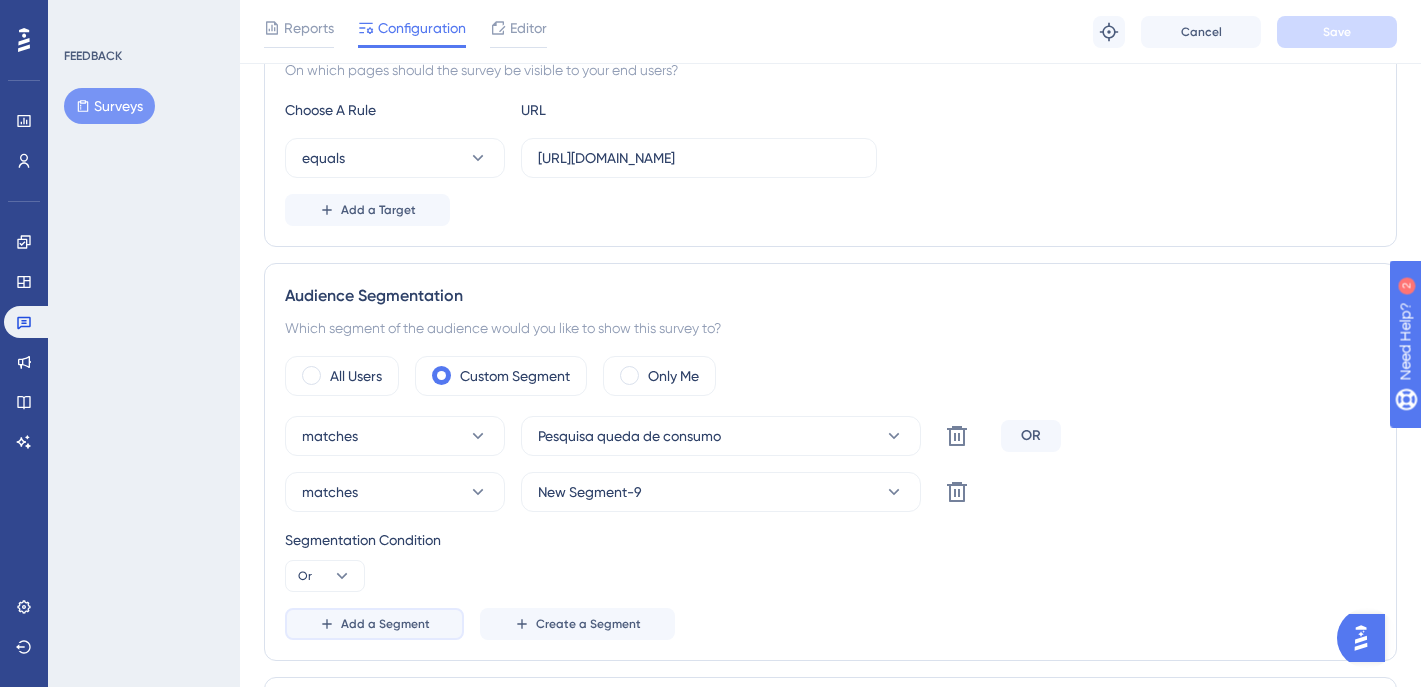 click on "Add a Segment" at bounding box center (385, 624) 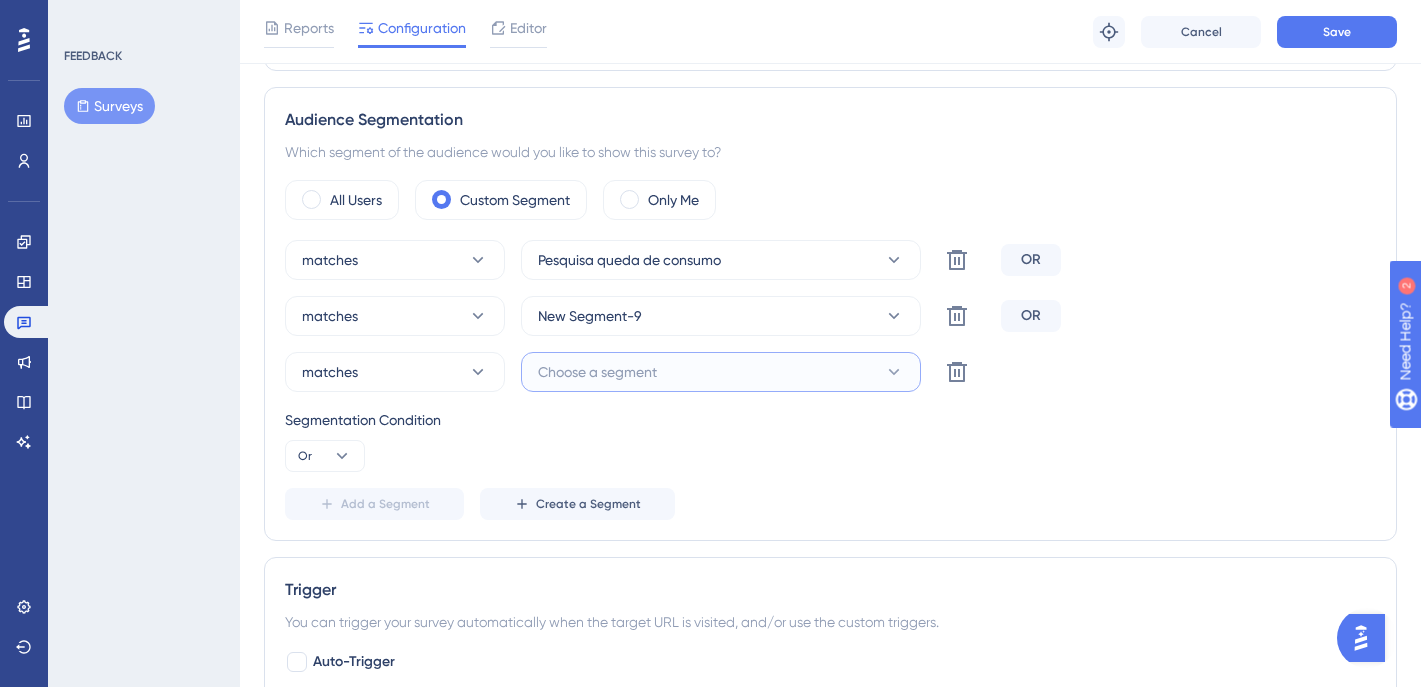 click on "Choose a segment" at bounding box center (721, 372) 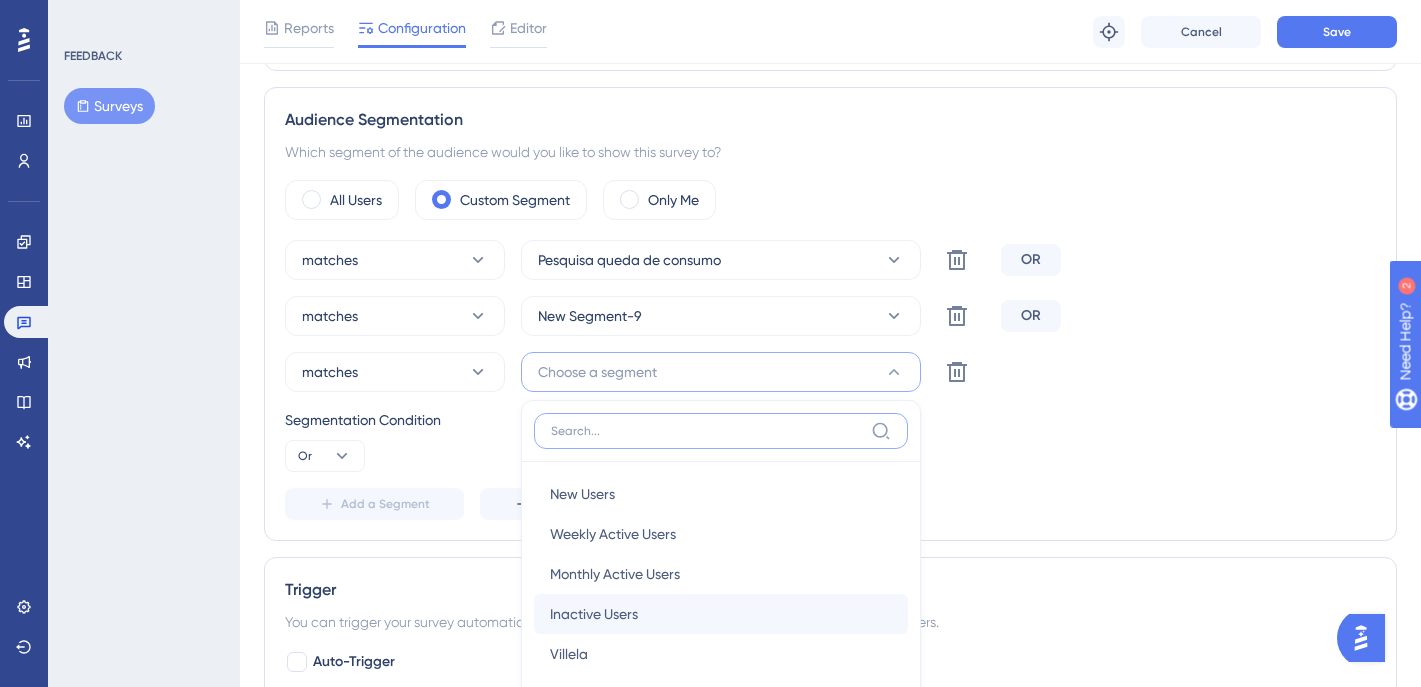 scroll, scrollTop: 851, scrollLeft: 0, axis: vertical 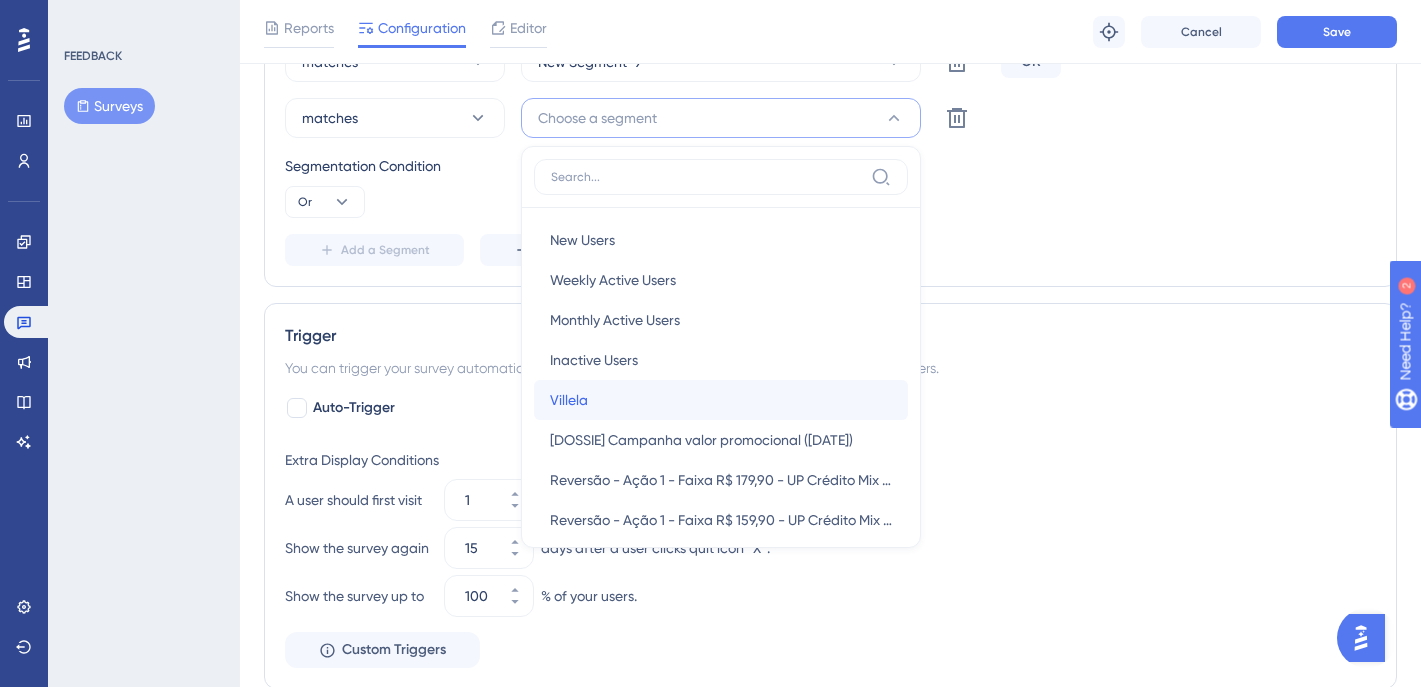 click on "Villela Villela" at bounding box center (721, 400) 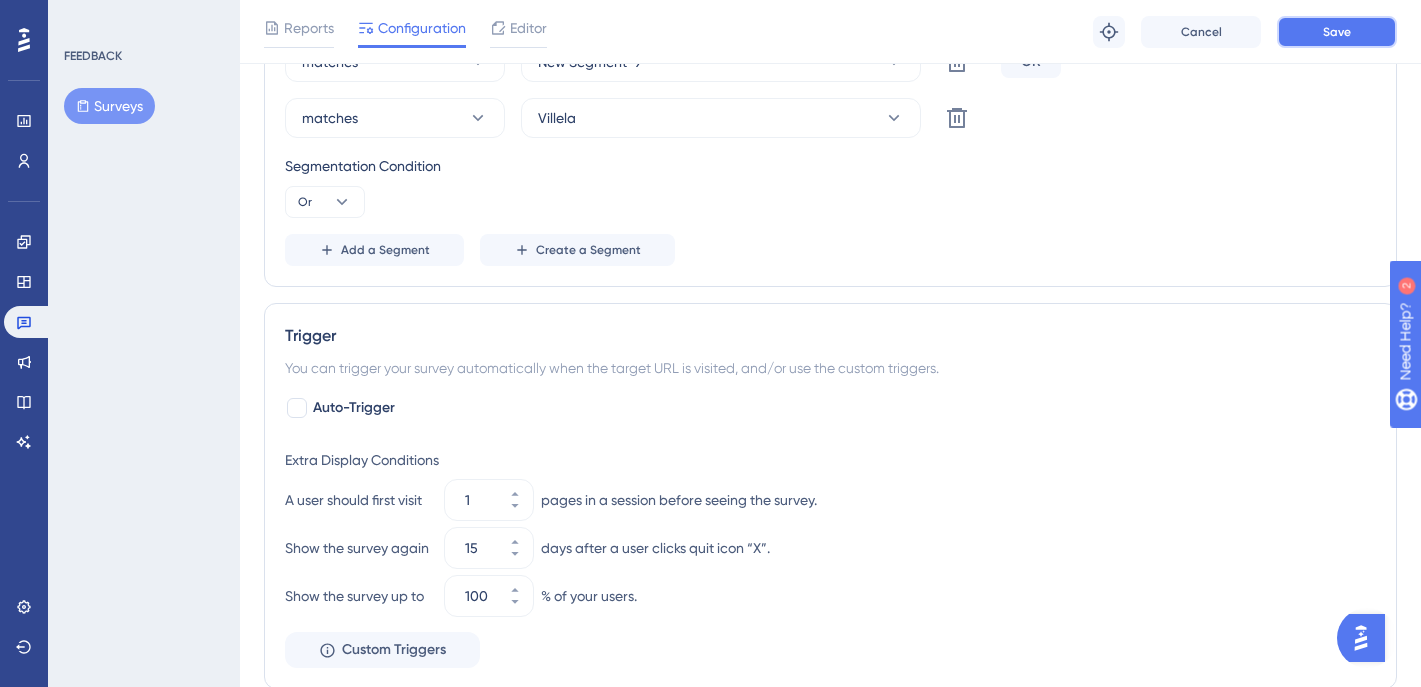 click on "Save" at bounding box center (1337, 32) 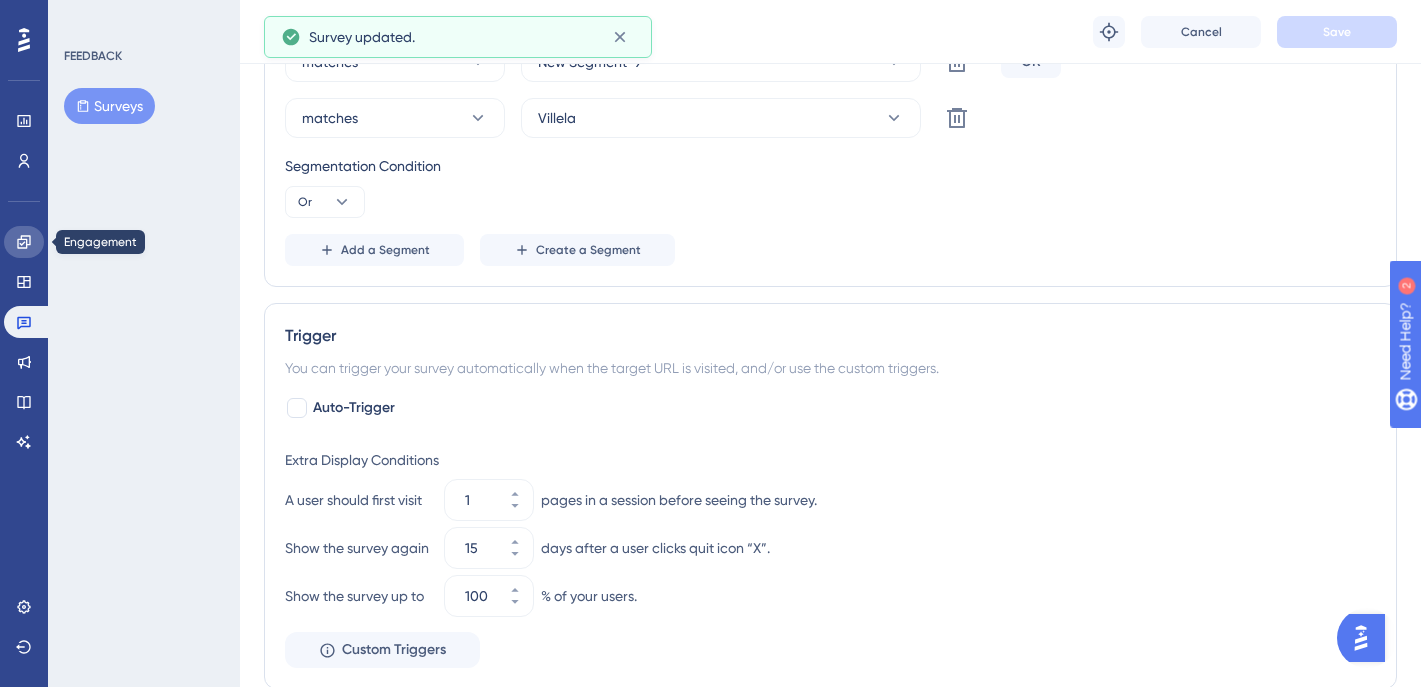 click 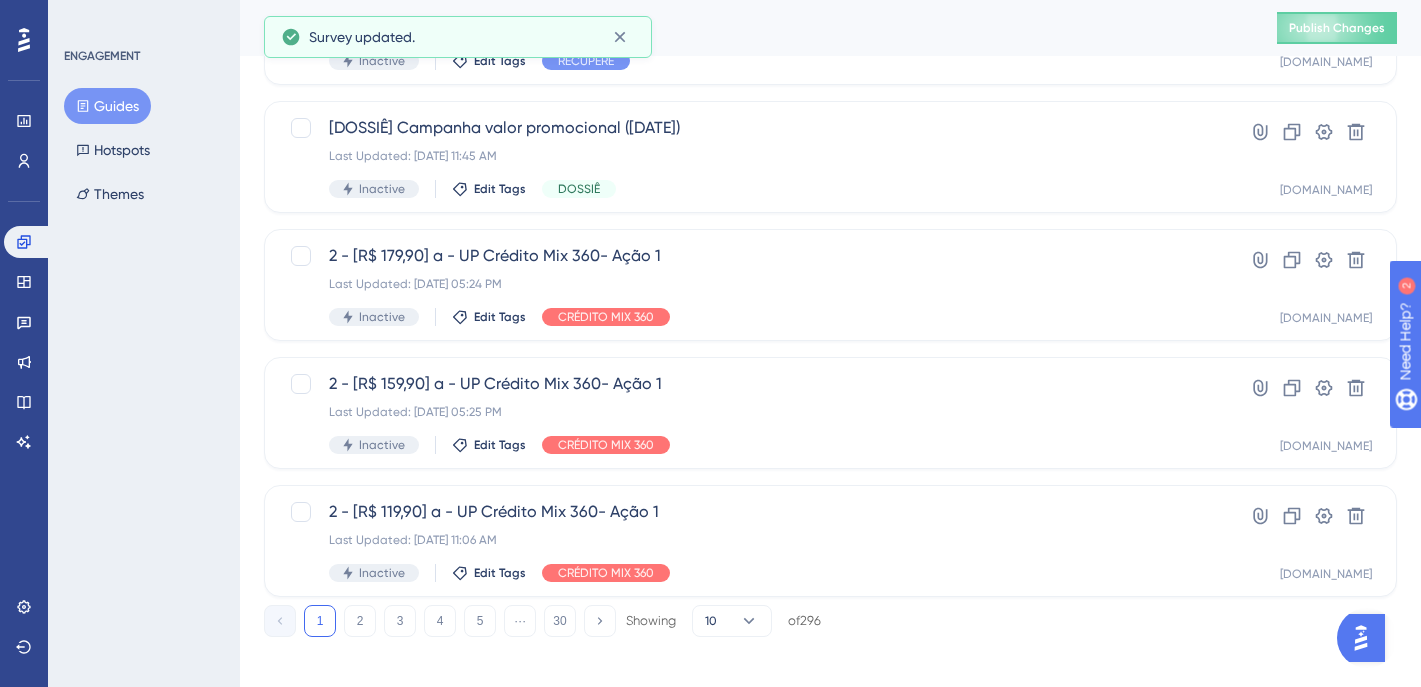 scroll, scrollTop: 0, scrollLeft: 0, axis: both 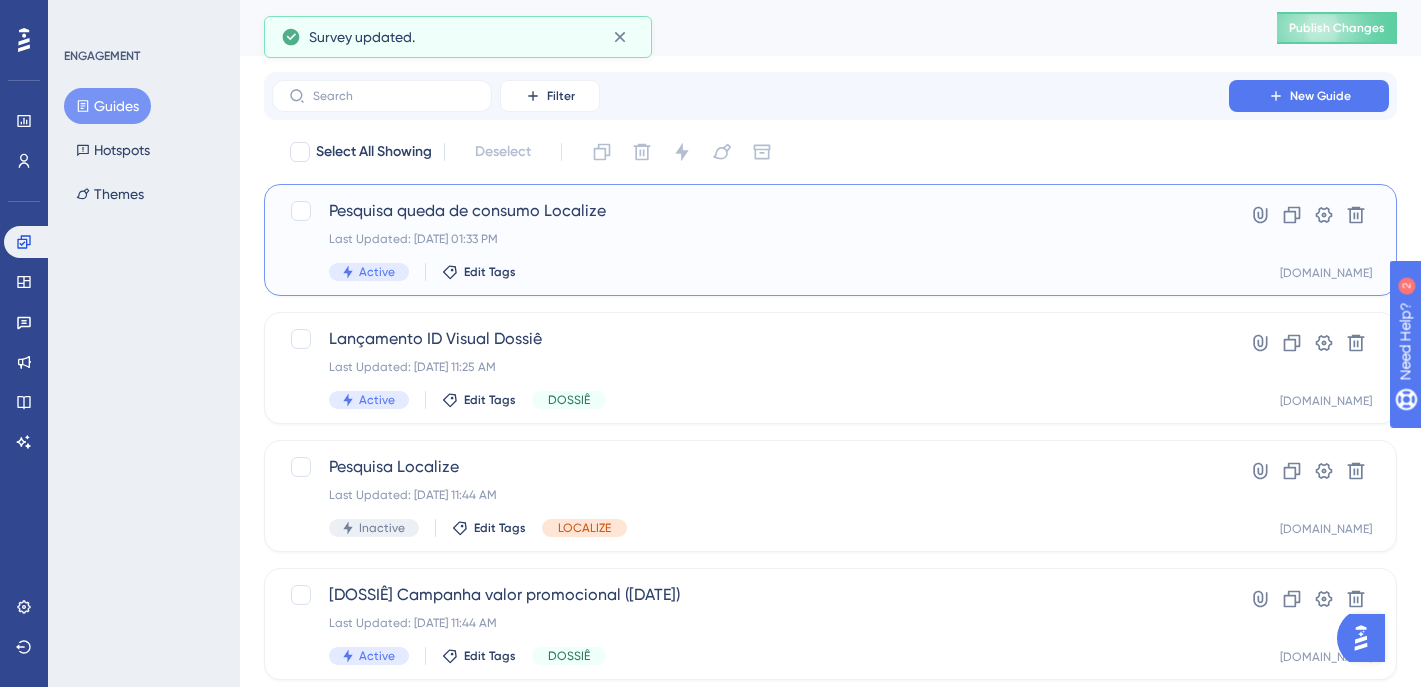 click on "Last Updated: 23 de jul. de 2025 01:33 PM" at bounding box center [750, 239] 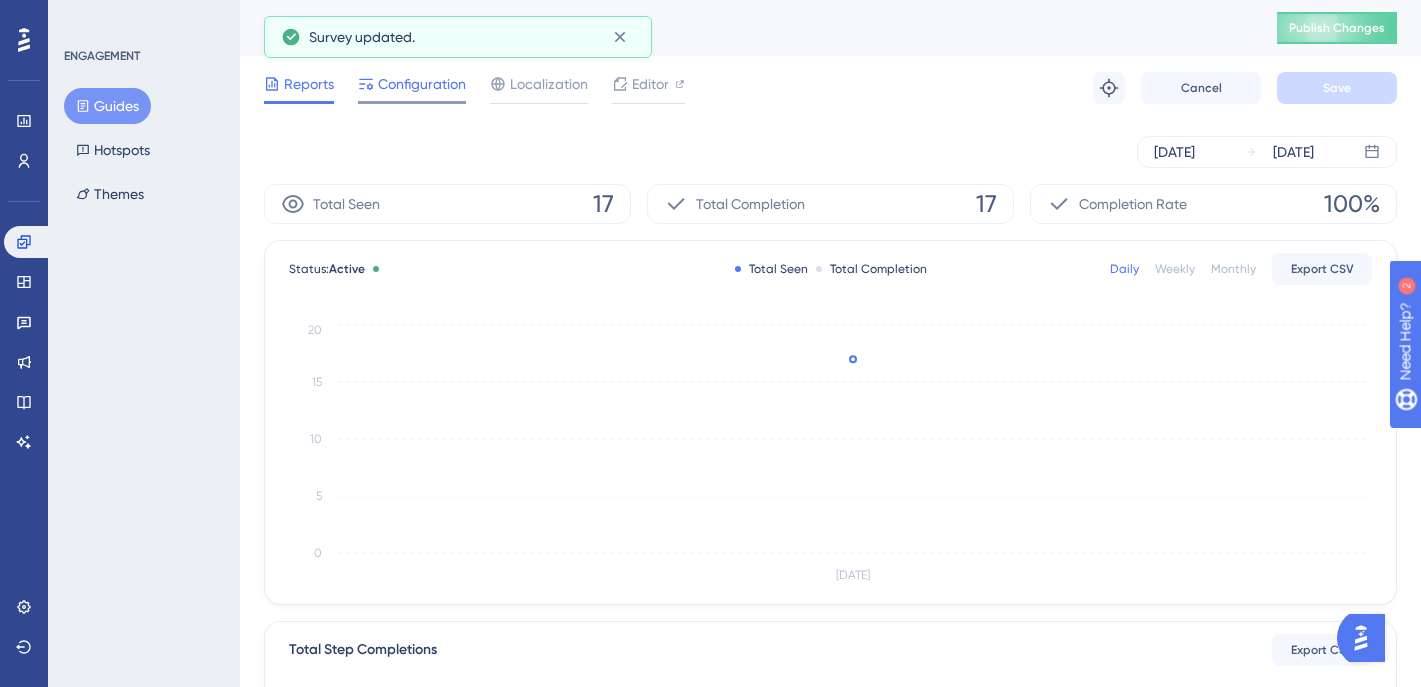 click on "Configuration" at bounding box center (422, 84) 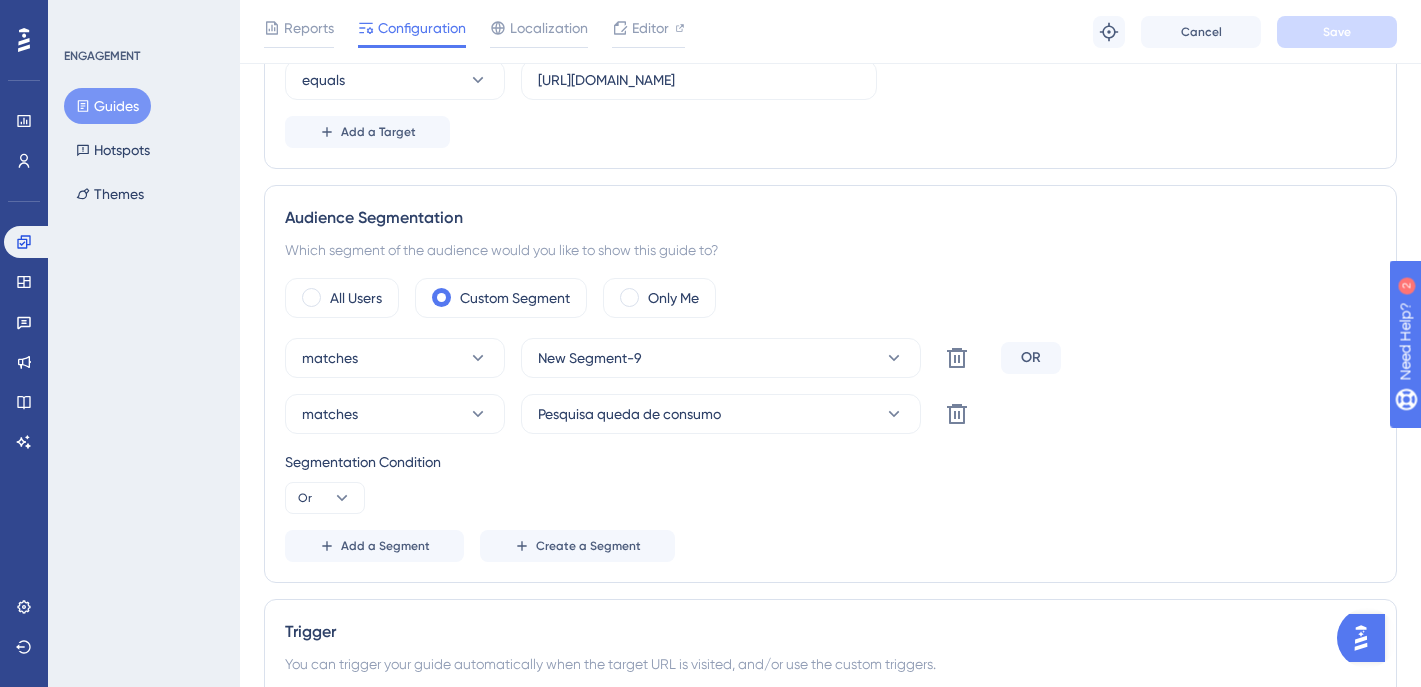 scroll, scrollTop: 600, scrollLeft: 0, axis: vertical 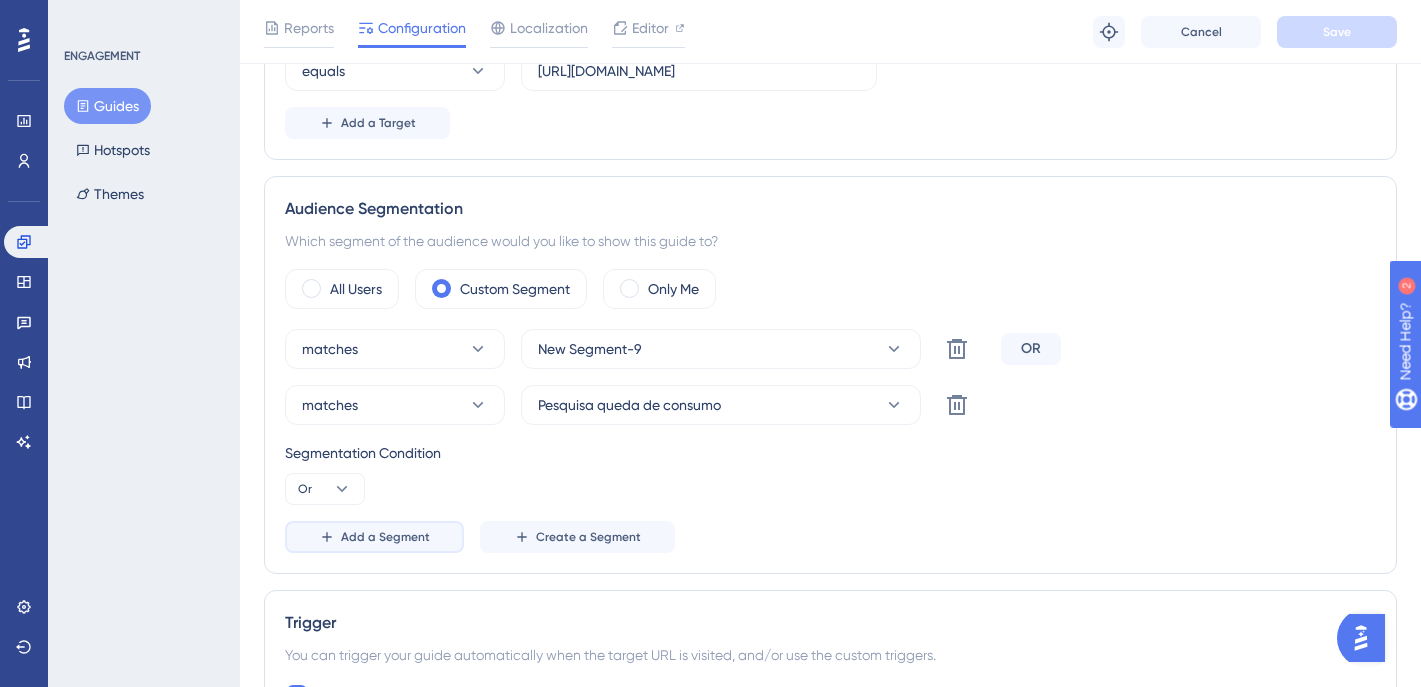 click on "Add a Segment" at bounding box center [385, 537] 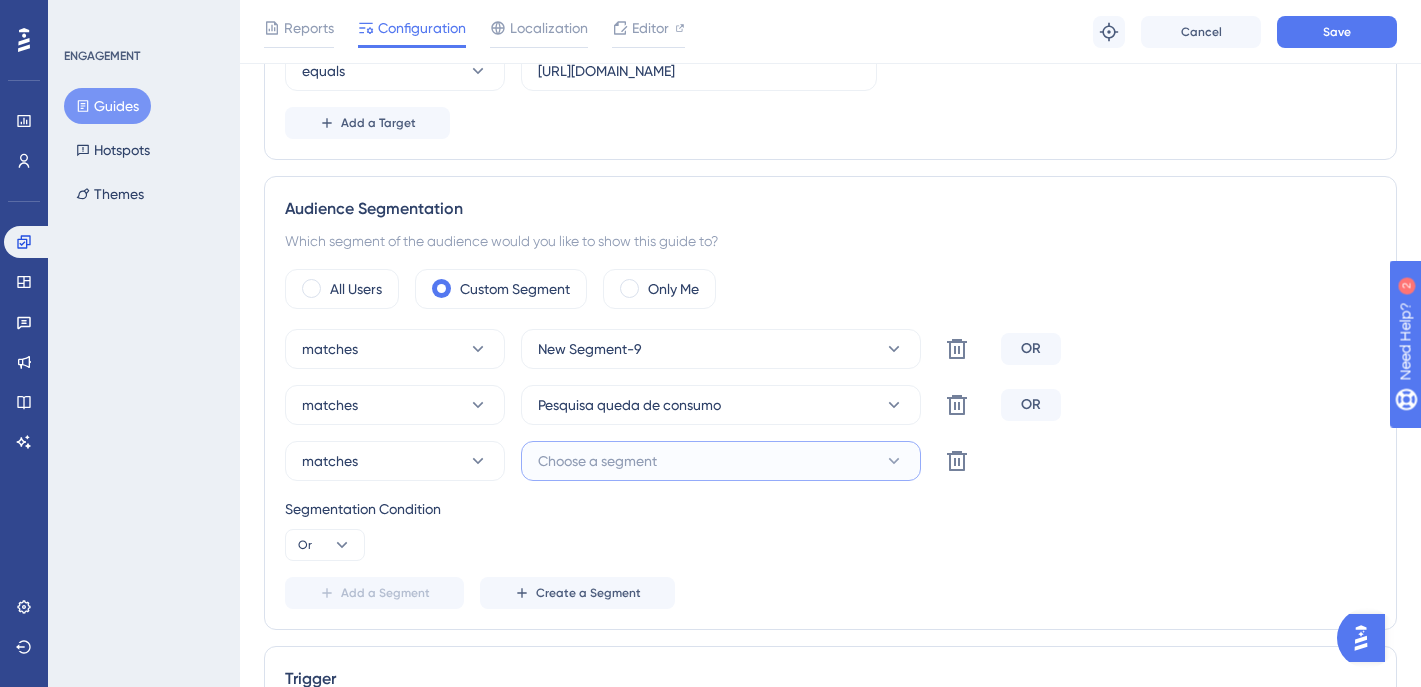 click on "Choose a segment" at bounding box center [597, 461] 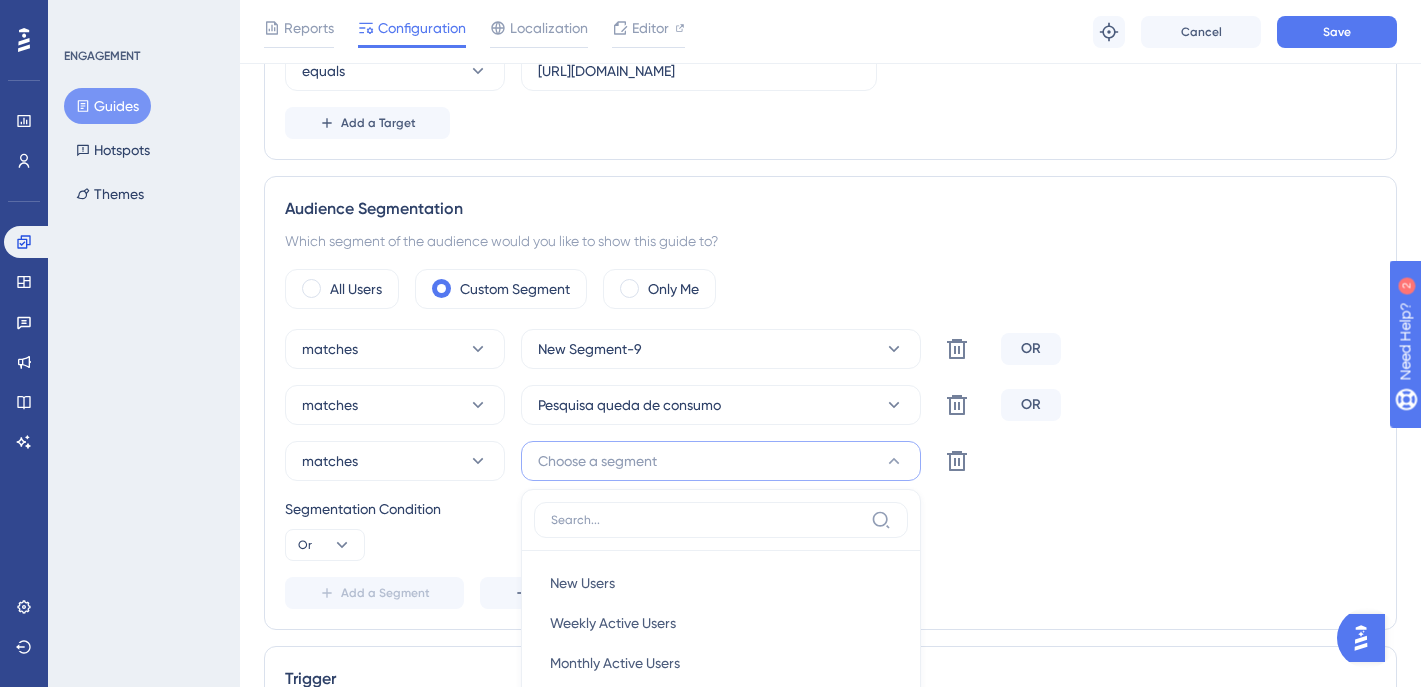 scroll, scrollTop: 860, scrollLeft: 0, axis: vertical 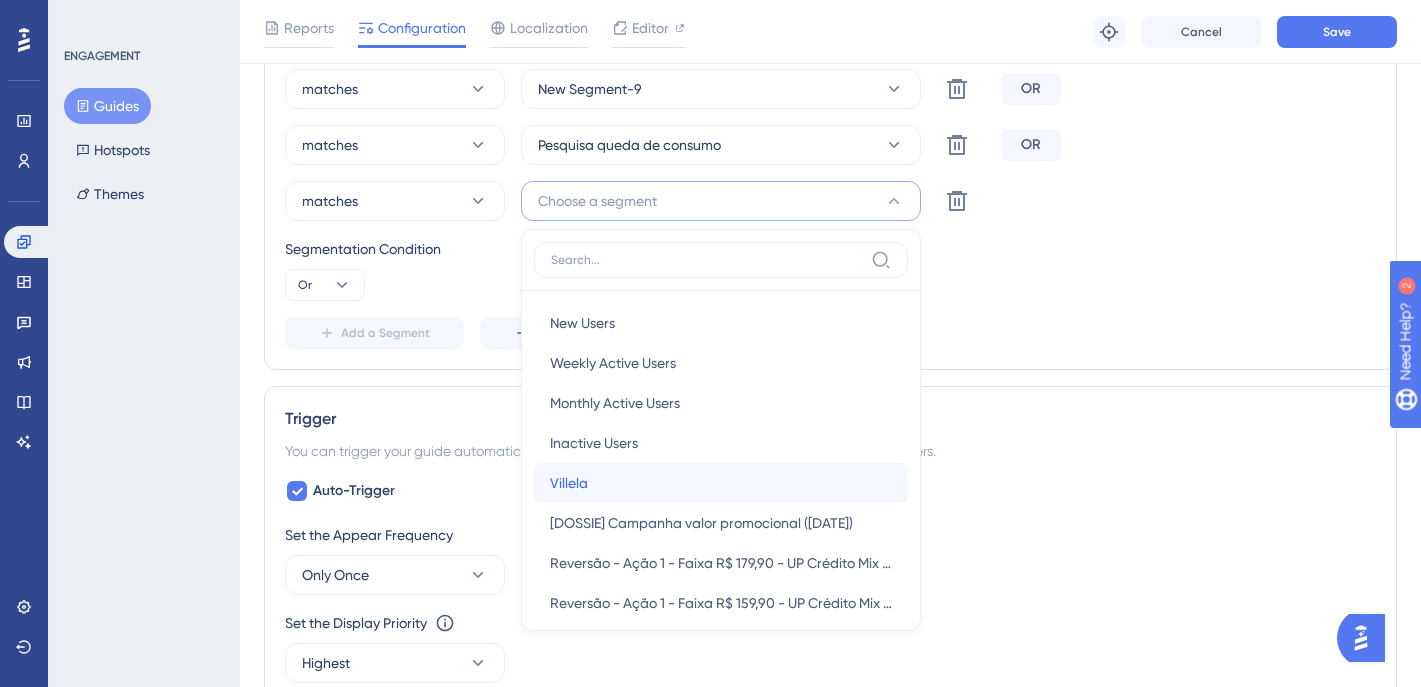 click on "Villela Villela" at bounding box center (721, 483) 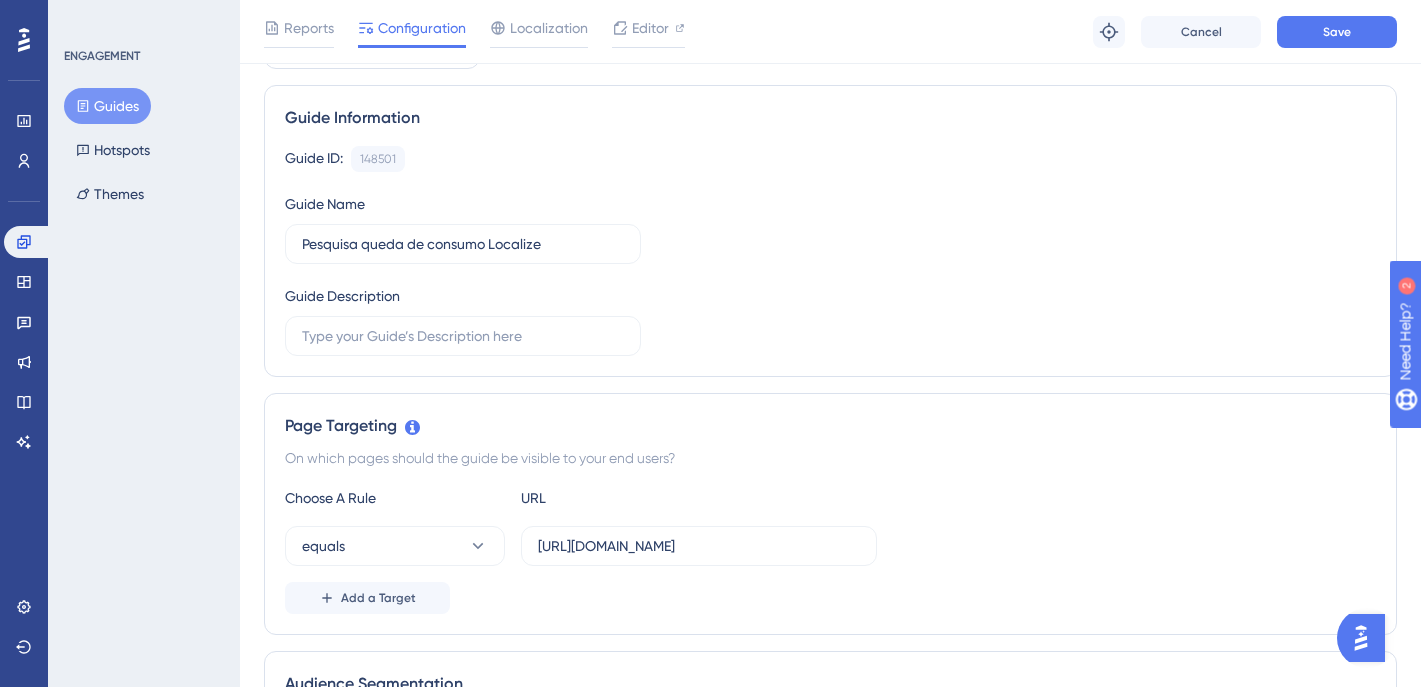 scroll, scrollTop: 117, scrollLeft: 0, axis: vertical 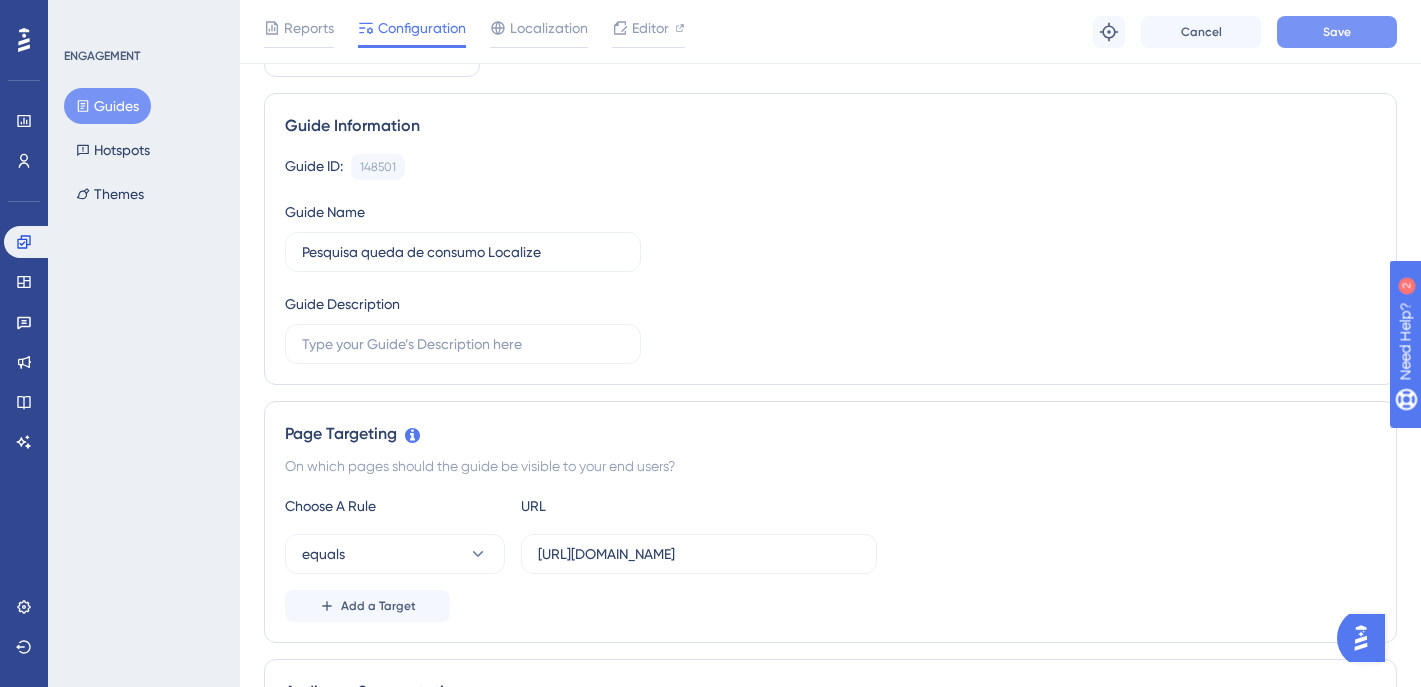 click on "Save" at bounding box center [1337, 32] 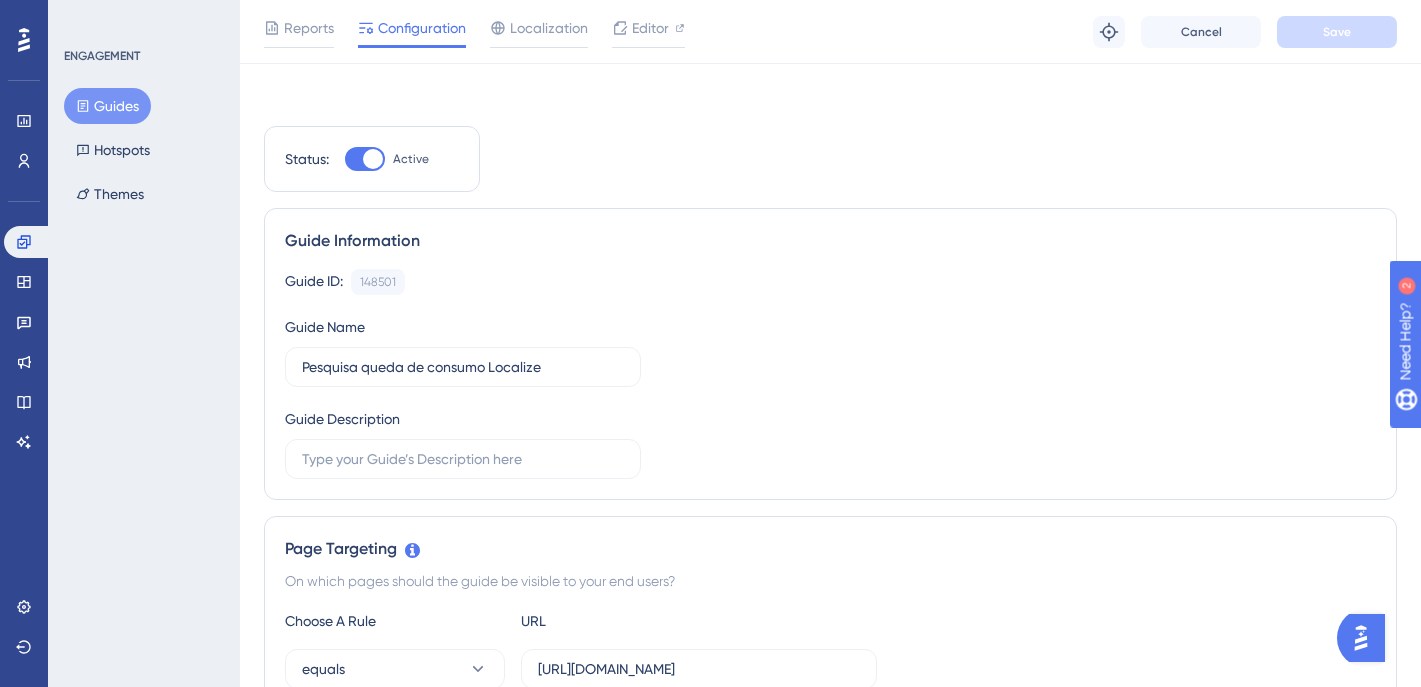 scroll, scrollTop: 0, scrollLeft: 0, axis: both 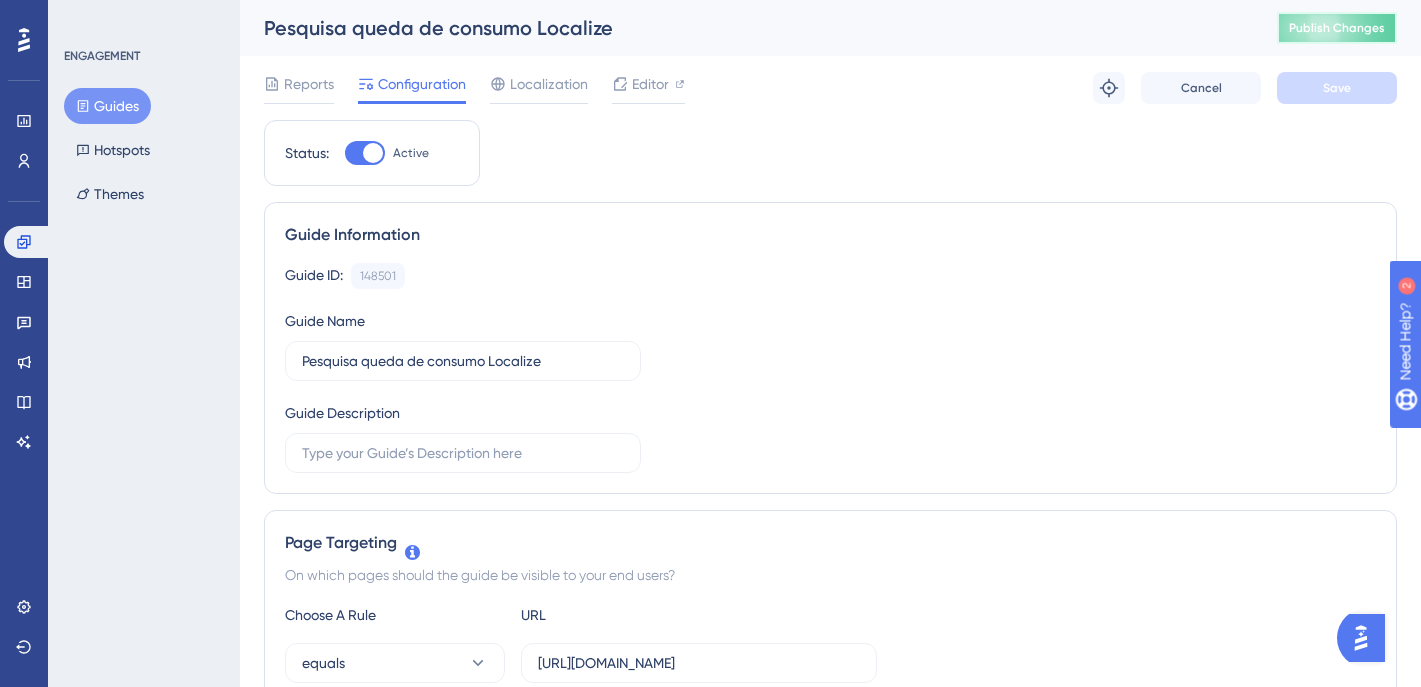 click on "Publish Changes" at bounding box center (1337, 28) 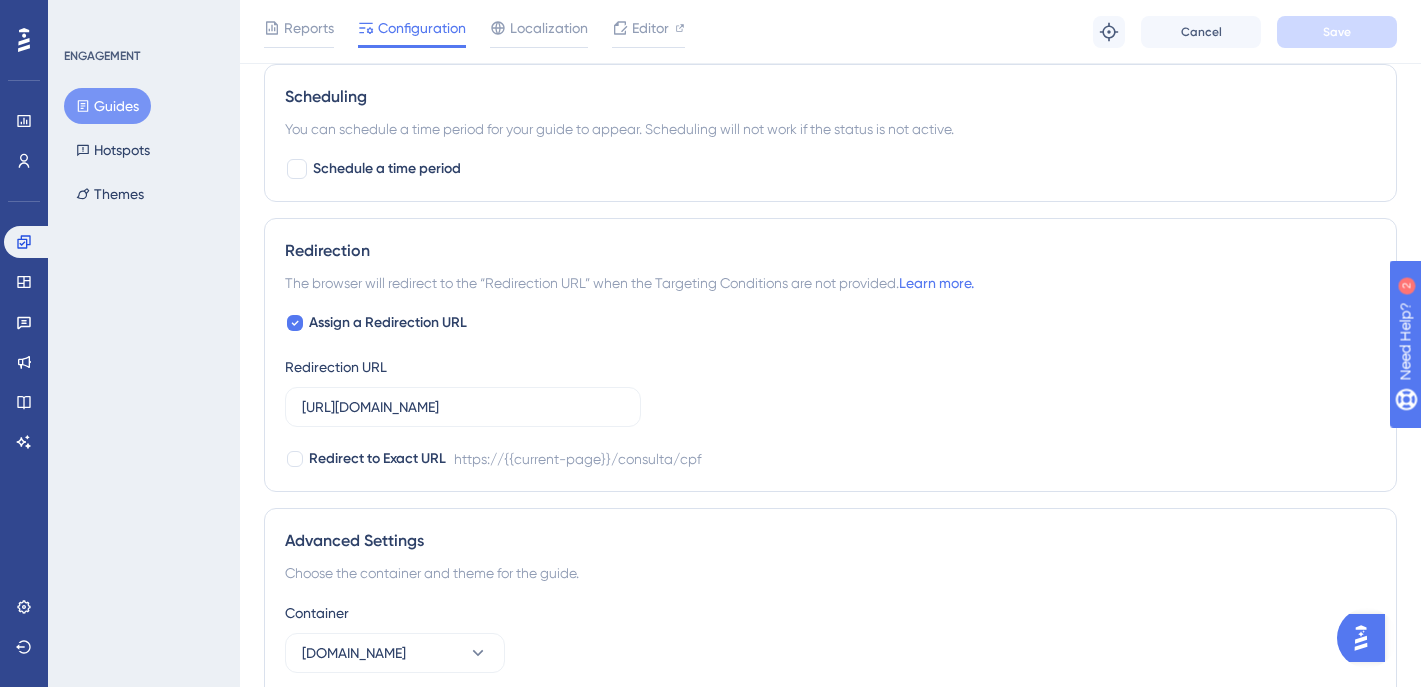 scroll, scrollTop: 1711, scrollLeft: 0, axis: vertical 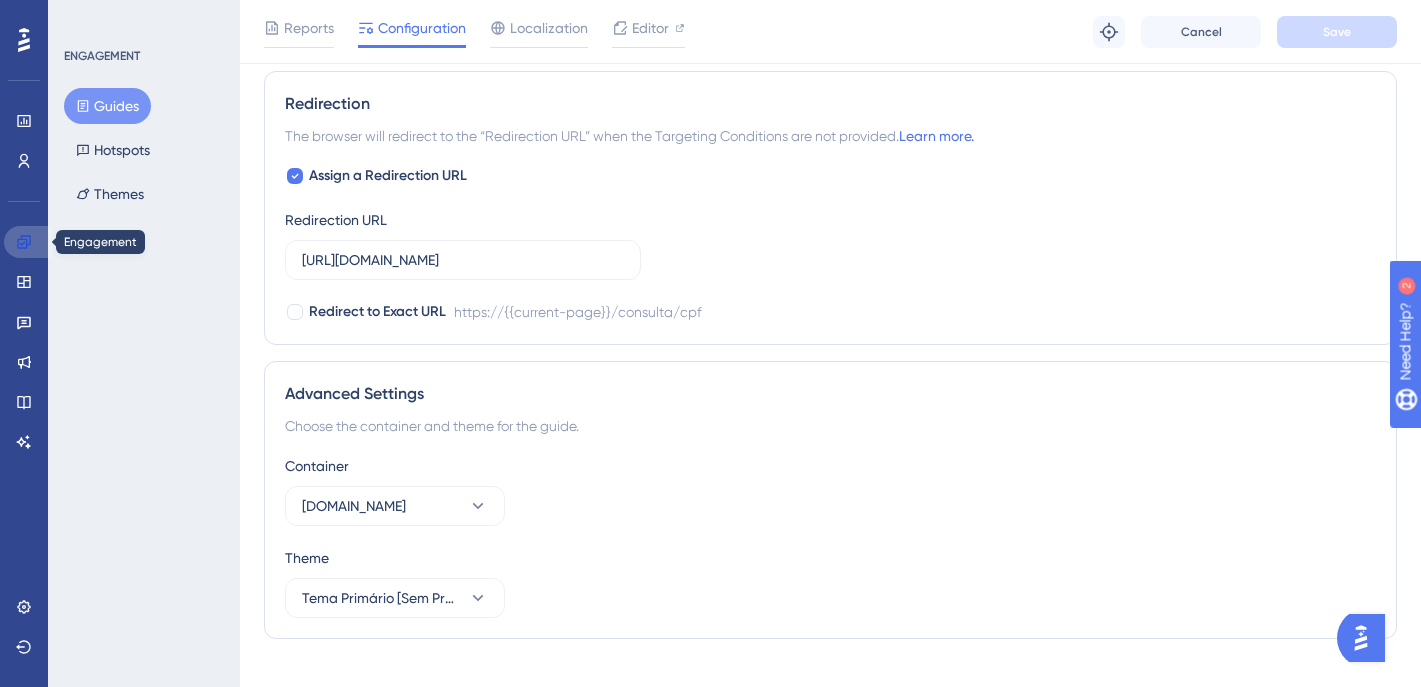 click 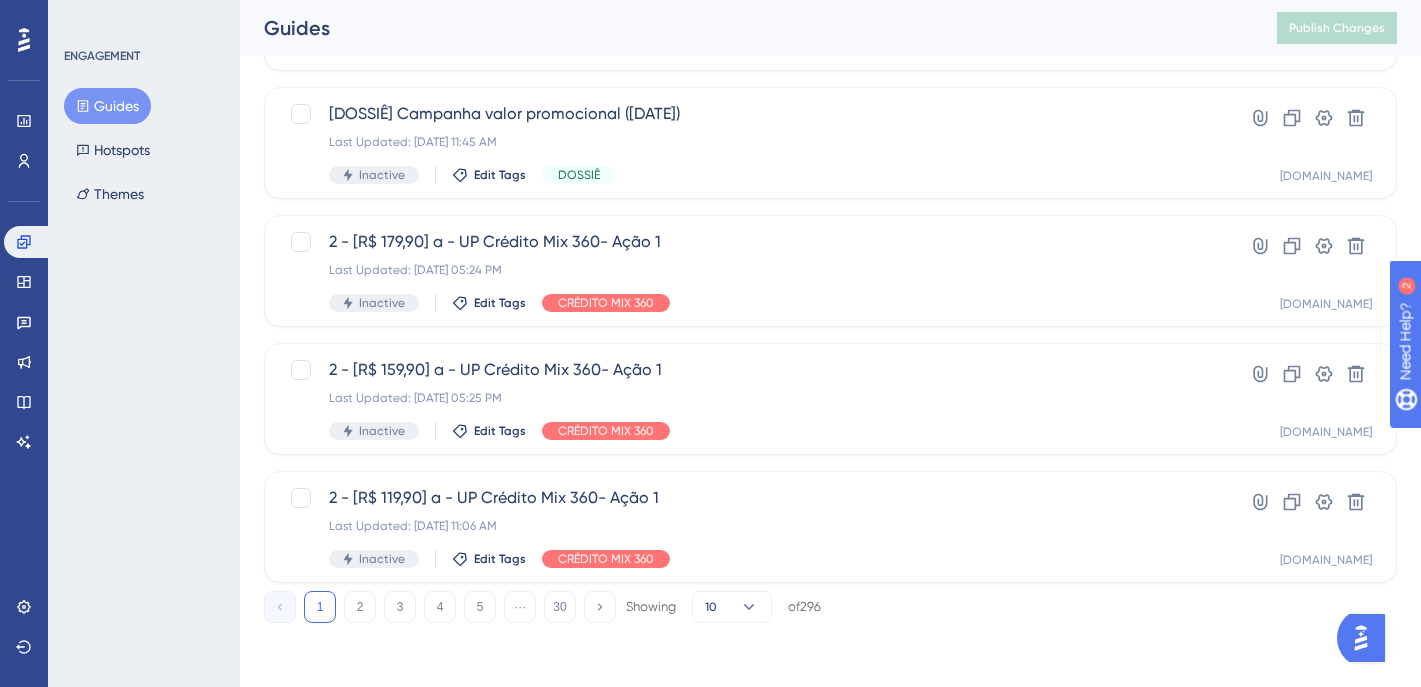 scroll, scrollTop: 0, scrollLeft: 0, axis: both 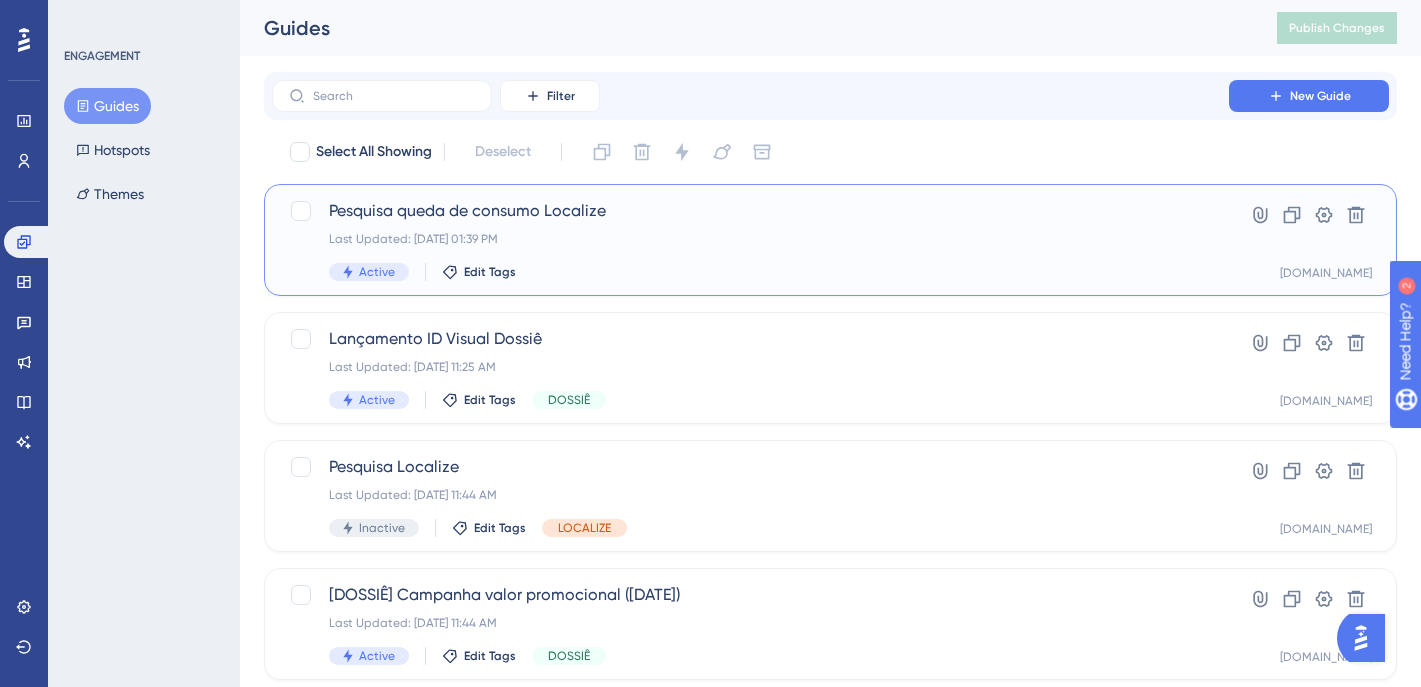 click on "Pesquisa queda de consumo Localize Last Updated: 23 de jul. de 2025 01:39 PM Active Edit Tags" at bounding box center (750, 240) 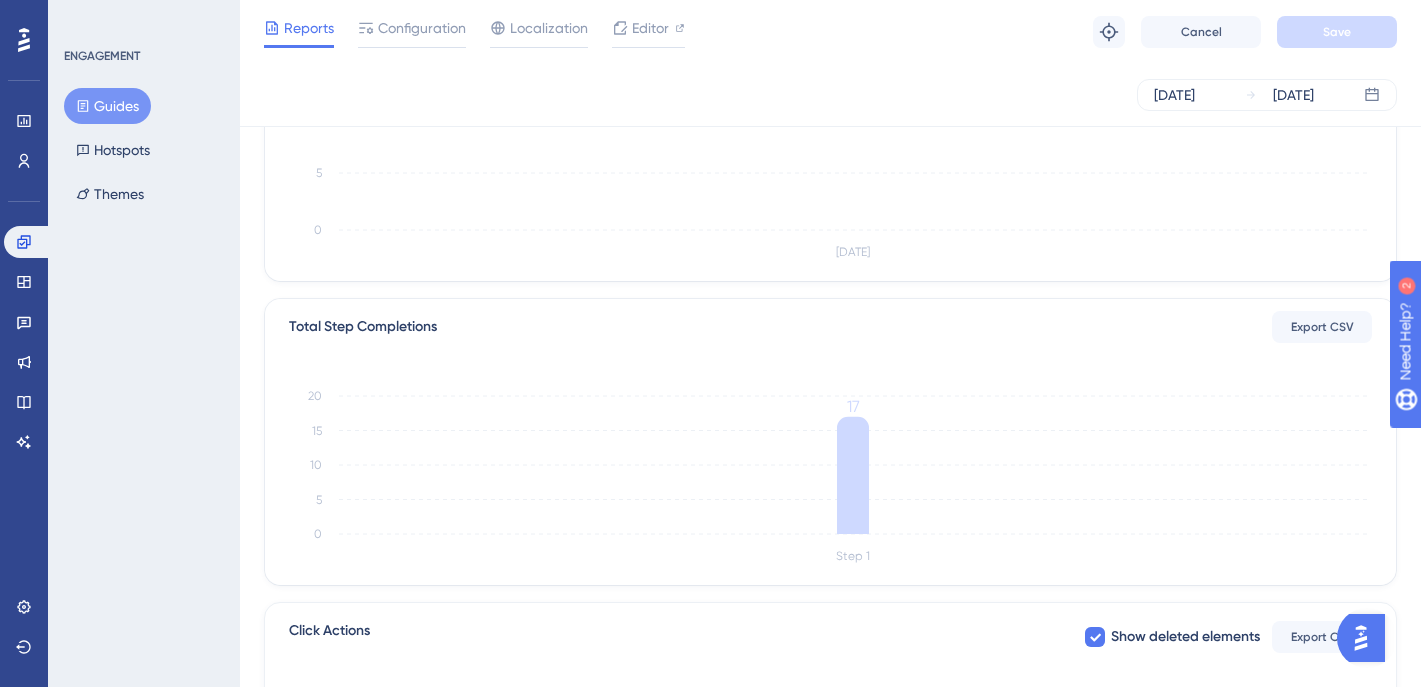 scroll, scrollTop: 0, scrollLeft: 0, axis: both 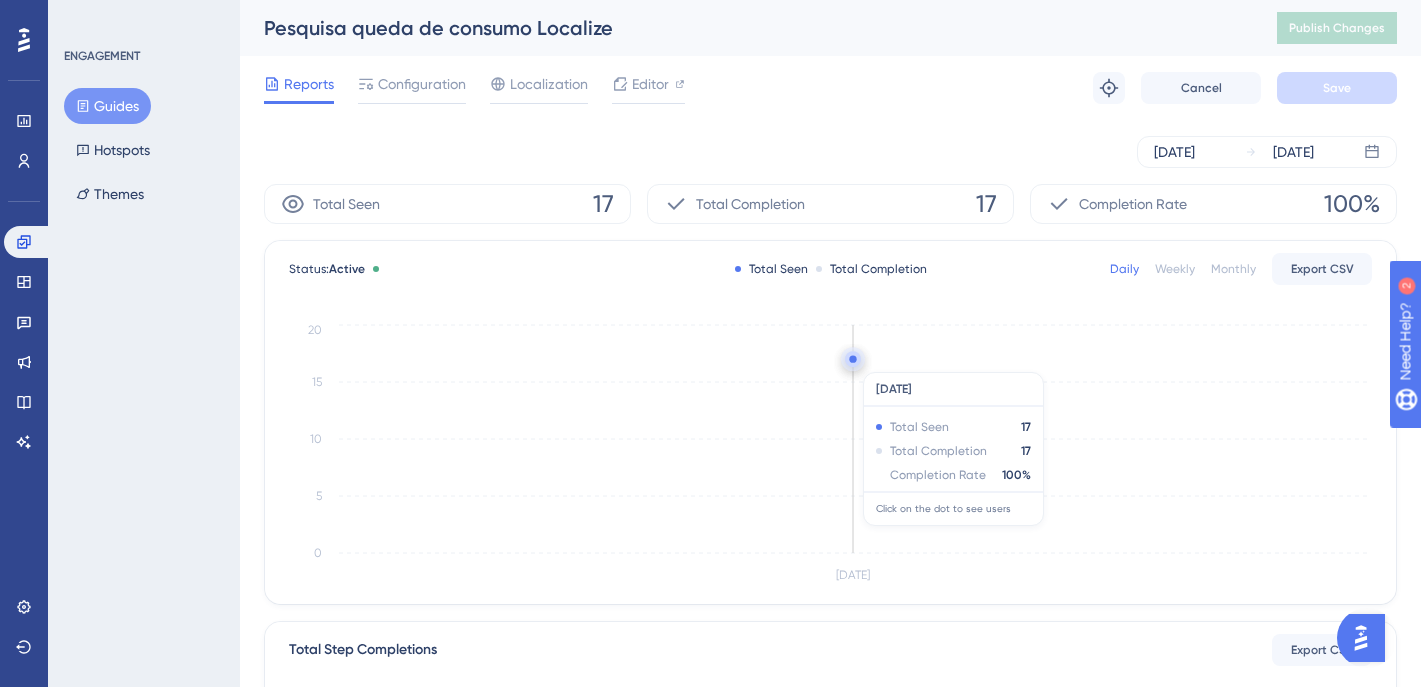 click 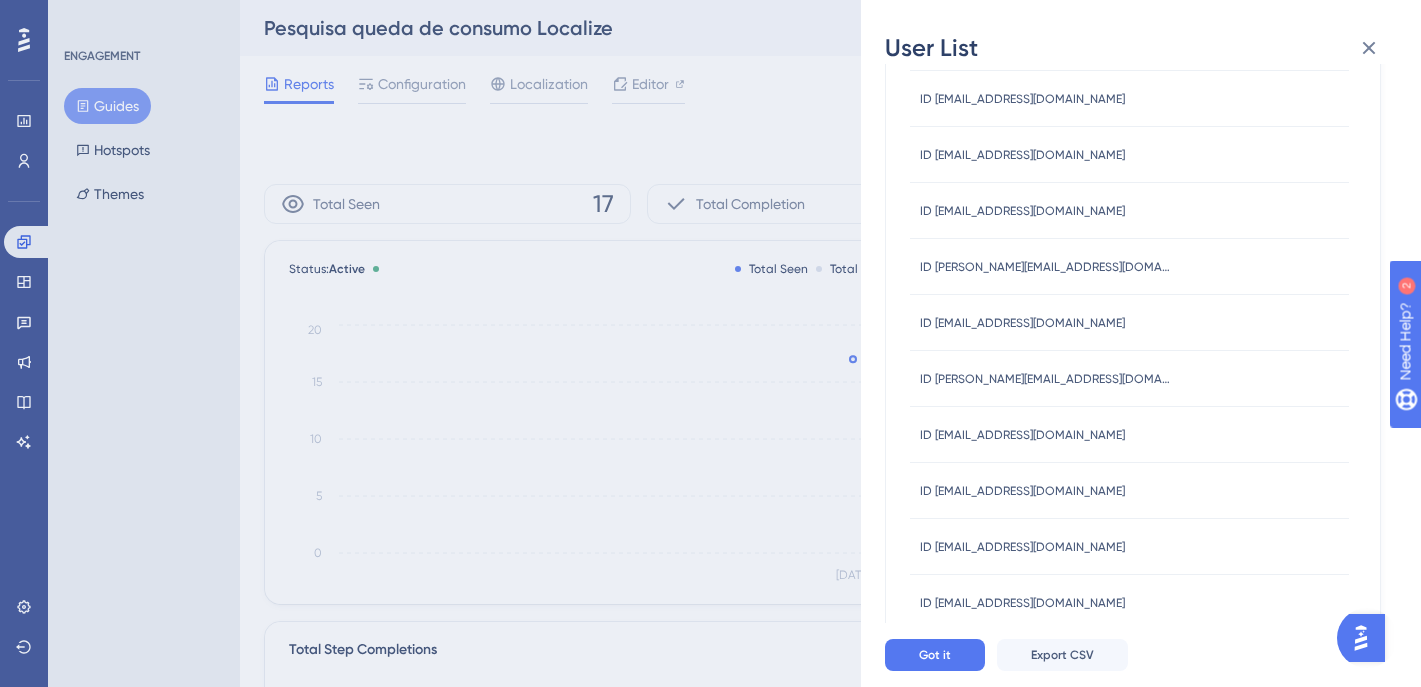 scroll, scrollTop: 624, scrollLeft: 0, axis: vertical 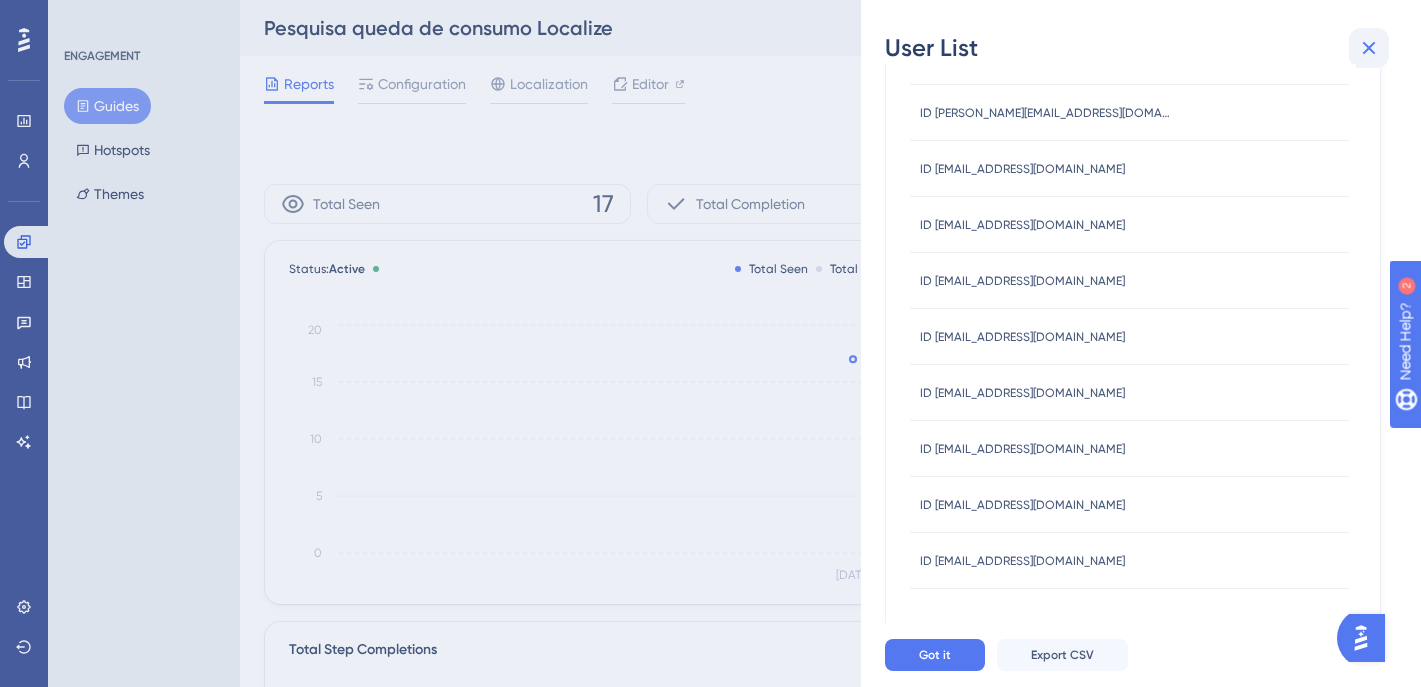 click 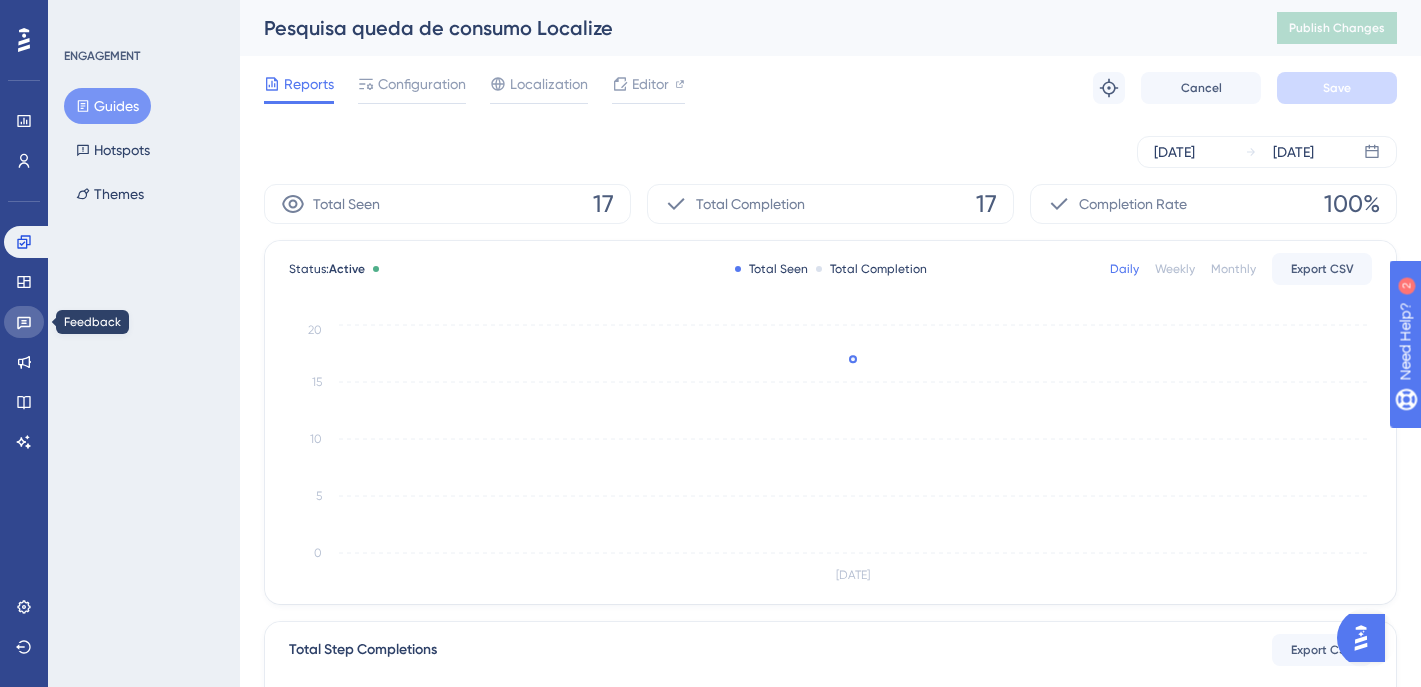 click 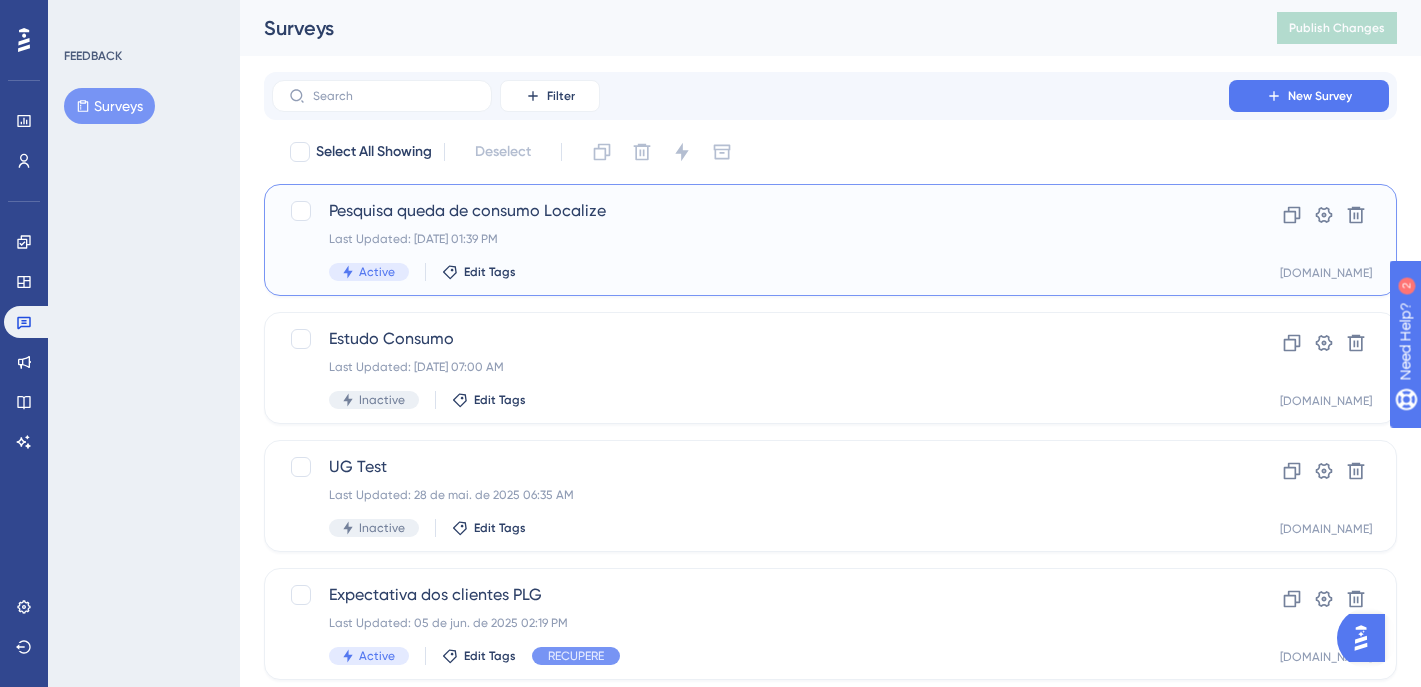 click on "Pesquisa queda de consumo Localize Last Updated: 23 de jul. de 2025 01:39 PM Active Edit Tags" at bounding box center [750, 240] 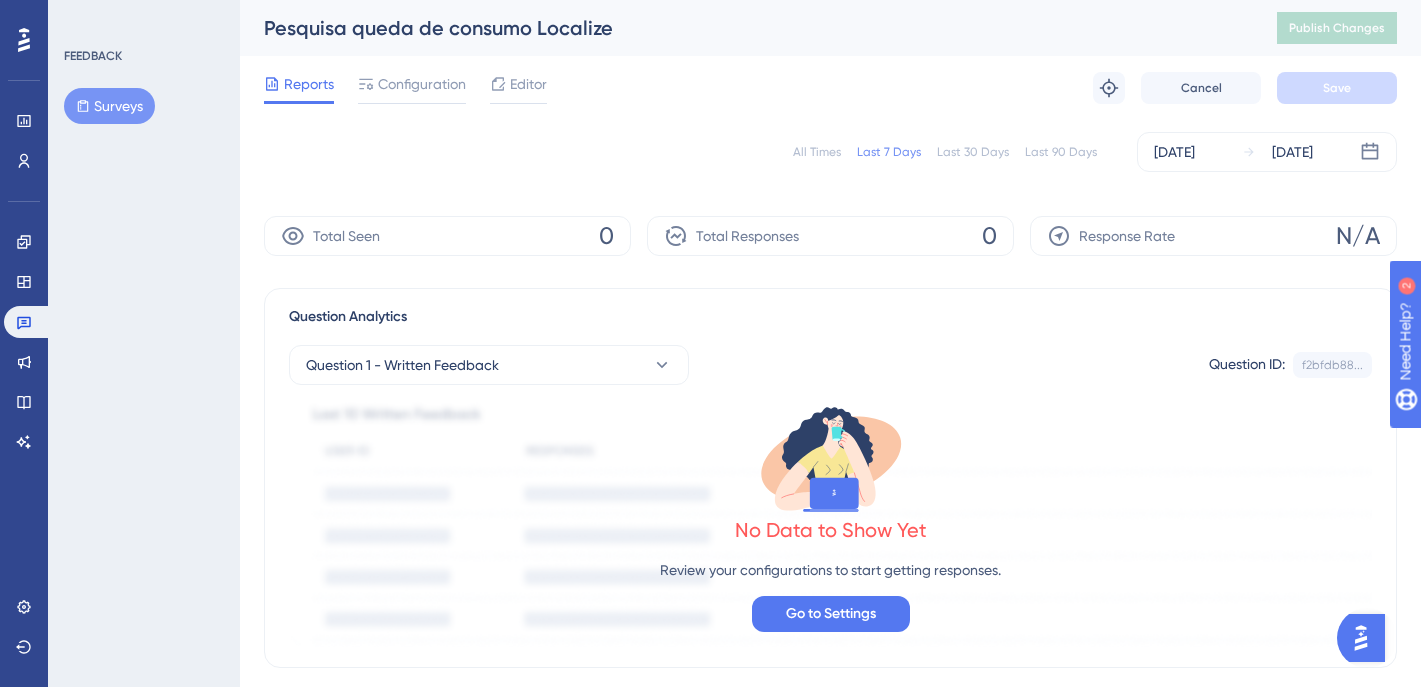 click on "All Times" at bounding box center (817, 152) 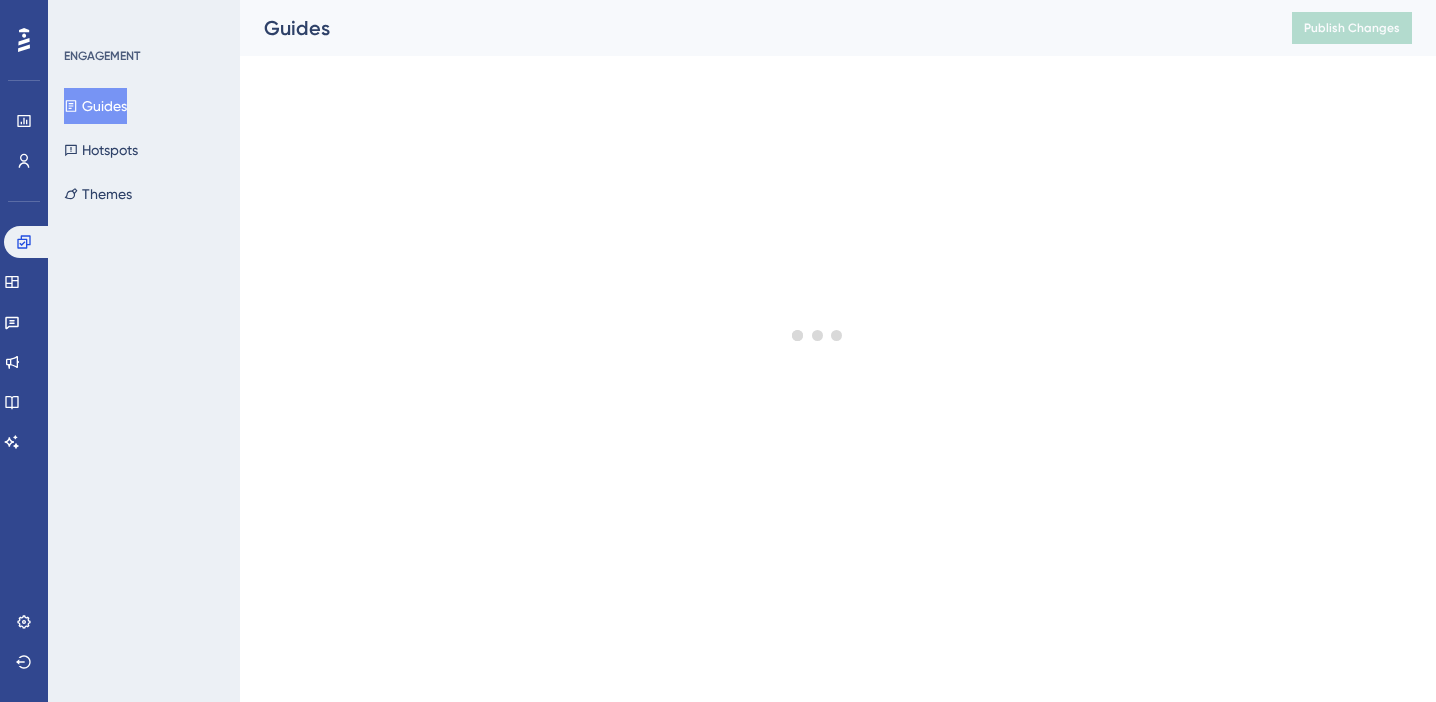 scroll, scrollTop: 0, scrollLeft: 0, axis: both 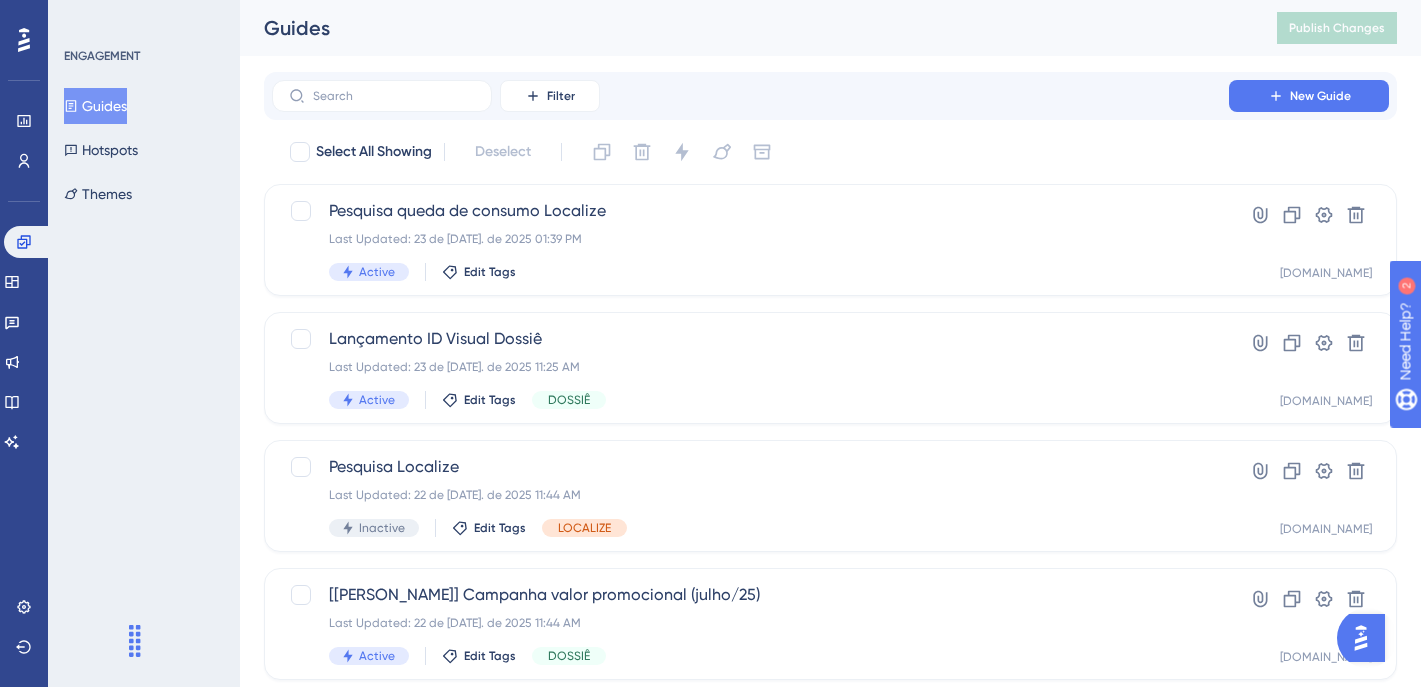 drag, startPoint x: 91, startPoint y: 643, endPoint x: 134, endPoint y: 680, distance: 56.727417 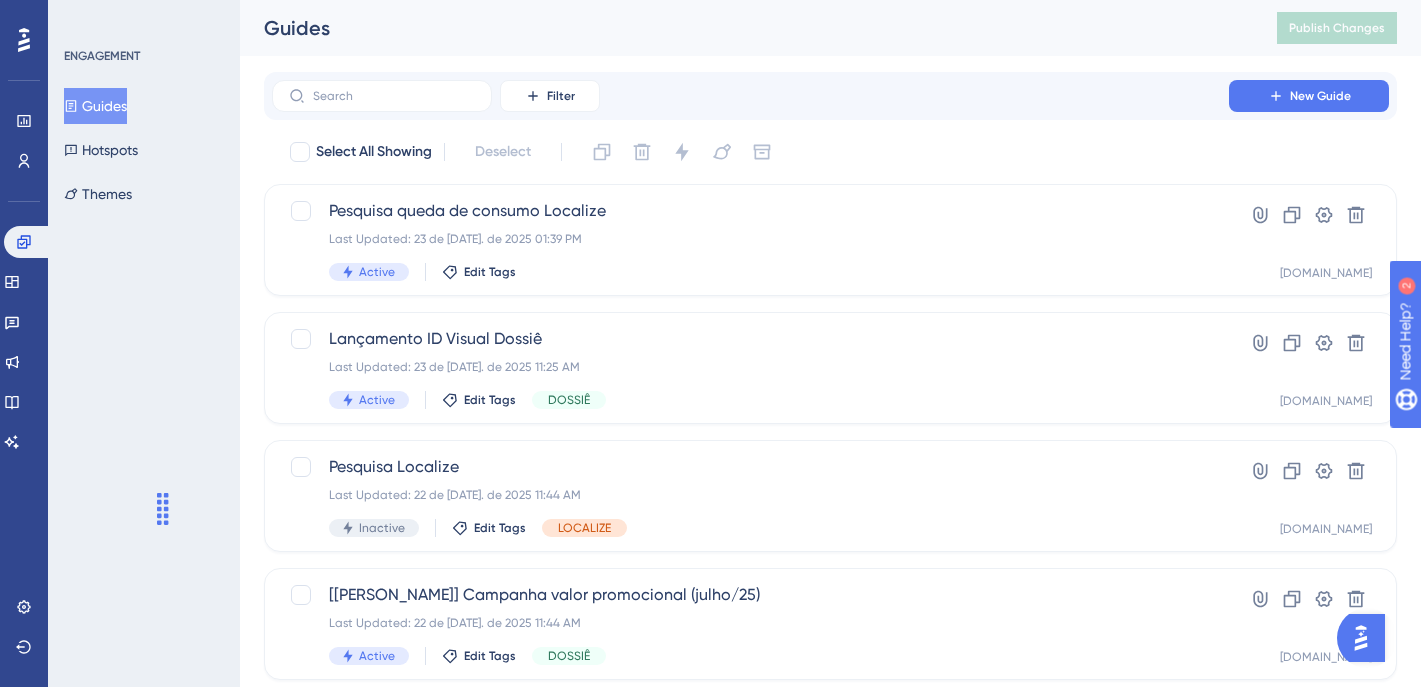drag, startPoint x: 133, startPoint y: 645, endPoint x: 221, endPoint y: 396, distance: 264.09277 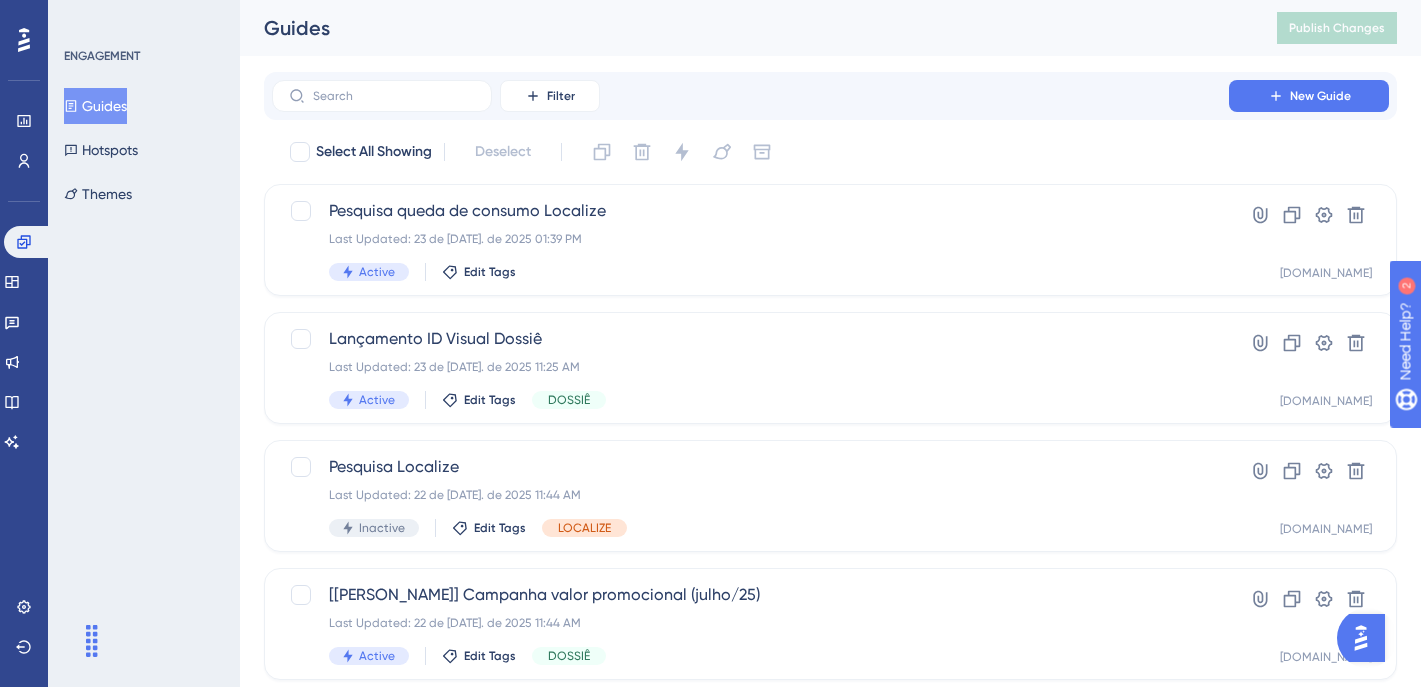 drag, startPoint x: 211, startPoint y: 400, endPoint x: 81, endPoint y: 655, distance: 286.22543 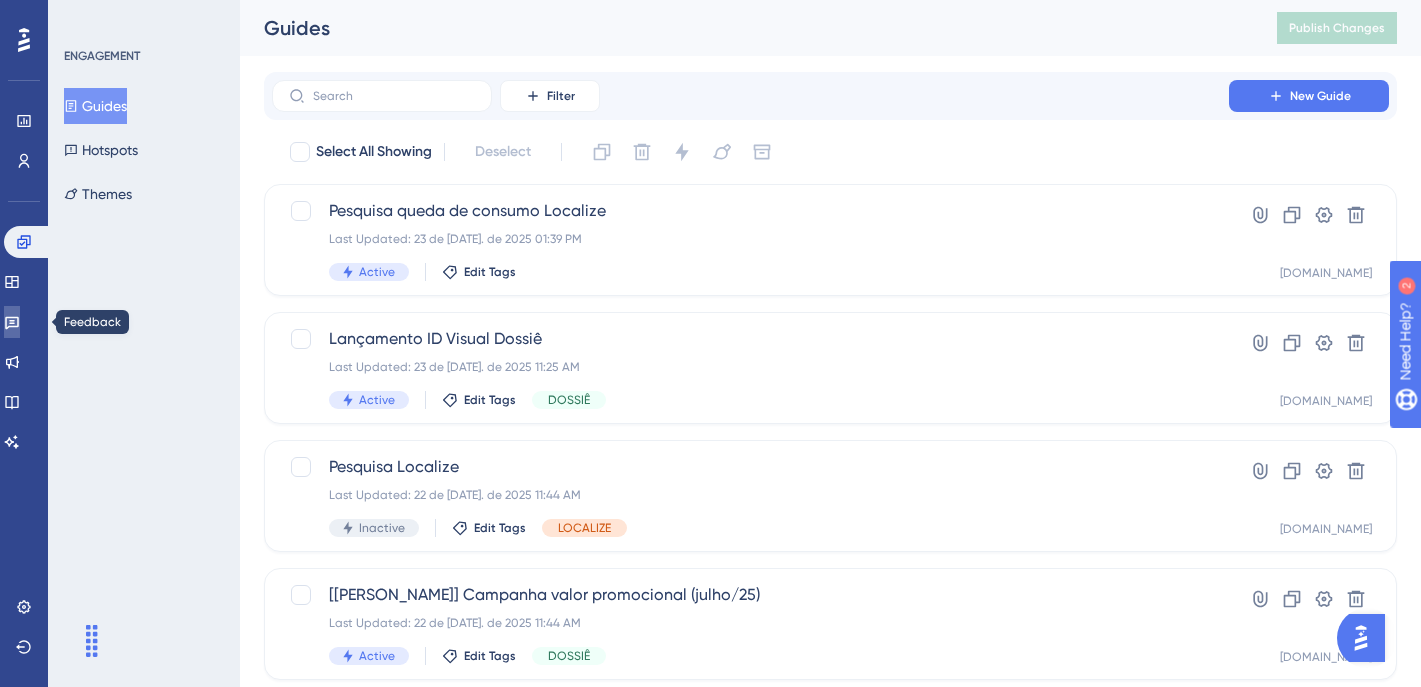 click 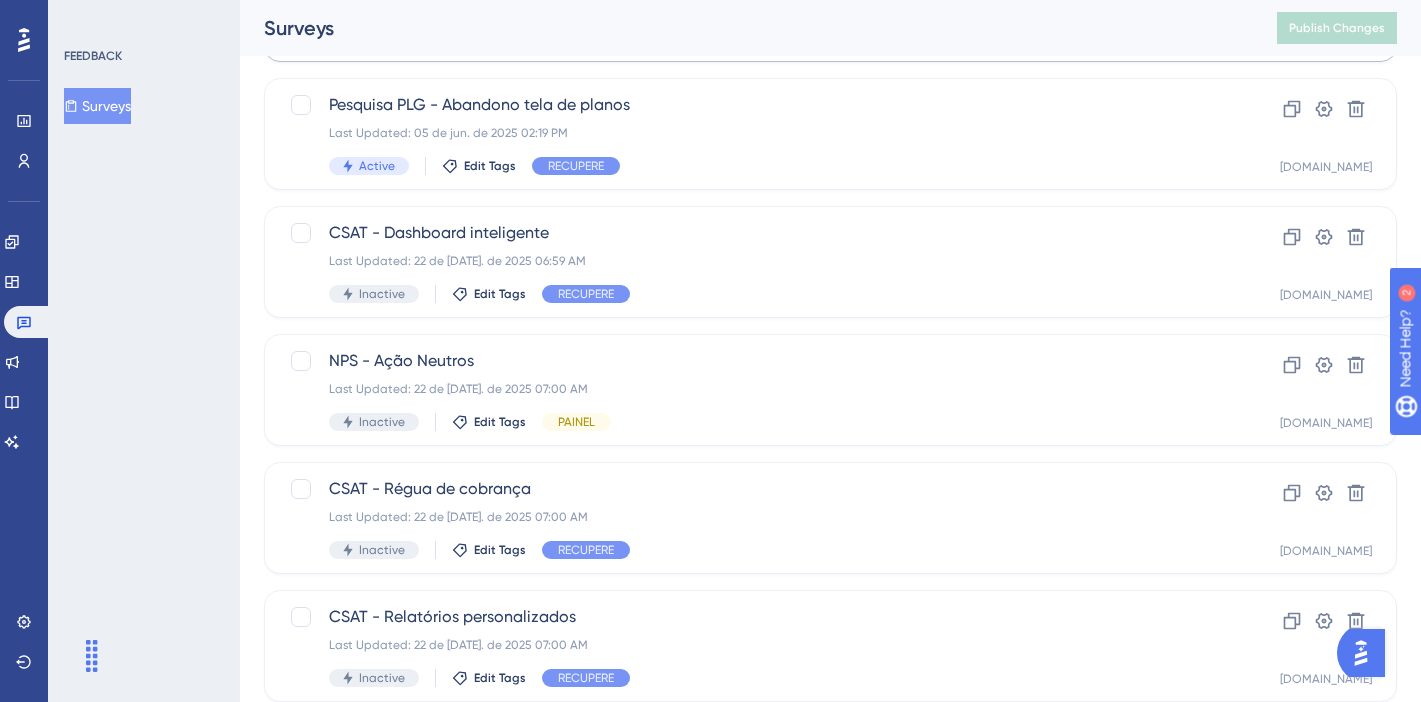 scroll, scrollTop: 850, scrollLeft: 0, axis: vertical 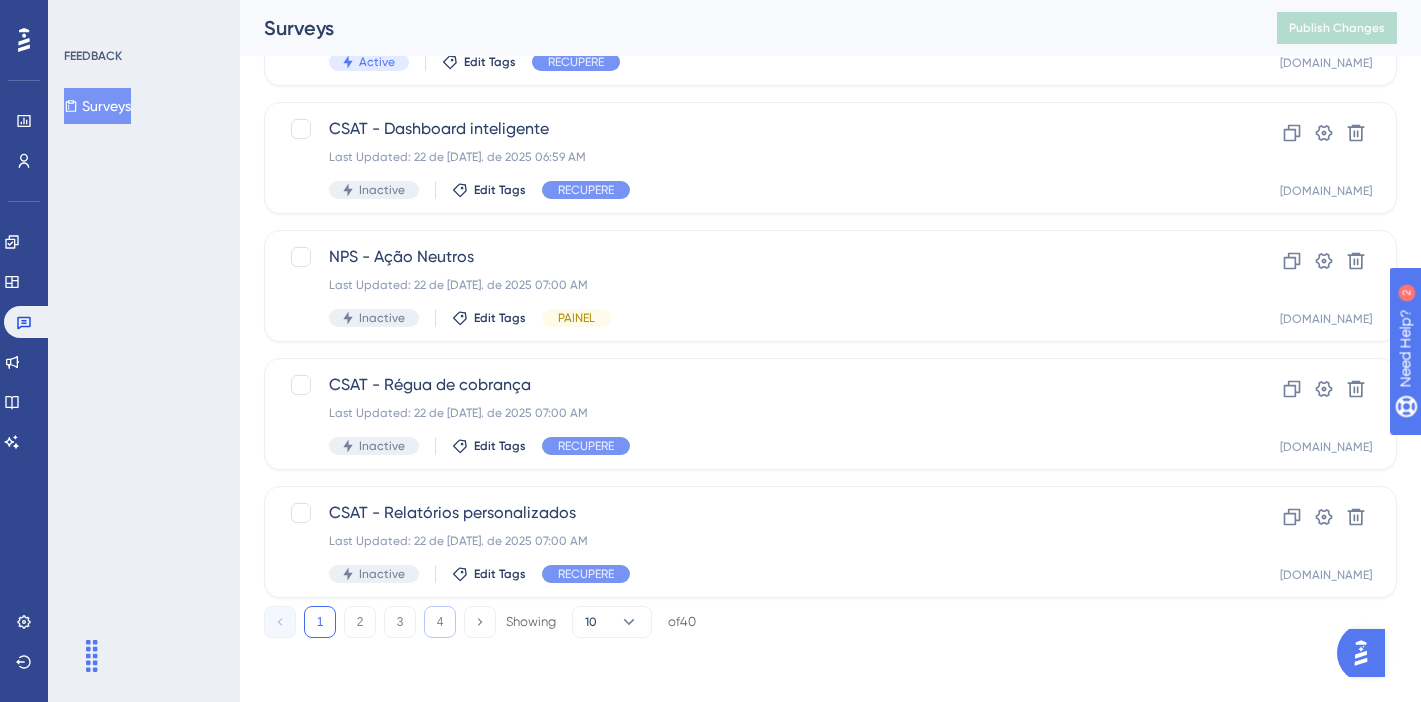 click on "4" at bounding box center (440, 622) 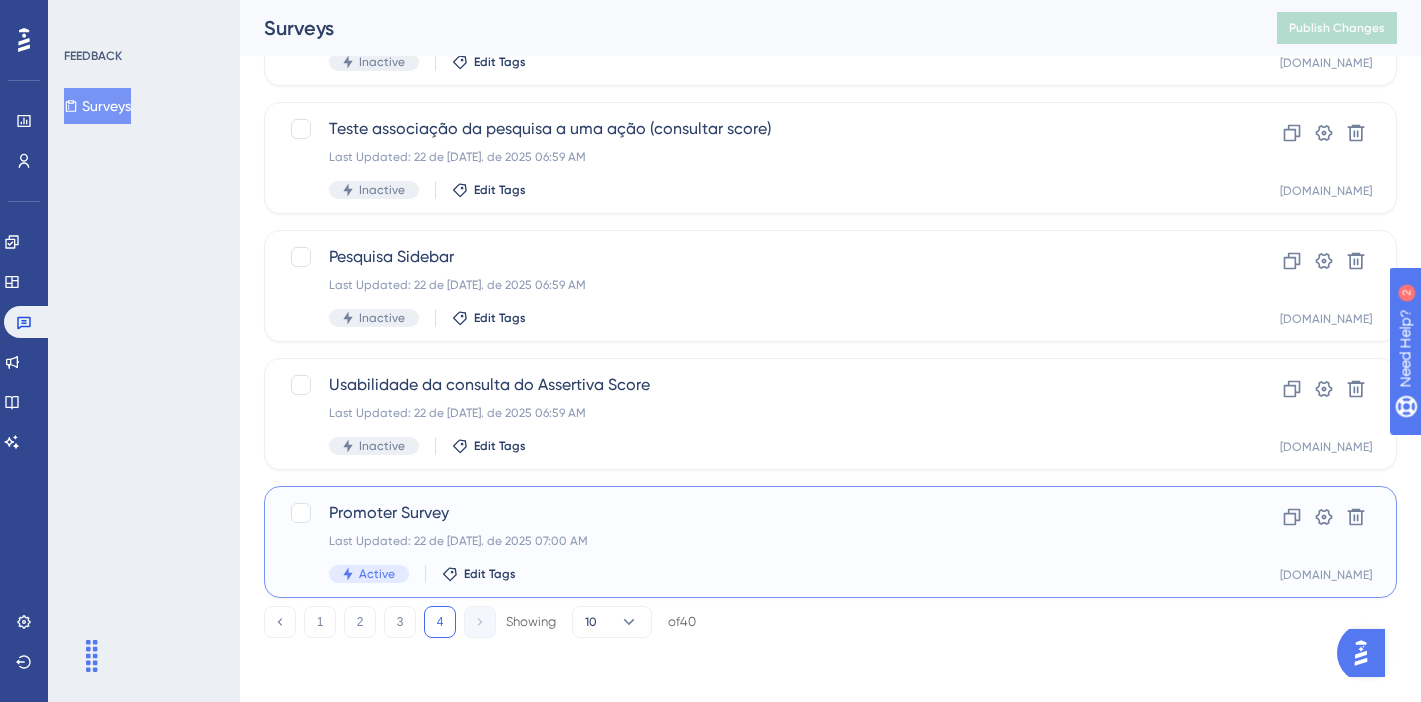 click on "Last Updated: 22 de [DATE]. de 2025 07:00 AM" at bounding box center [750, 541] 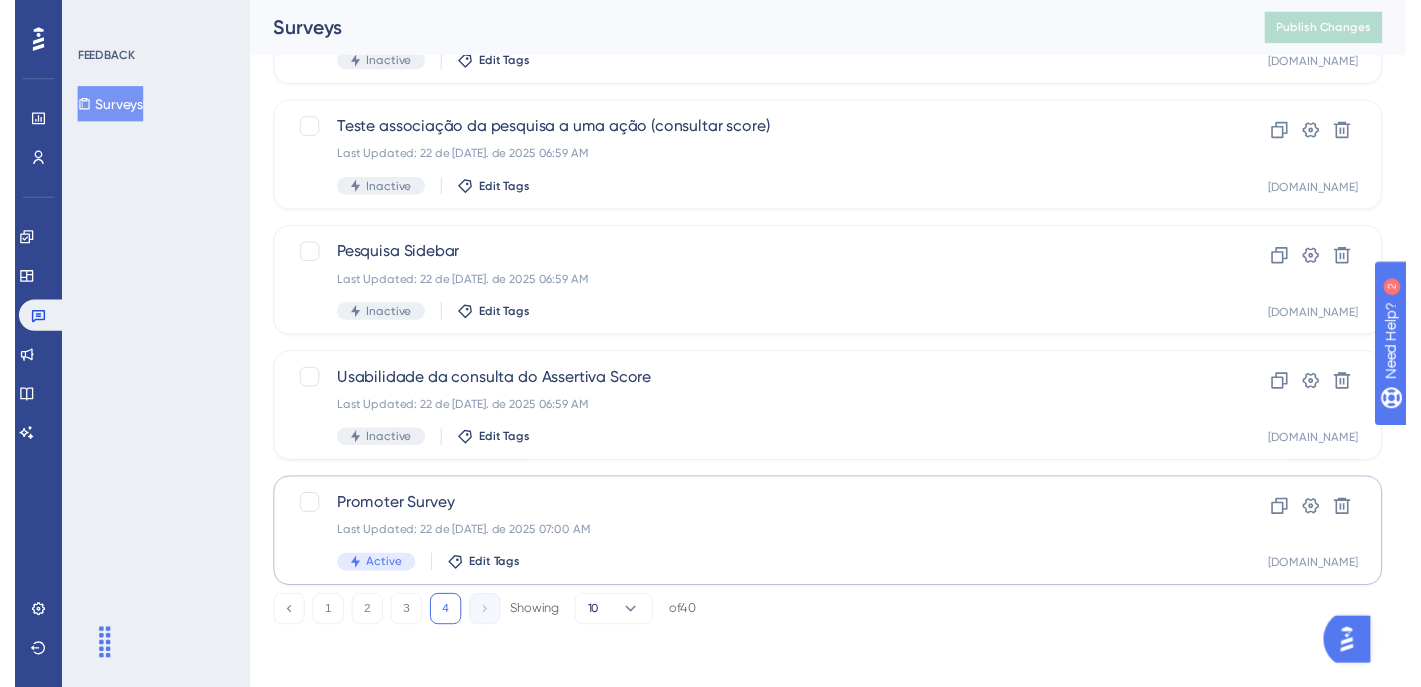 scroll, scrollTop: 0, scrollLeft: 0, axis: both 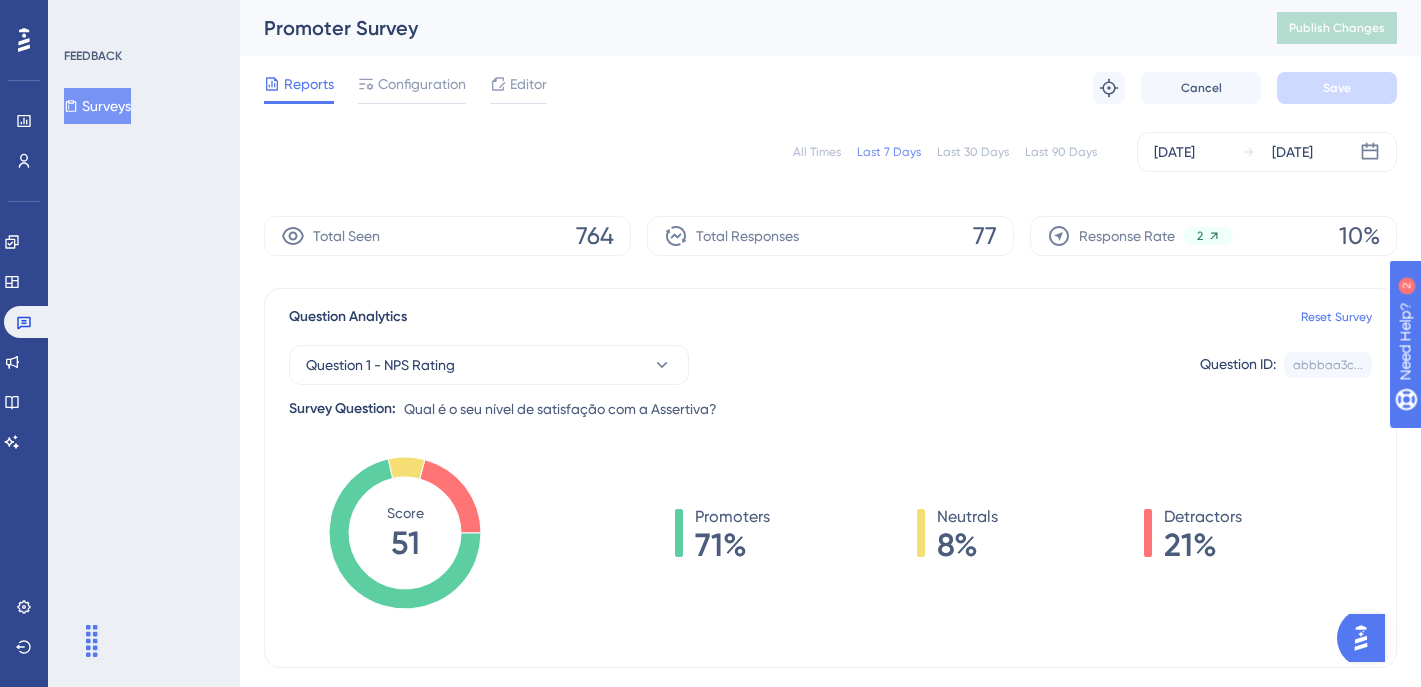 click on "All Times" at bounding box center (817, 152) 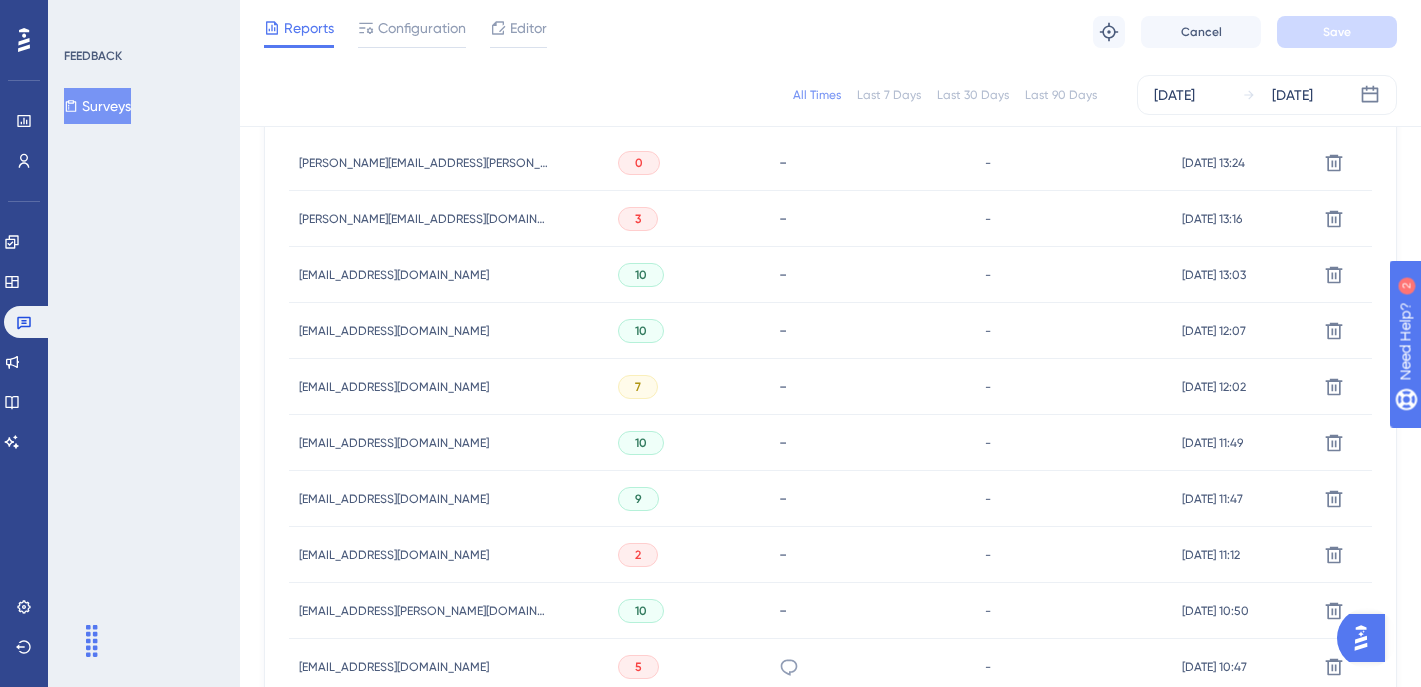 scroll, scrollTop: 418, scrollLeft: 0, axis: vertical 